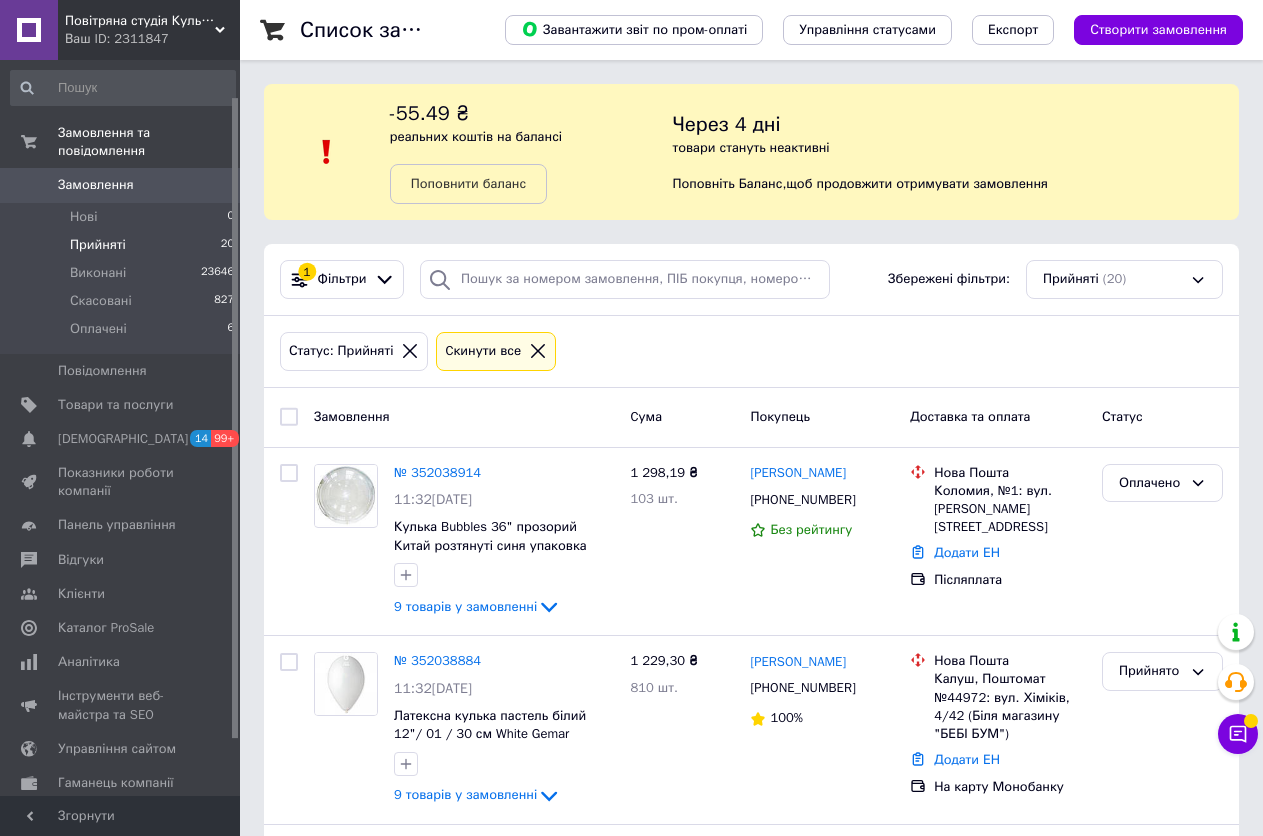 scroll, scrollTop: 0, scrollLeft: 0, axis: both 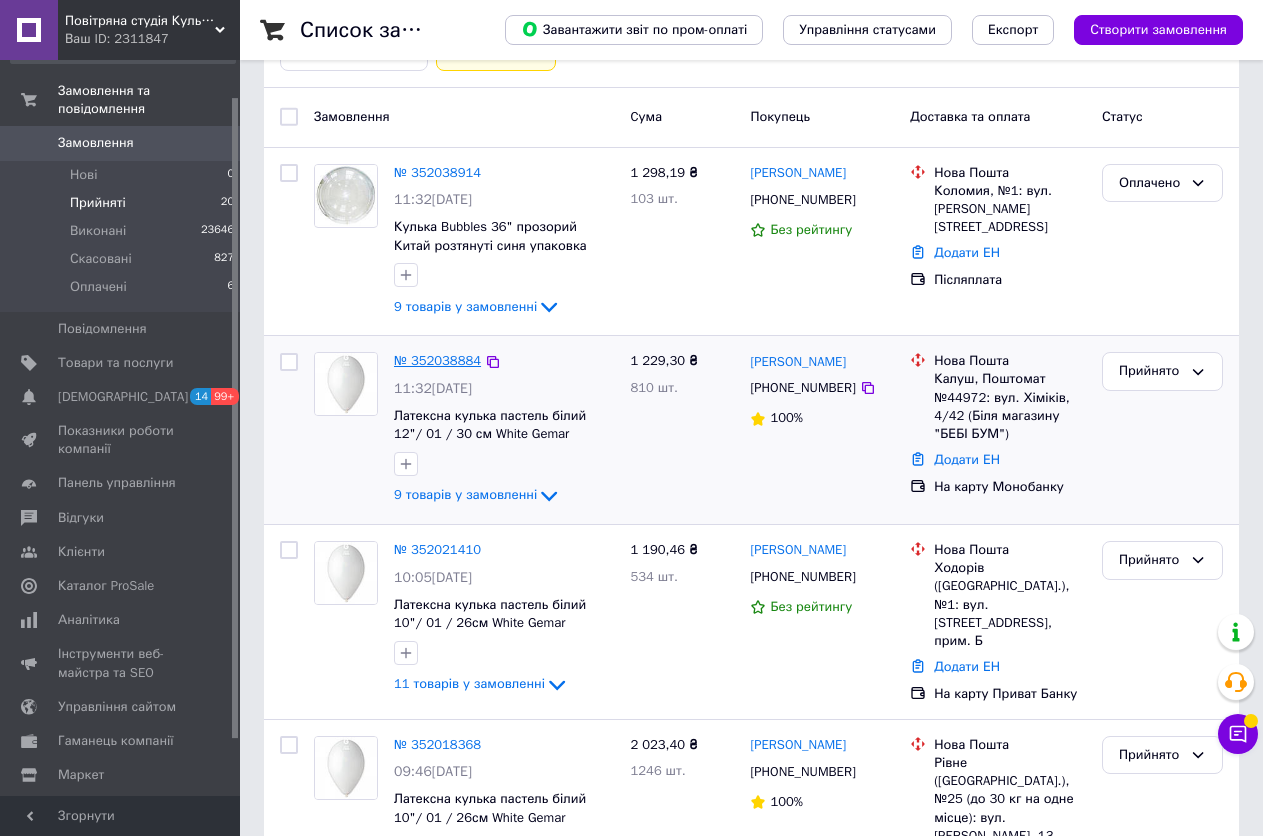 click on "№ 352038884" at bounding box center (437, 360) 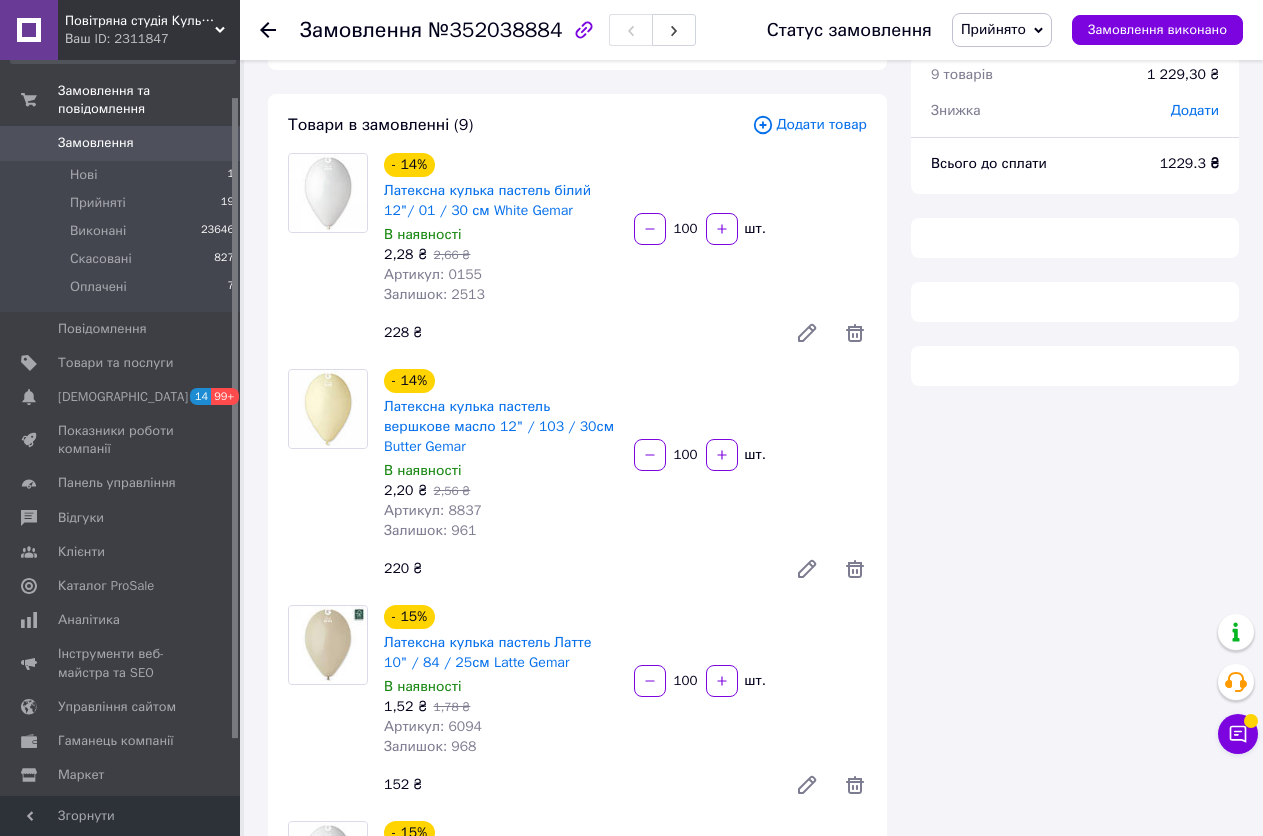 scroll, scrollTop: 300, scrollLeft: 0, axis: vertical 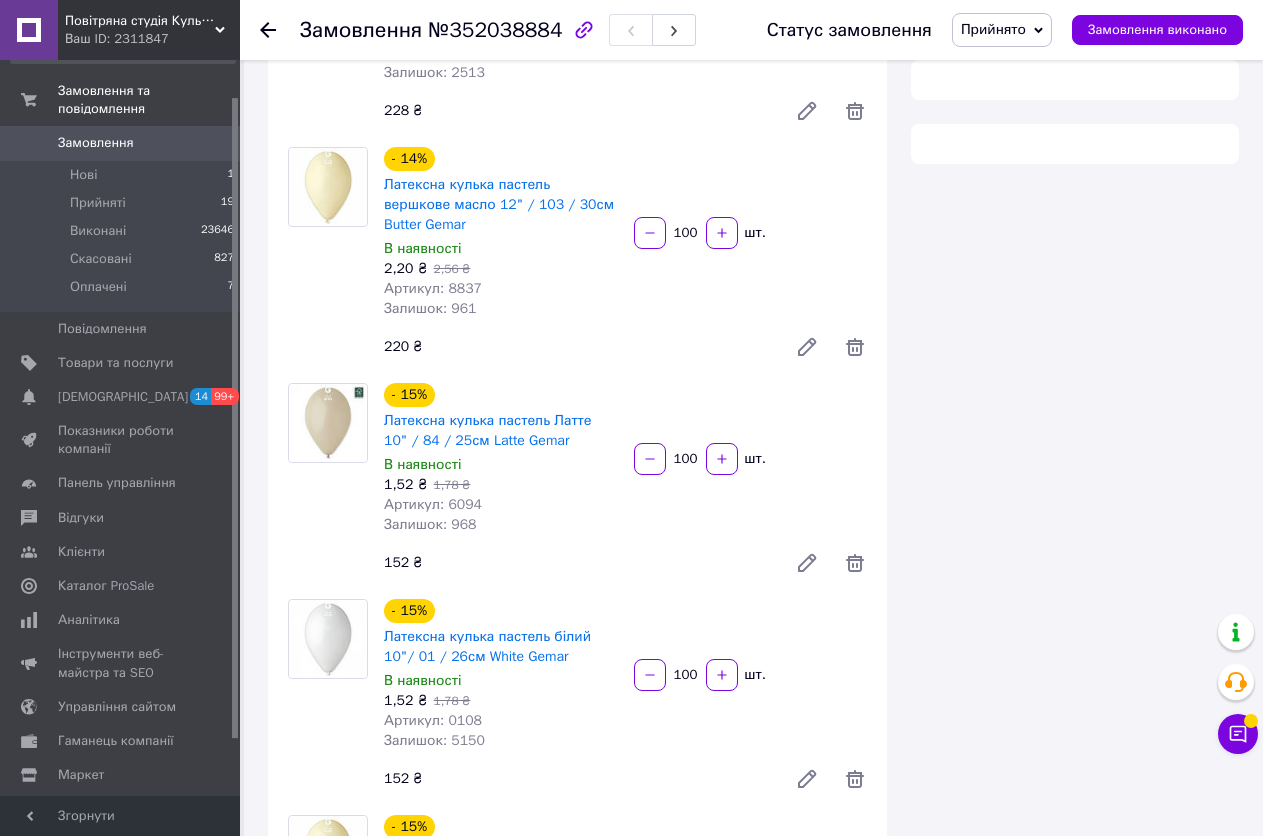 click on "Прийнято" at bounding box center [1002, 30] 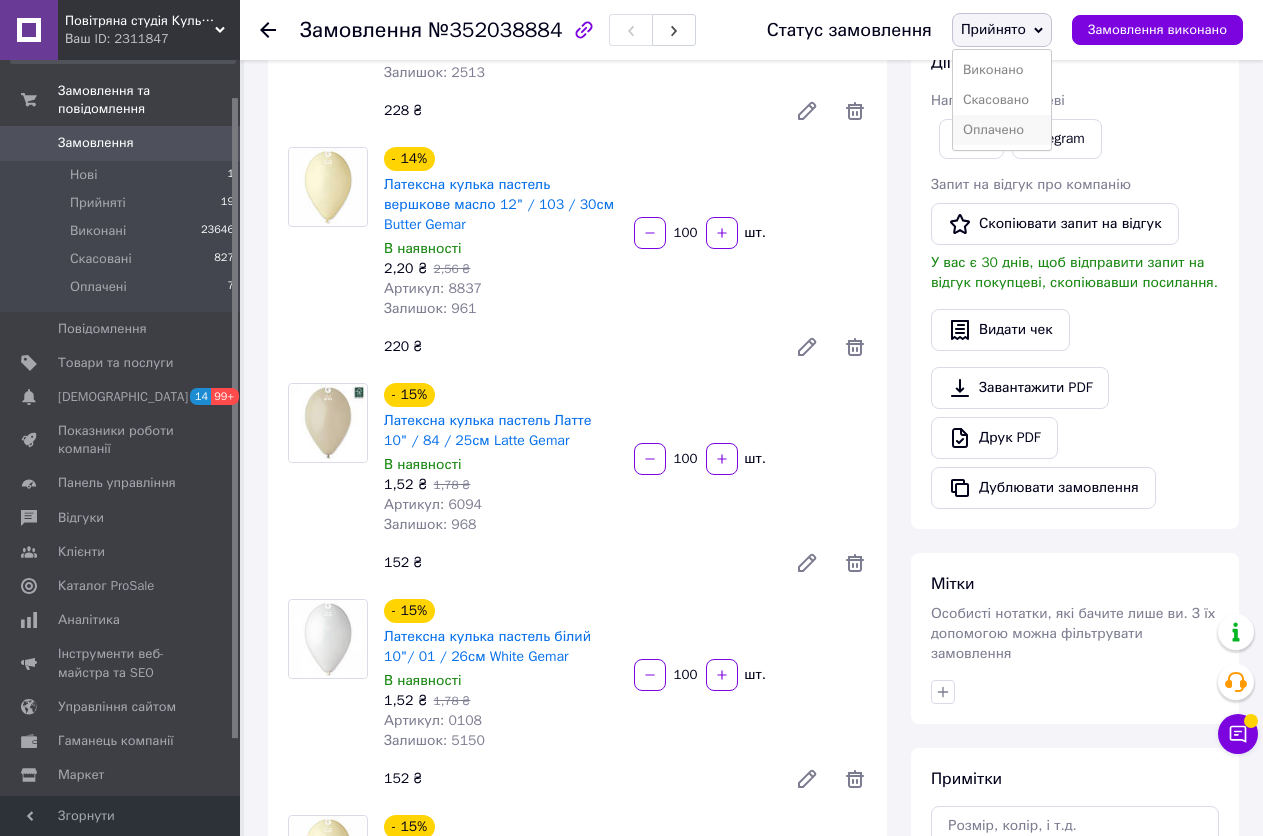 click on "Оплачено" at bounding box center [1002, 130] 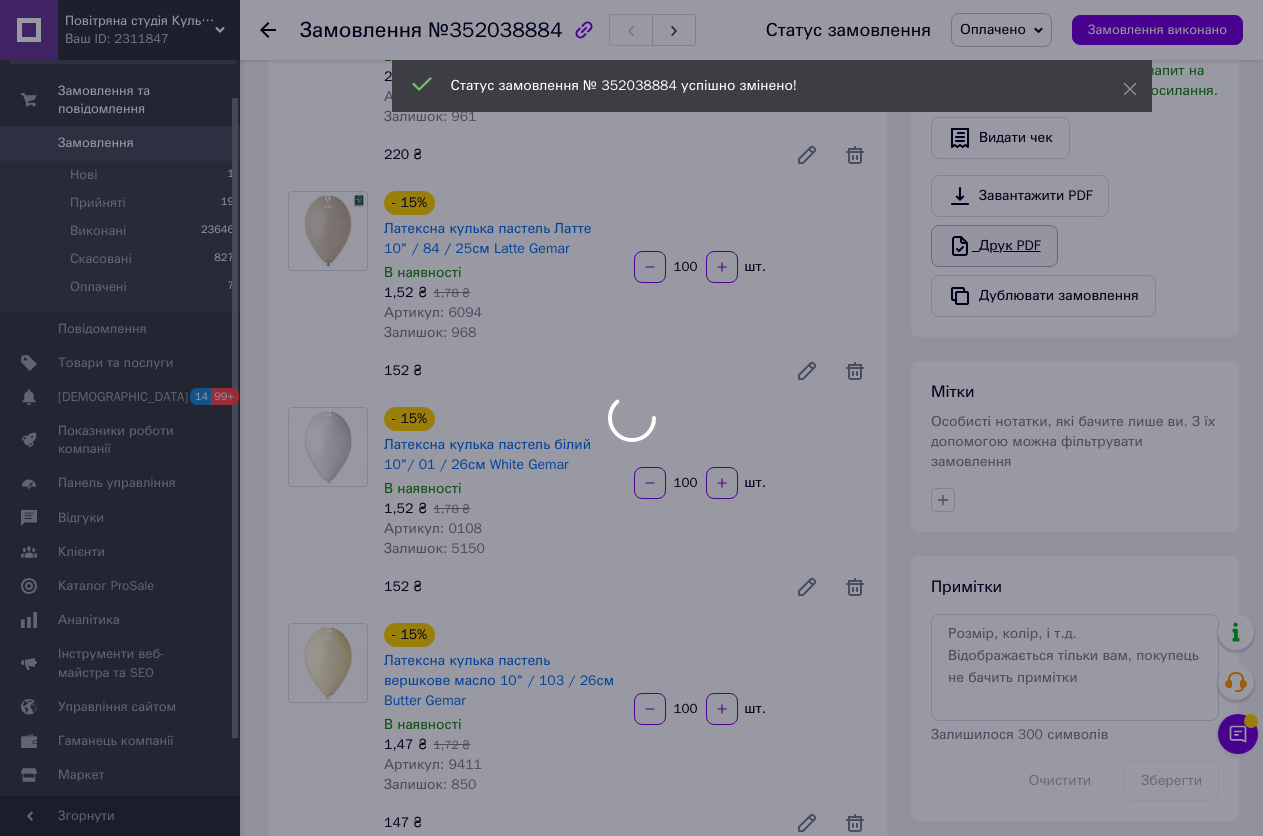 scroll, scrollTop: 500, scrollLeft: 0, axis: vertical 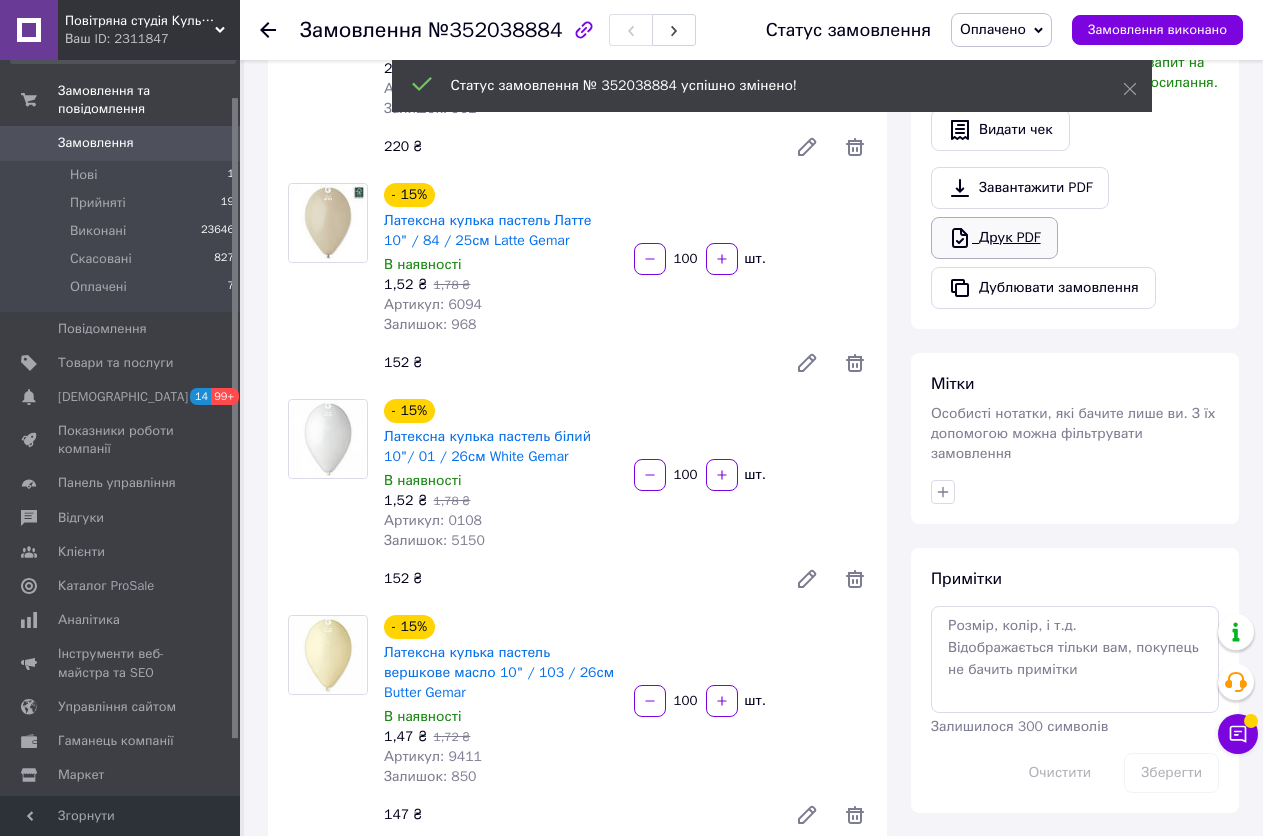 click on "Друк PDF" at bounding box center [994, 238] 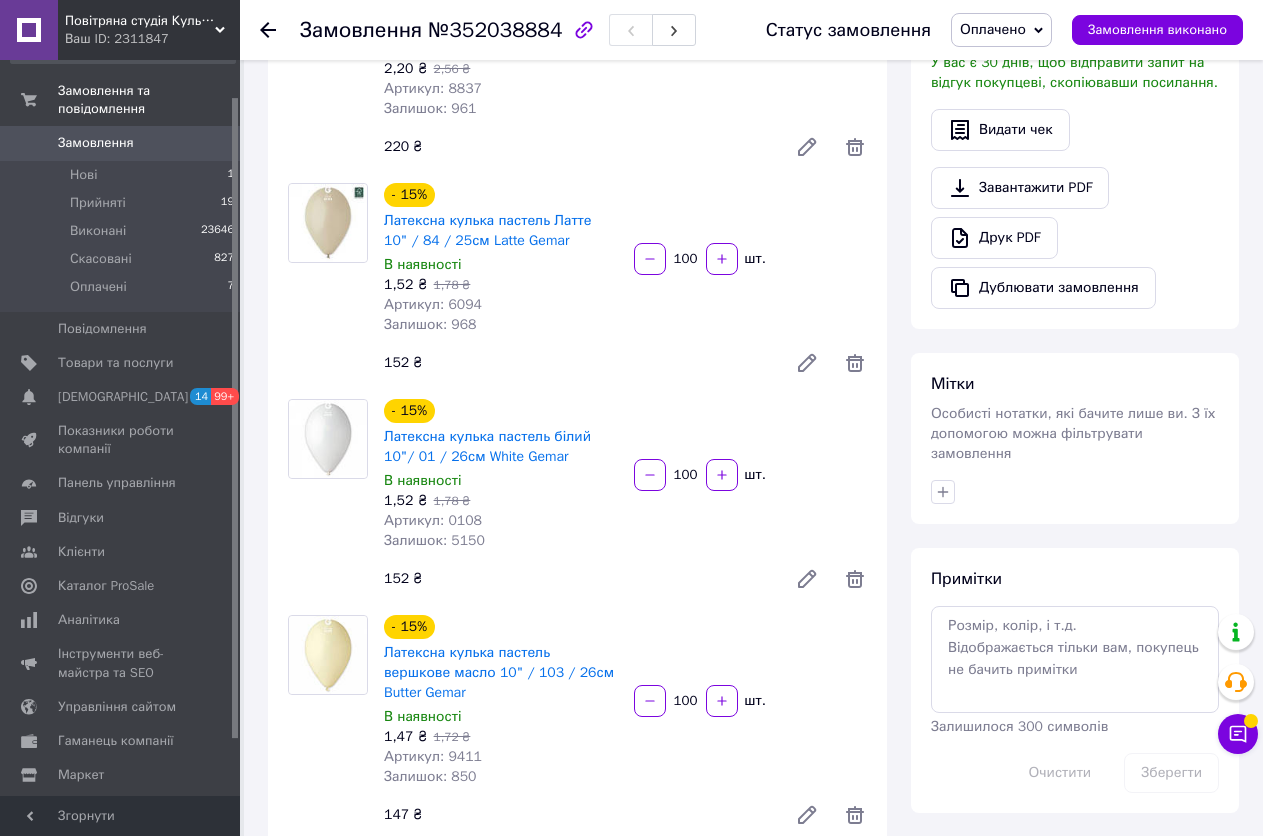click 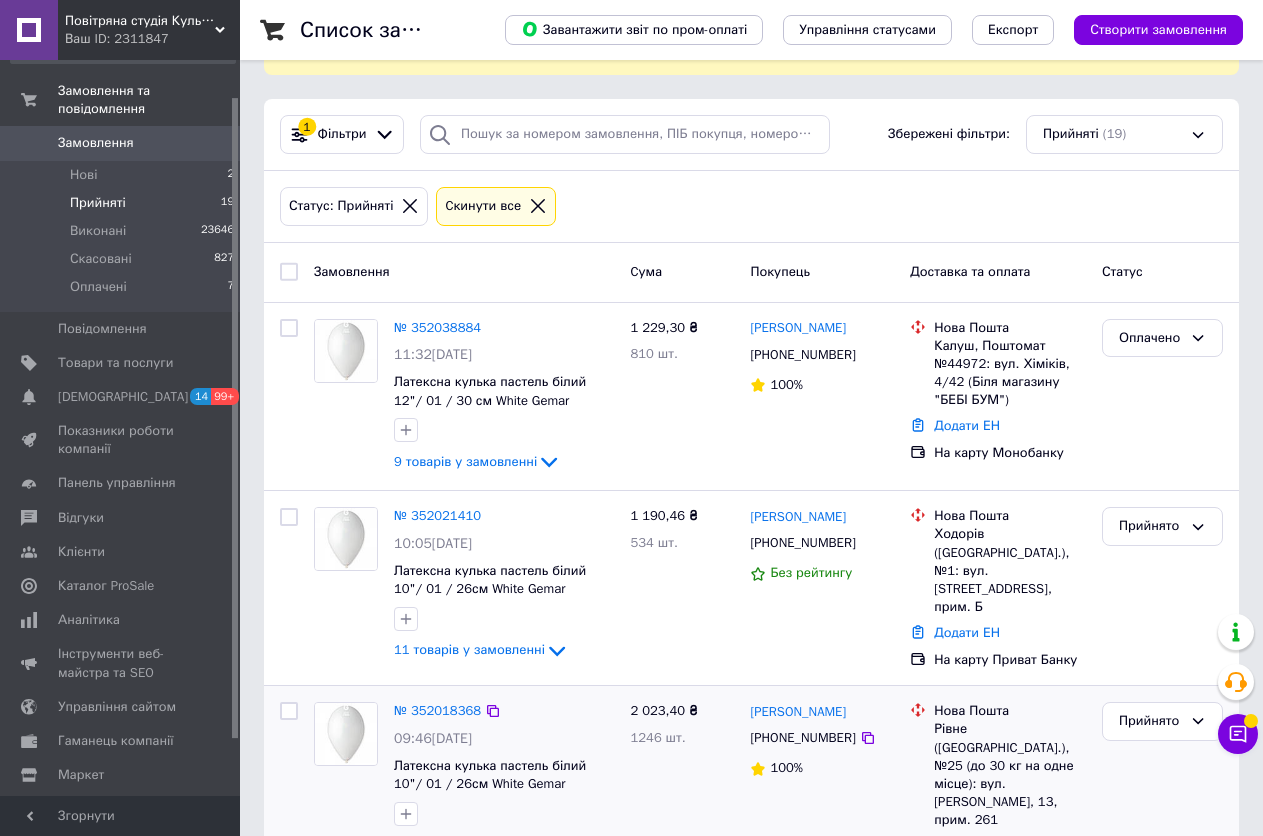 scroll, scrollTop: 400, scrollLeft: 0, axis: vertical 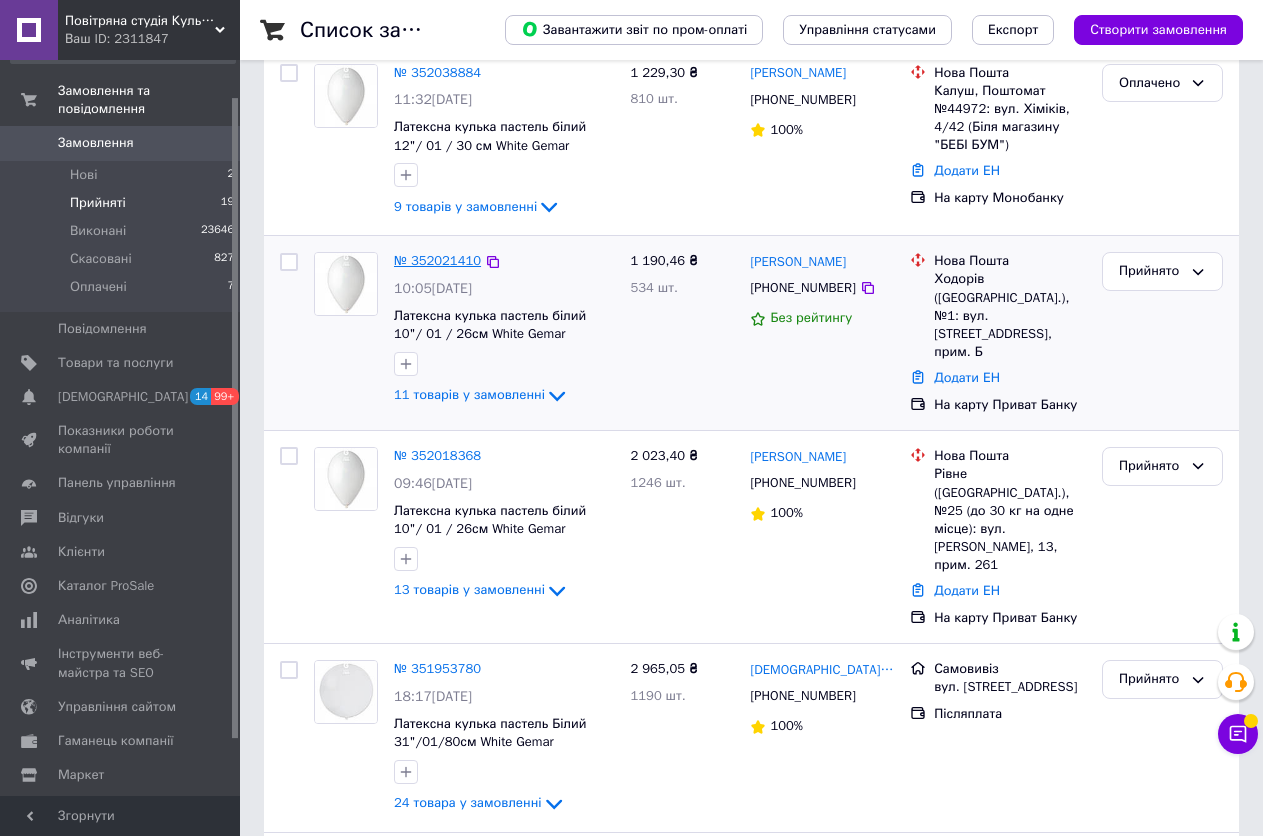 click on "№ 352021410" at bounding box center [437, 260] 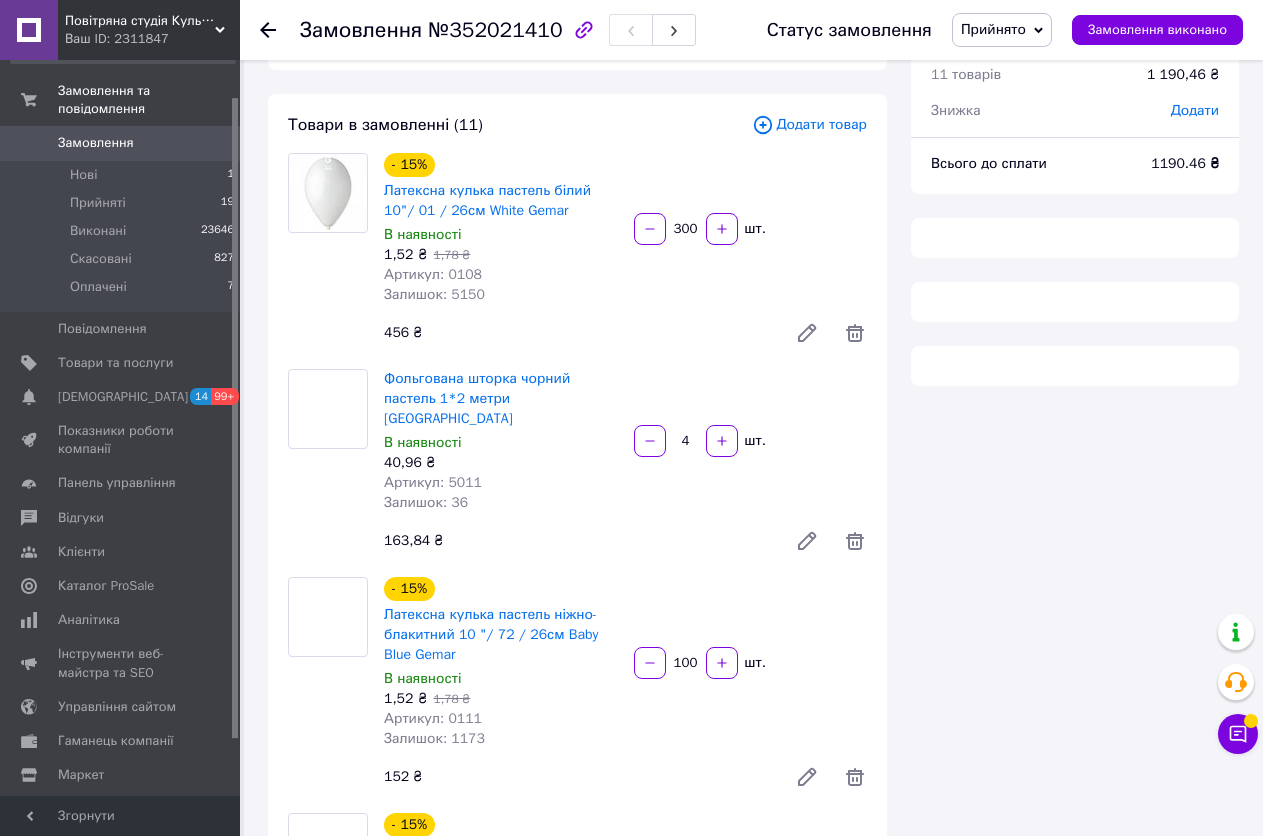 scroll, scrollTop: 400, scrollLeft: 0, axis: vertical 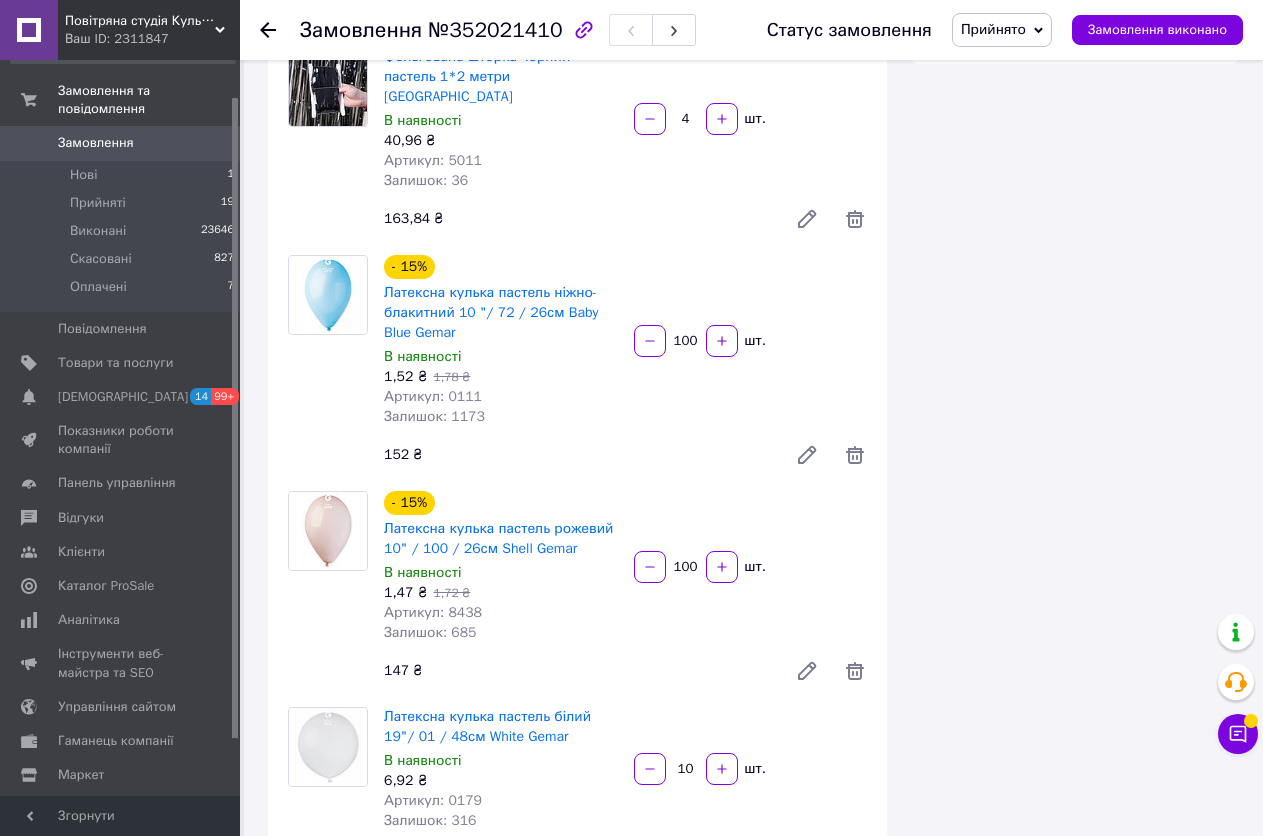 click on "Прийнято" at bounding box center (993, 29) 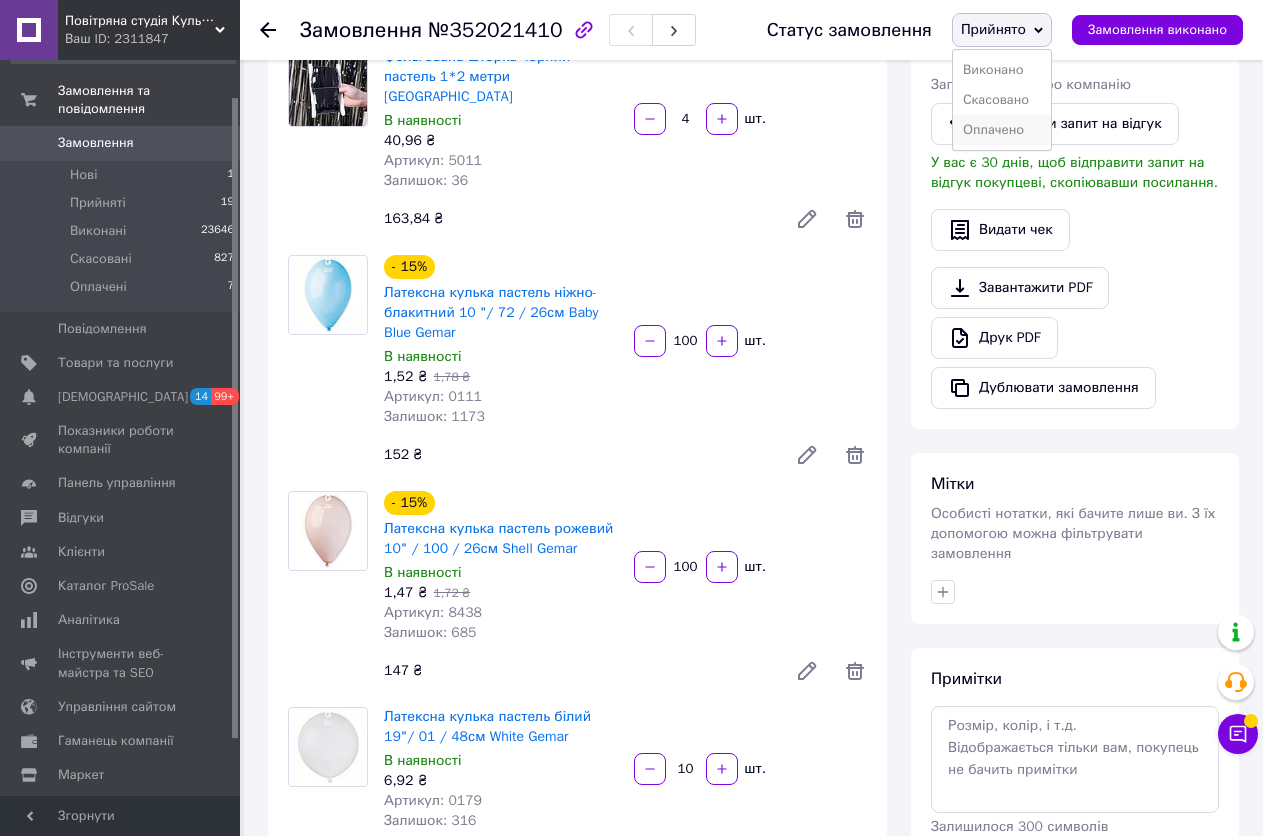 click on "Оплачено" at bounding box center [1002, 130] 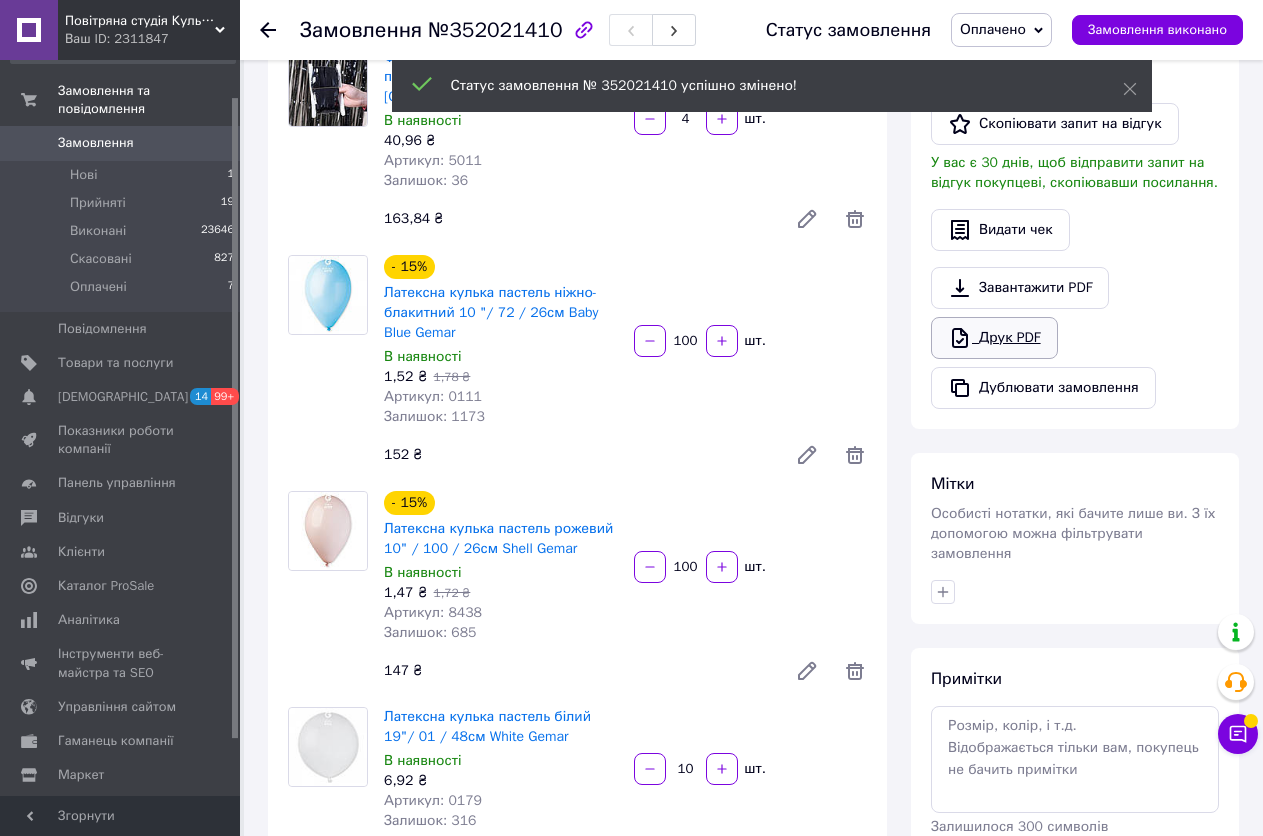 click on "Завантажити PDF   Друк PDF   Дублювати замовлення" at bounding box center (1075, 338) 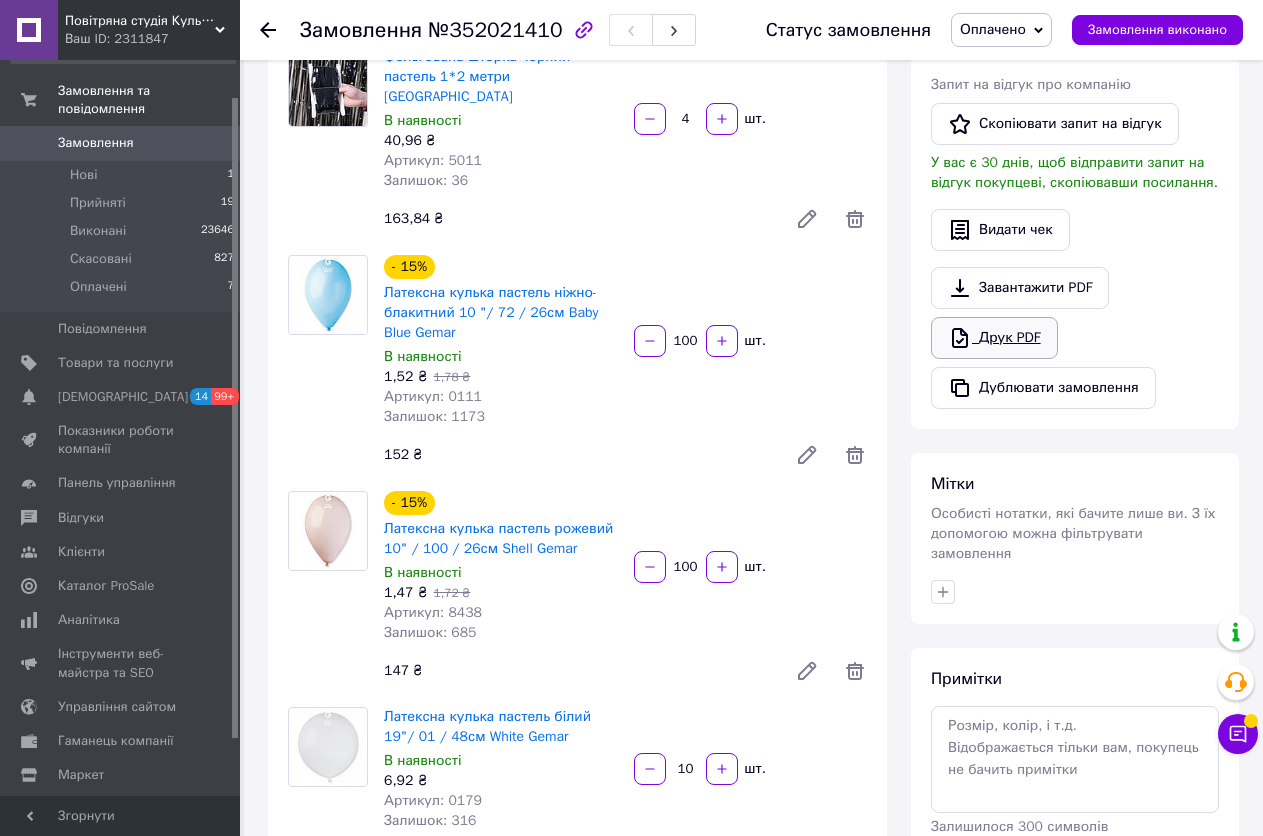 click 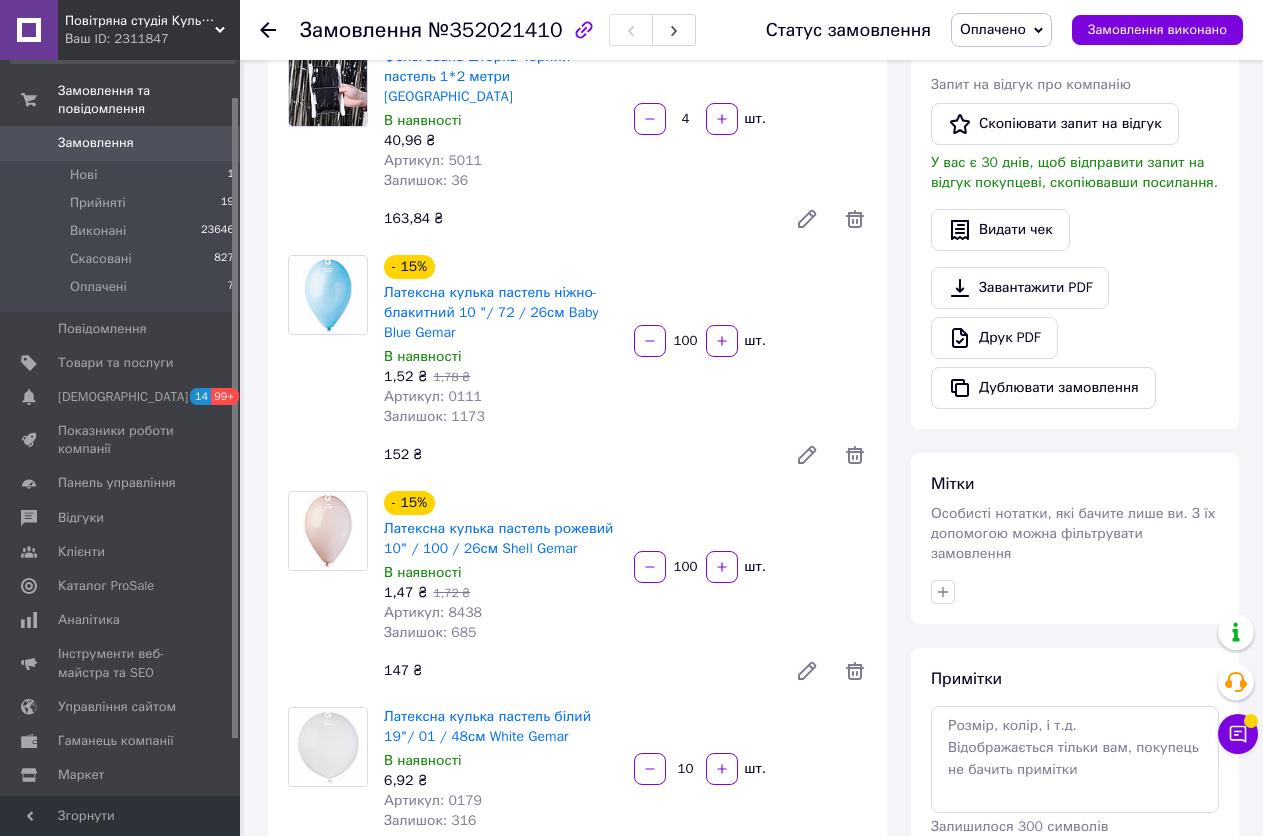 click 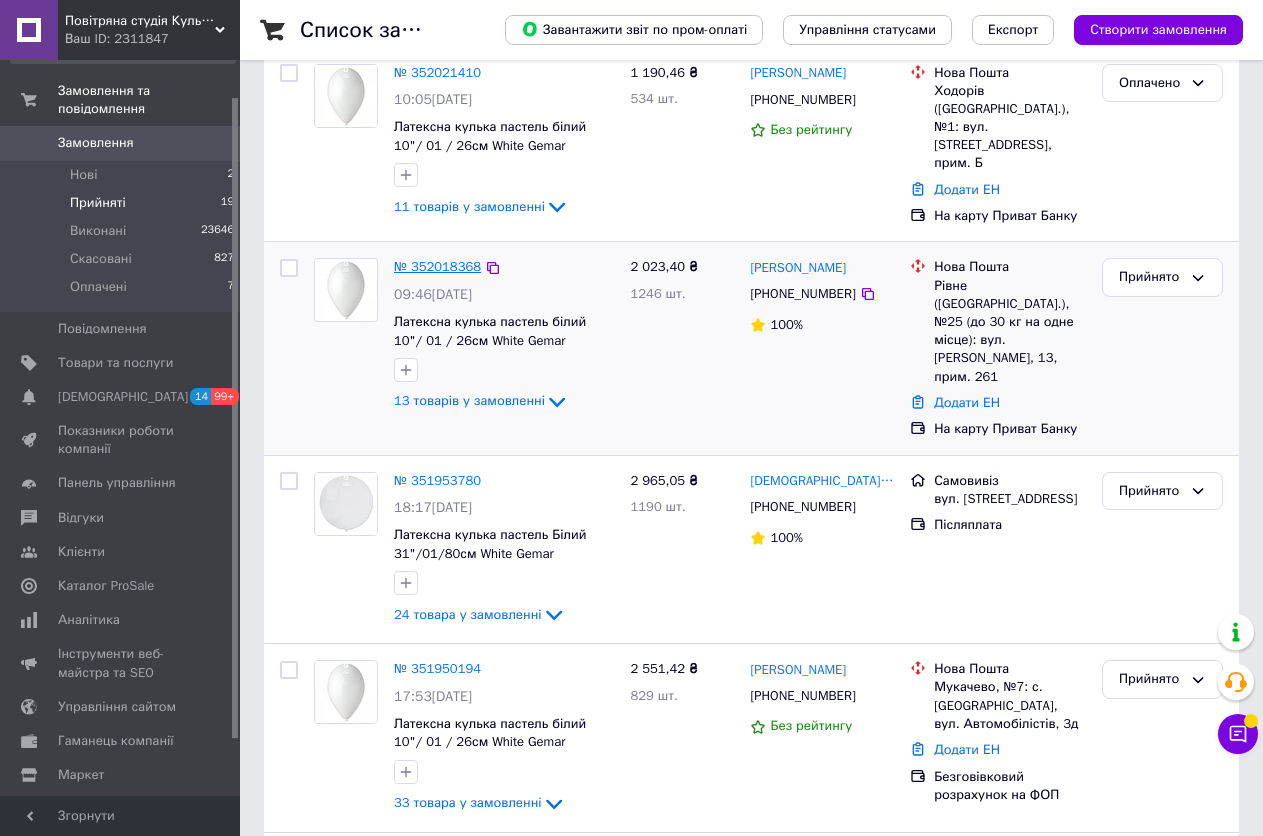 click on "№ 352018368" at bounding box center (437, 266) 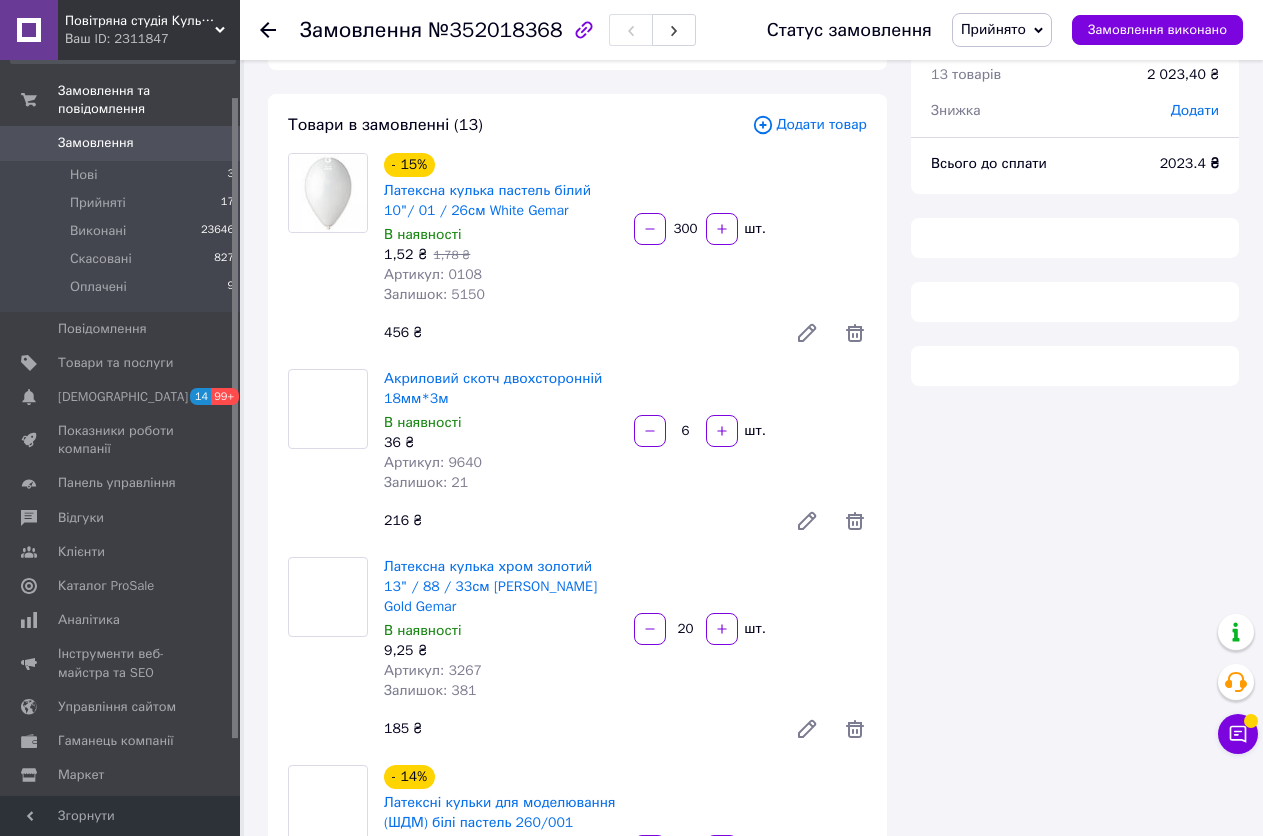scroll, scrollTop: 400, scrollLeft: 0, axis: vertical 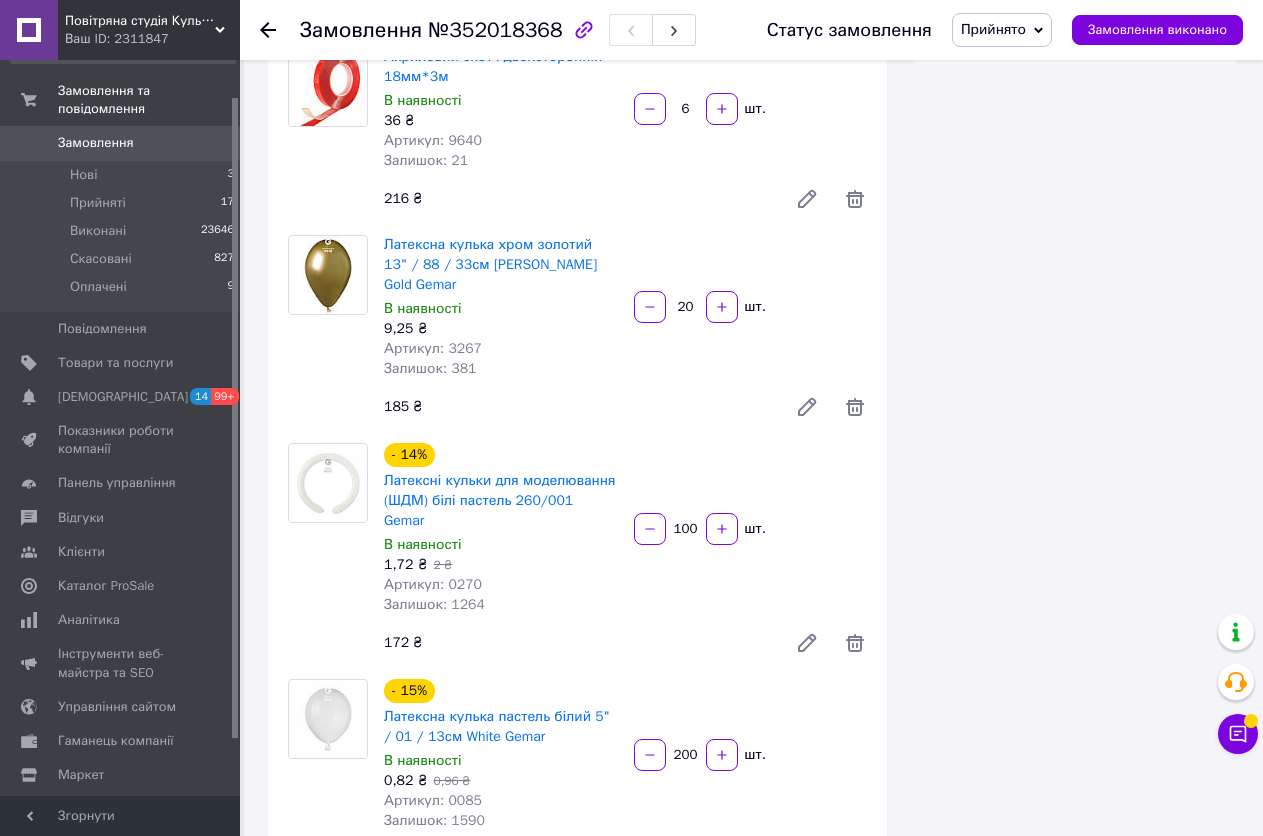 click on "Прийнято" at bounding box center (993, 29) 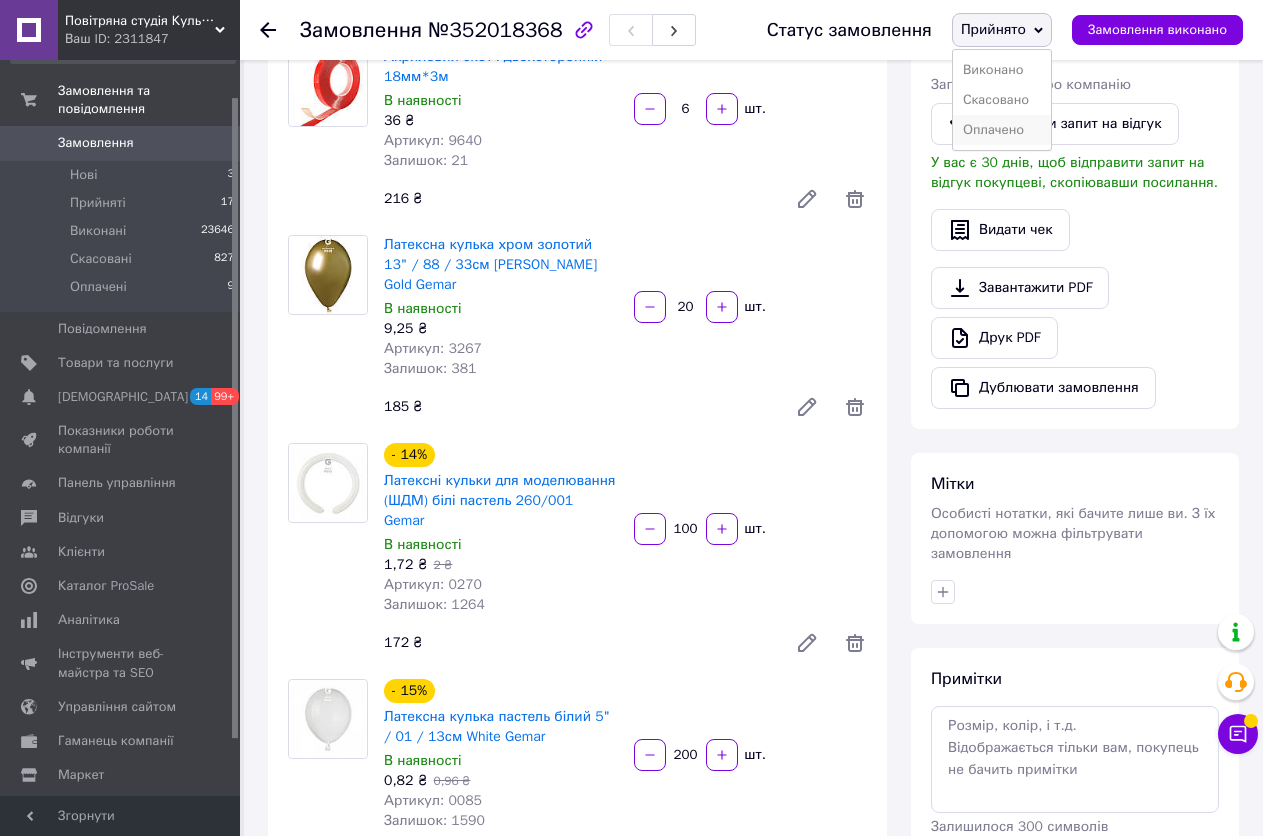 click on "Оплачено" at bounding box center (1002, 130) 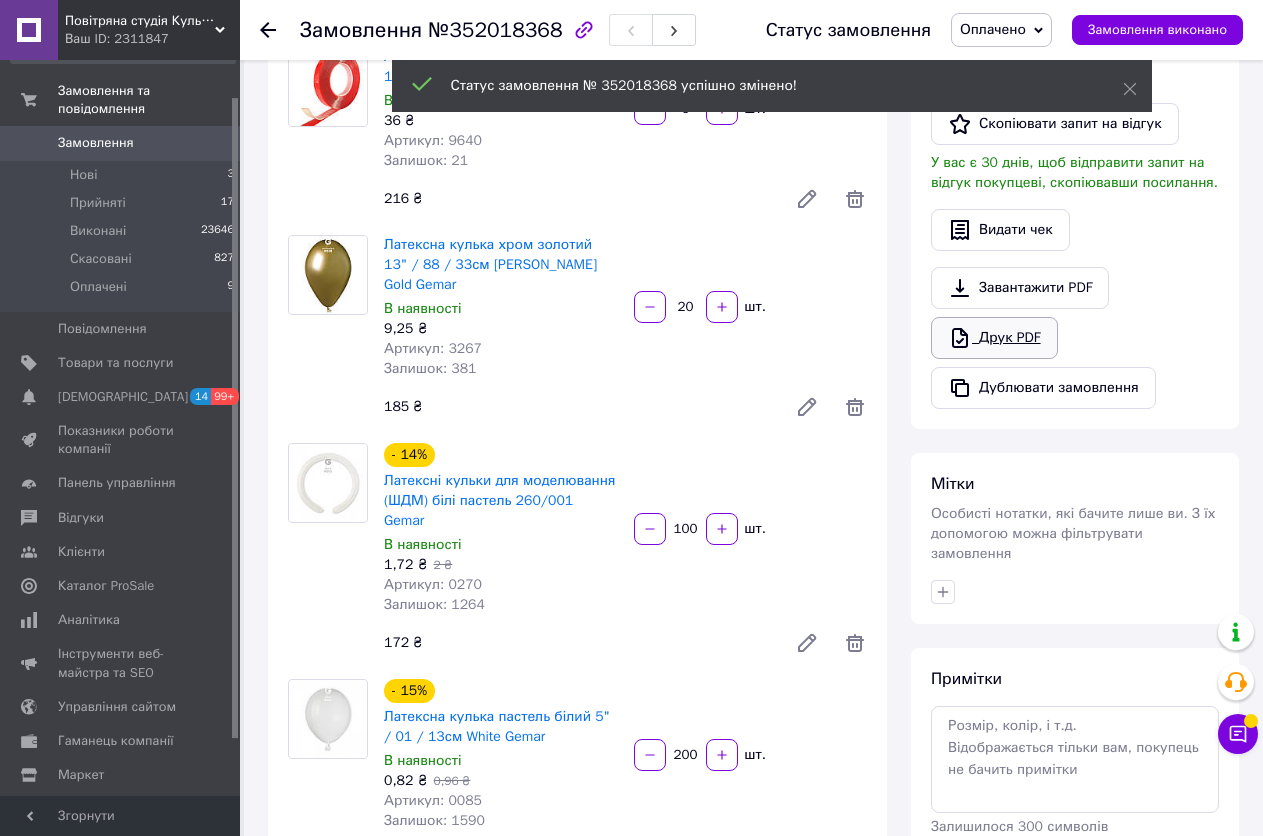 click on "Друк PDF" at bounding box center (994, 338) 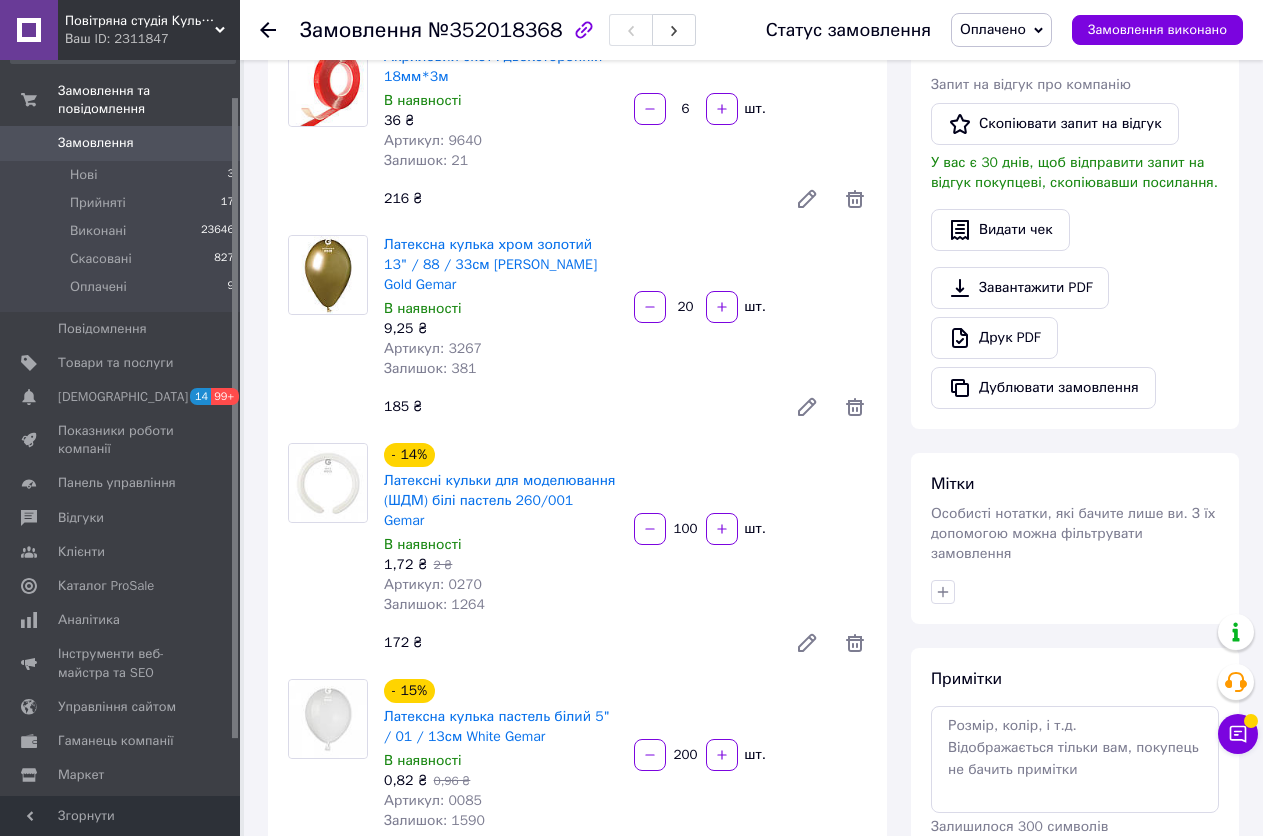 click 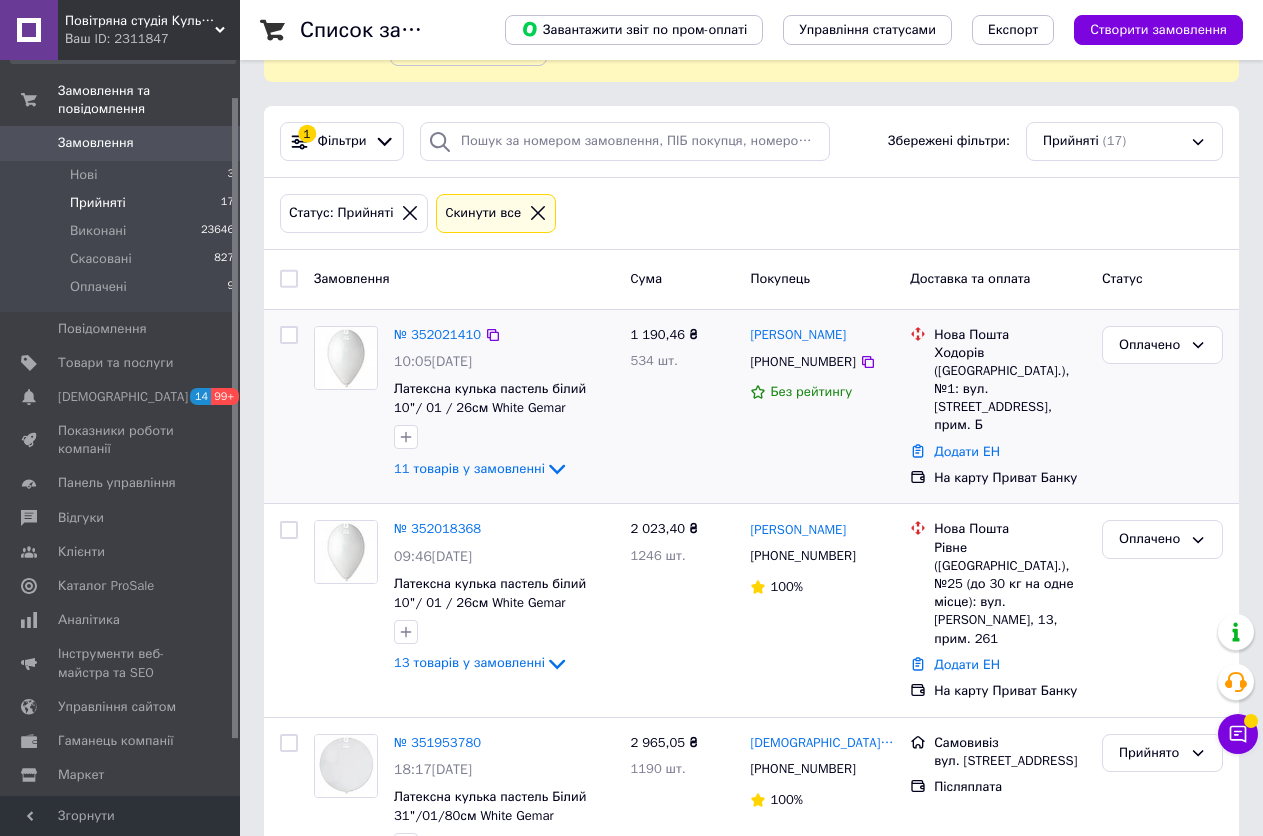 scroll, scrollTop: 100, scrollLeft: 0, axis: vertical 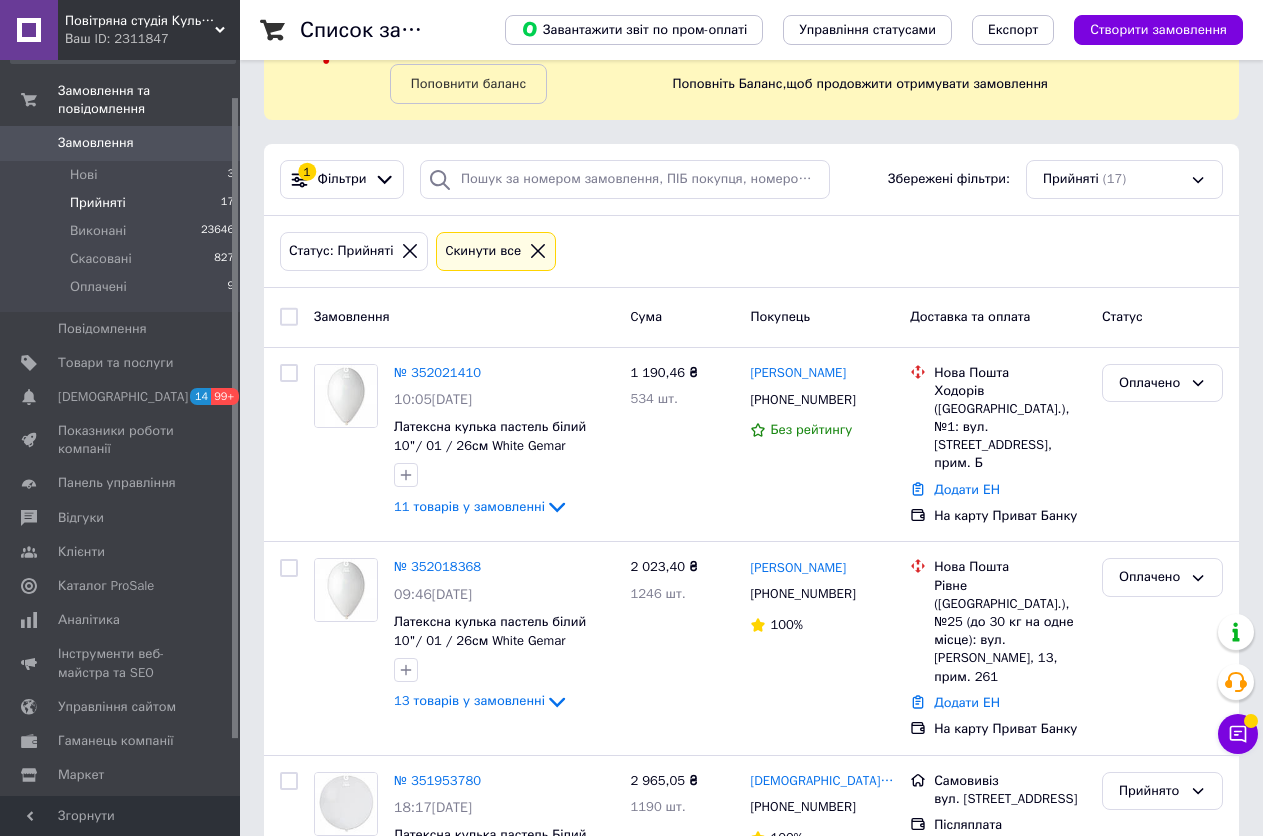 click 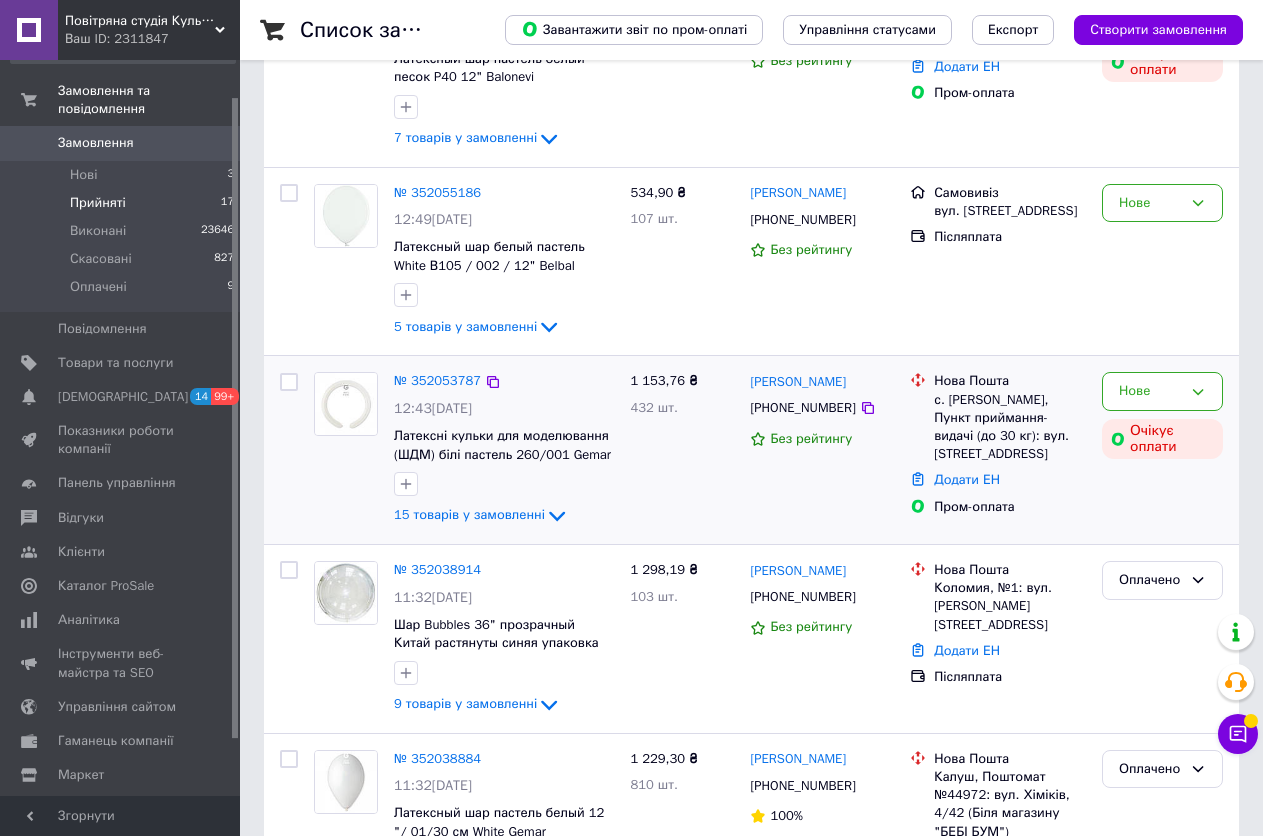scroll, scrollTop: 400, scrollLeft: 0, axis: vertical 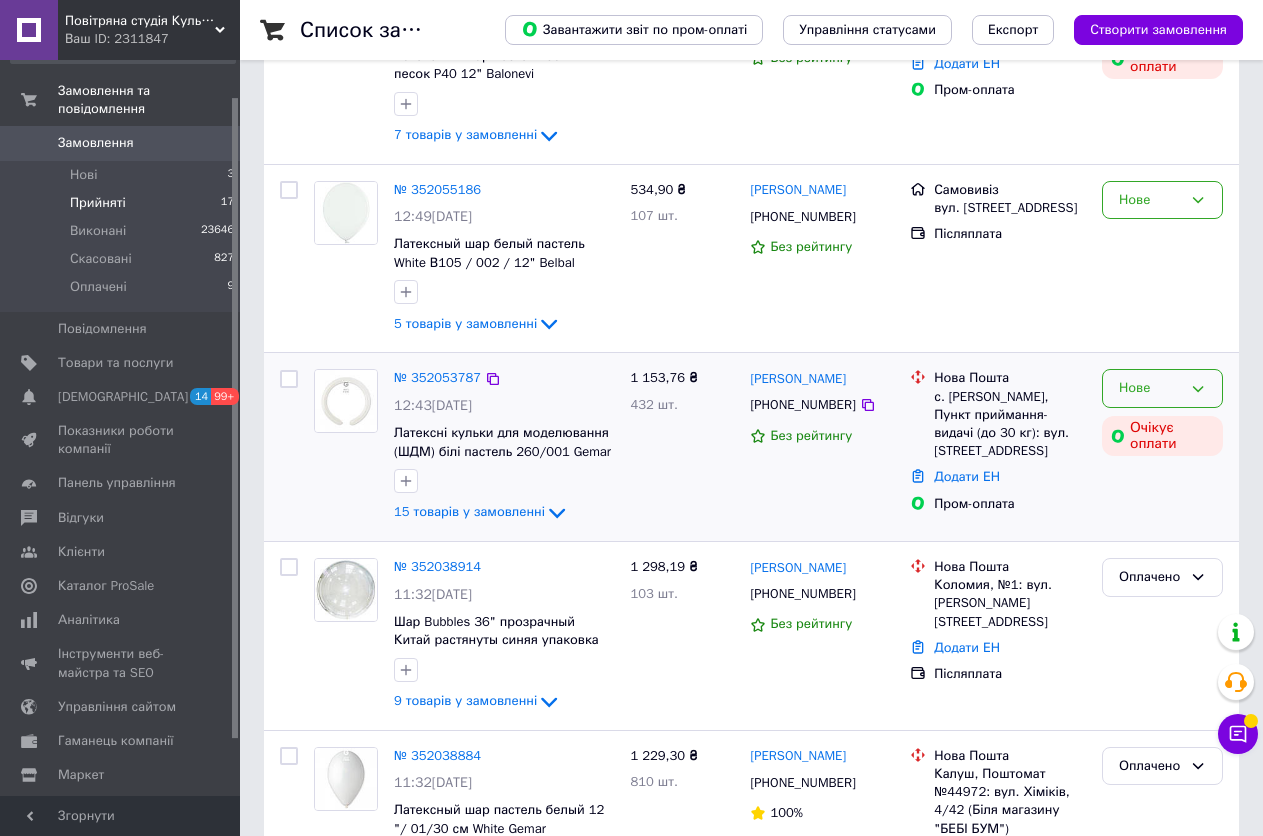 click on "Нове" at bounding box center (1150, 388) 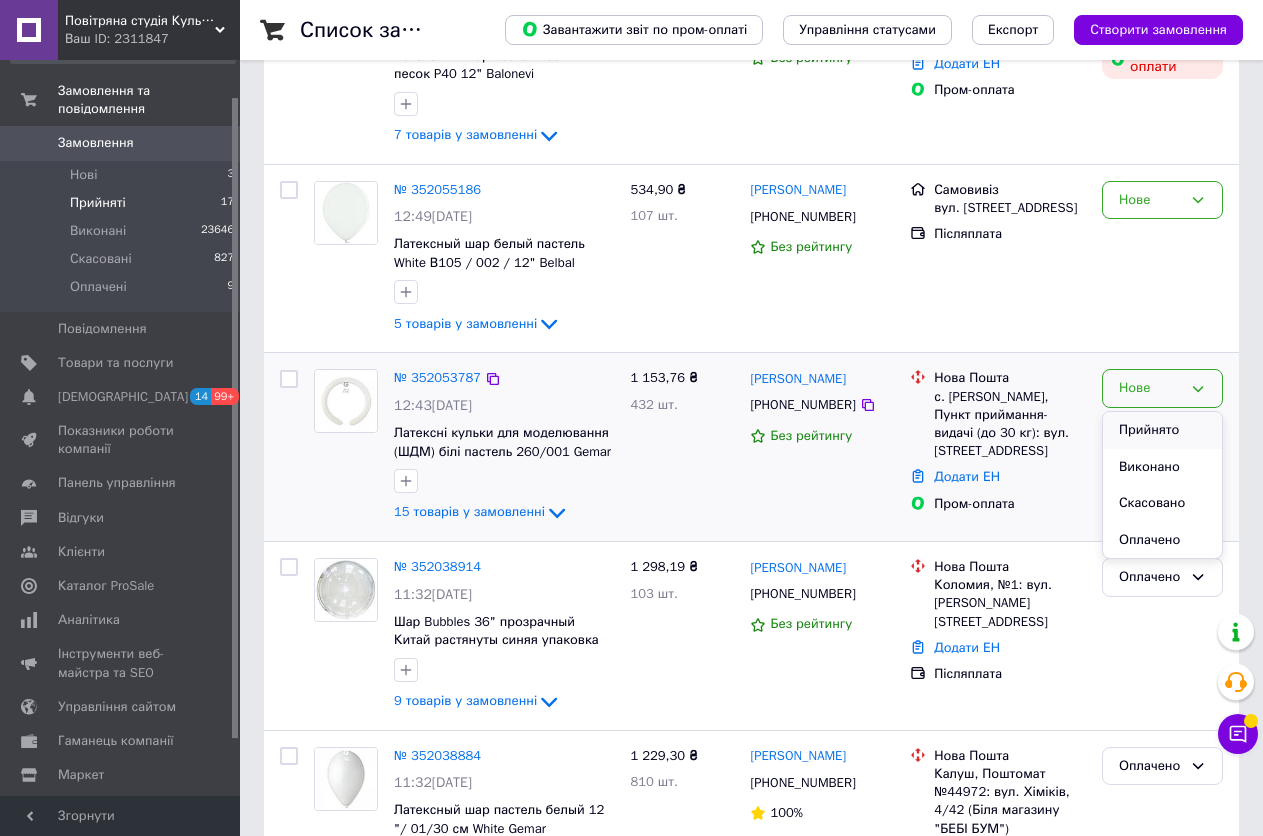 click on "Прийнято" at bounding box center (1162, 430) 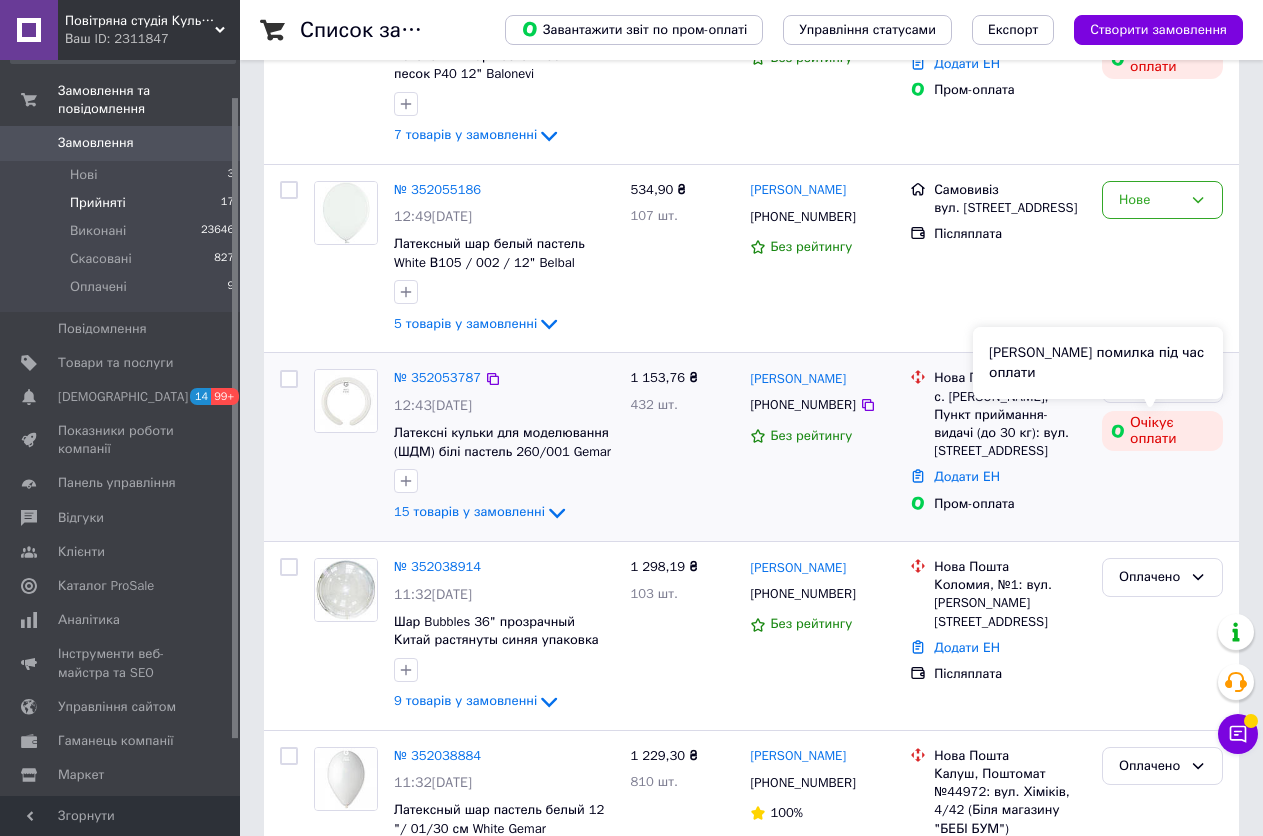 scroll, scrollTop: 200, scrollLeft: 0, axis: vertical 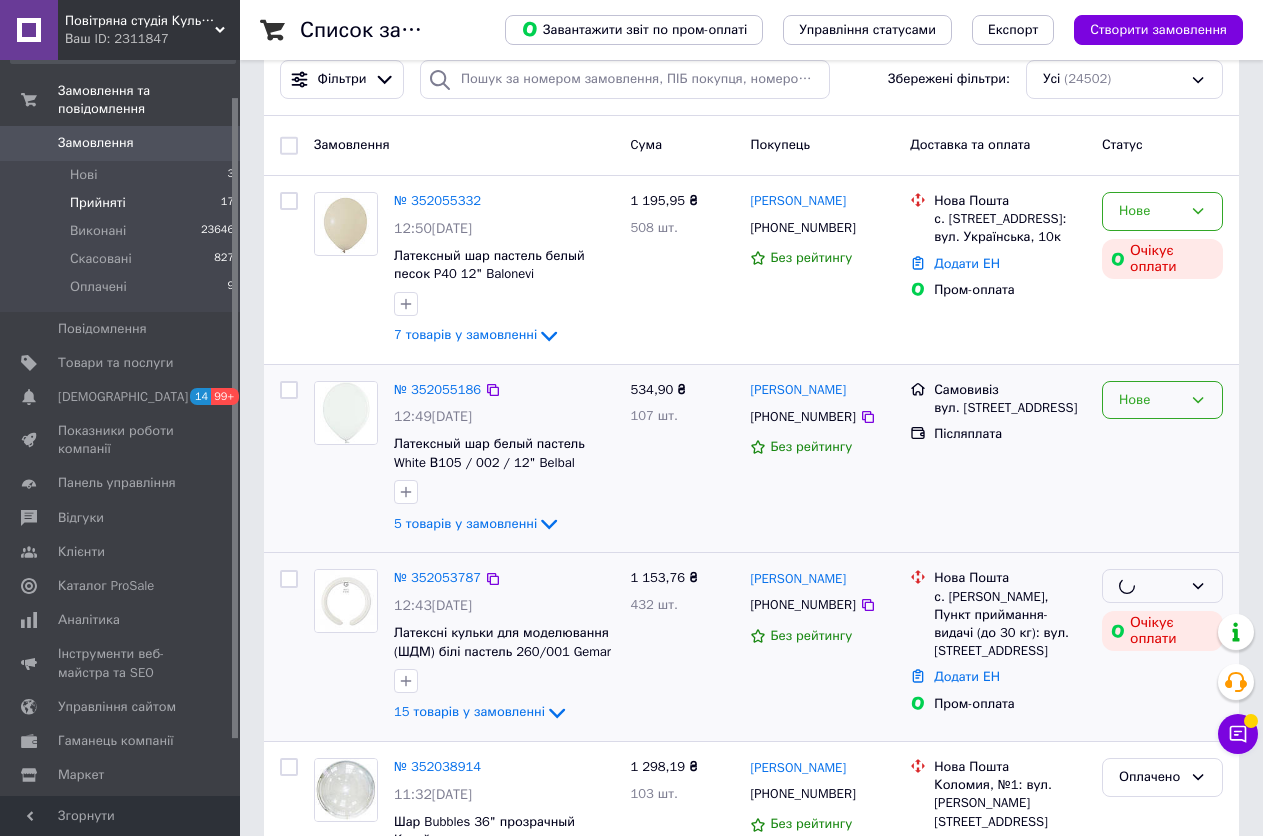 click on "Нове" at bounding box center [1150, 400] 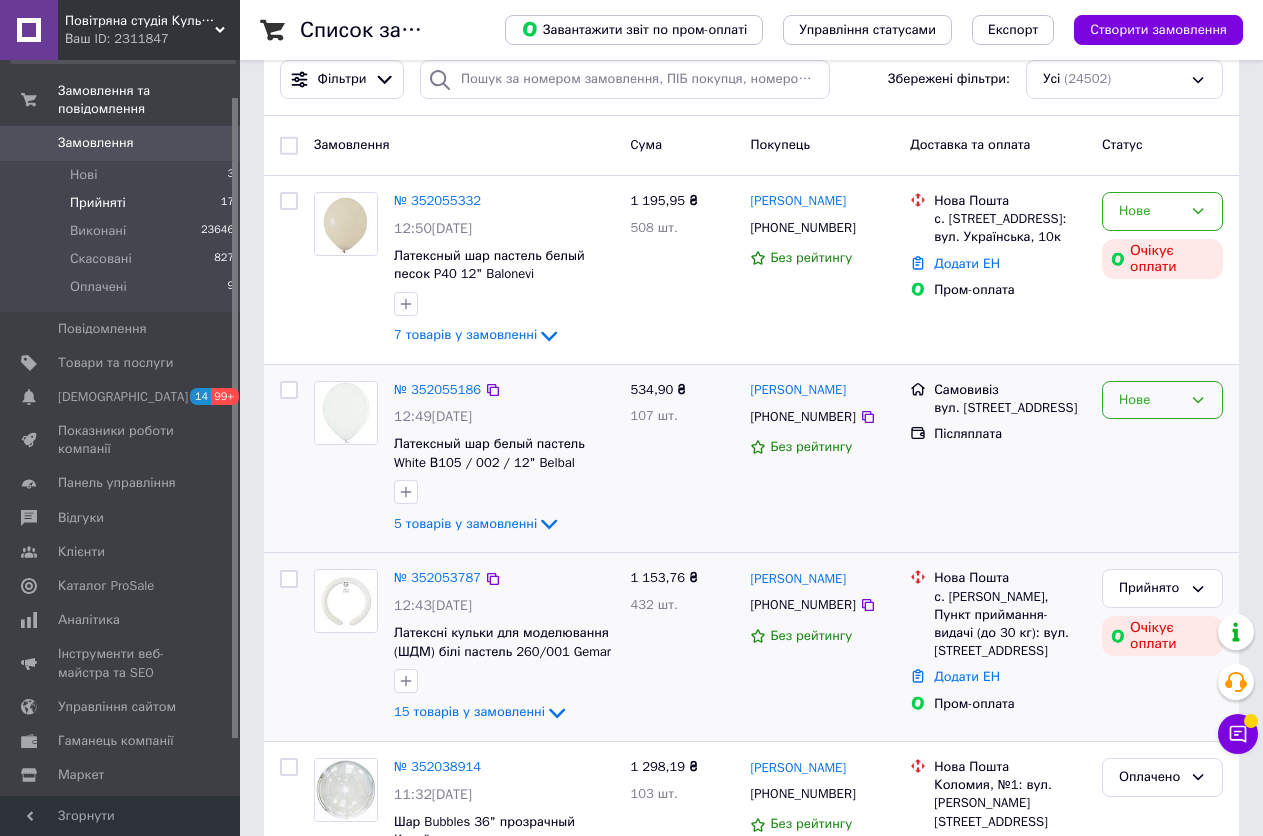 click on "Нове" at bounding box center (1150, 400) 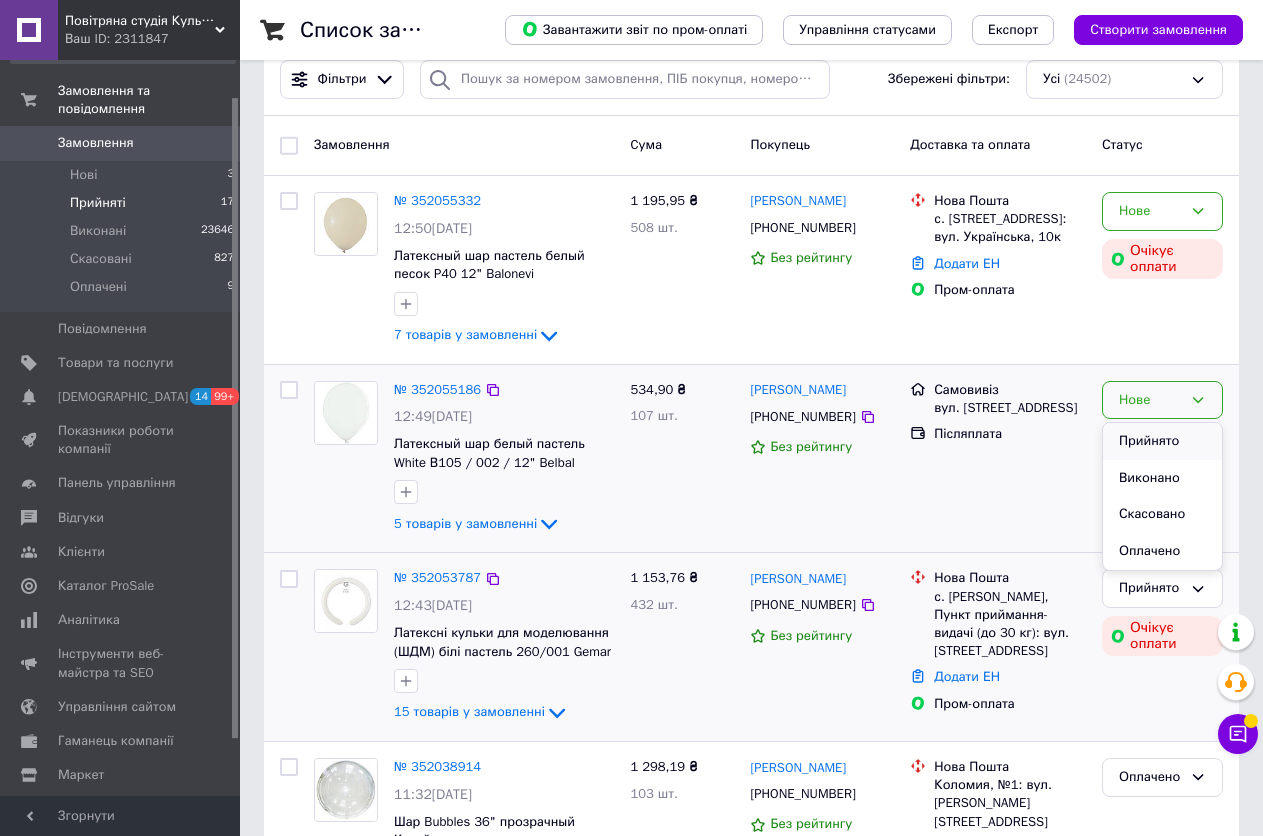 click on "Прийнято" at bounding box center [1162, 441] 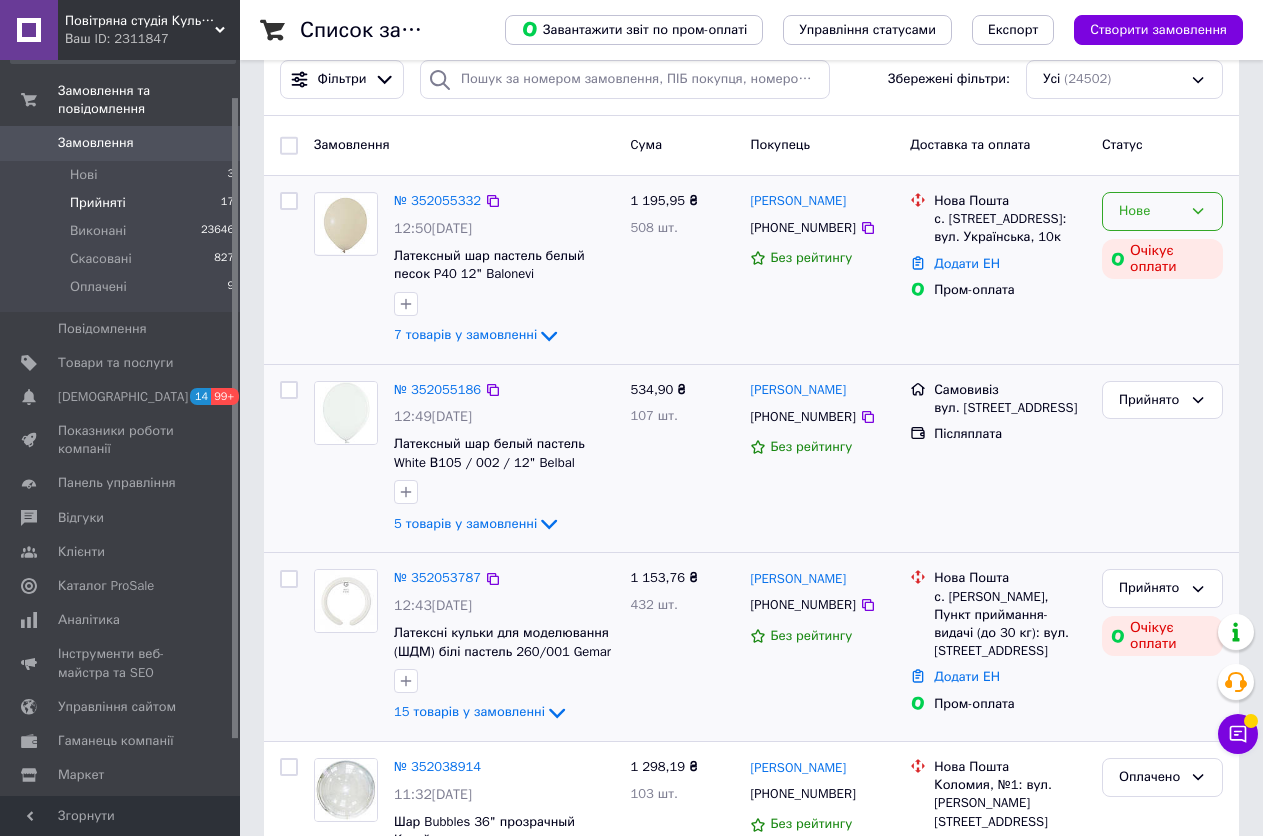 click on "Нове" at bounding box center [1150, 211] 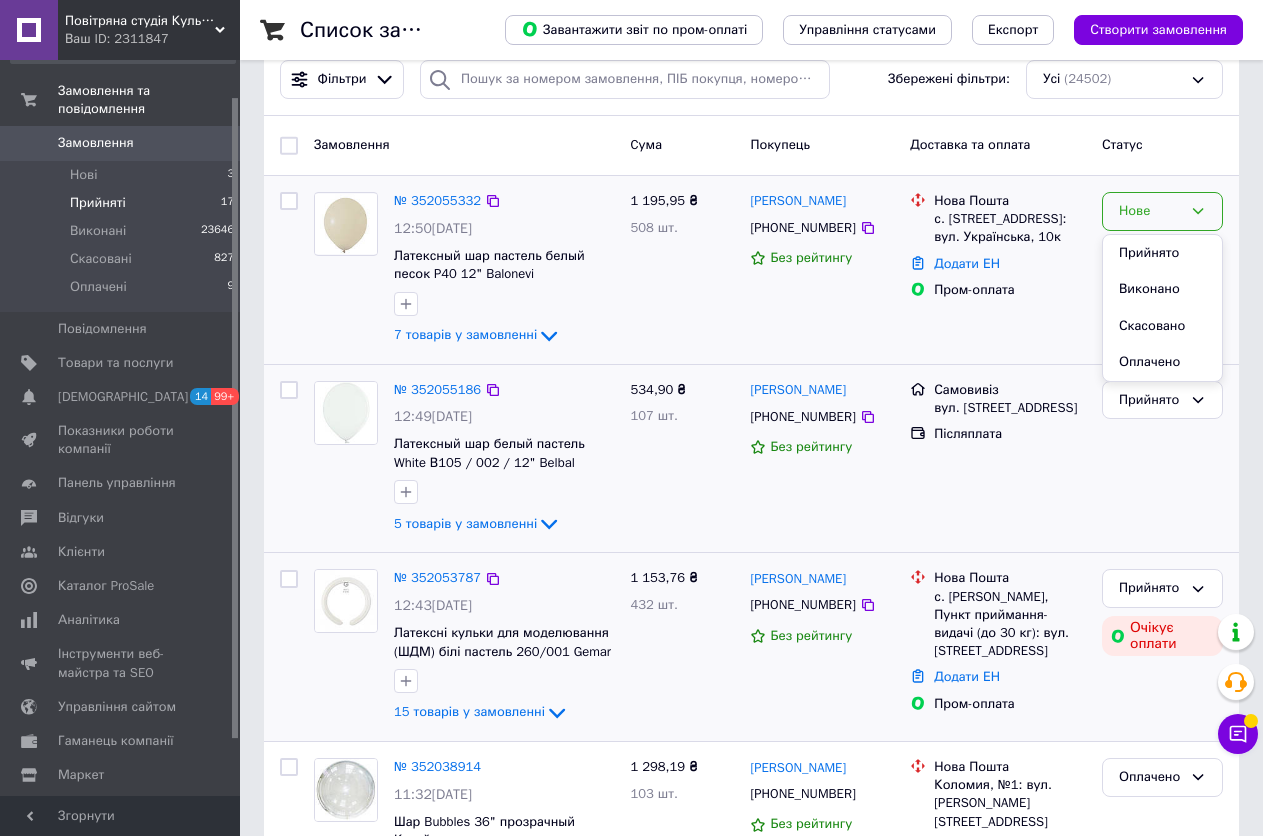 drag, startPoint x: 1163, startPoint y: 244, endPoint x: 807, endPoint y: 283, distance: 358.12985 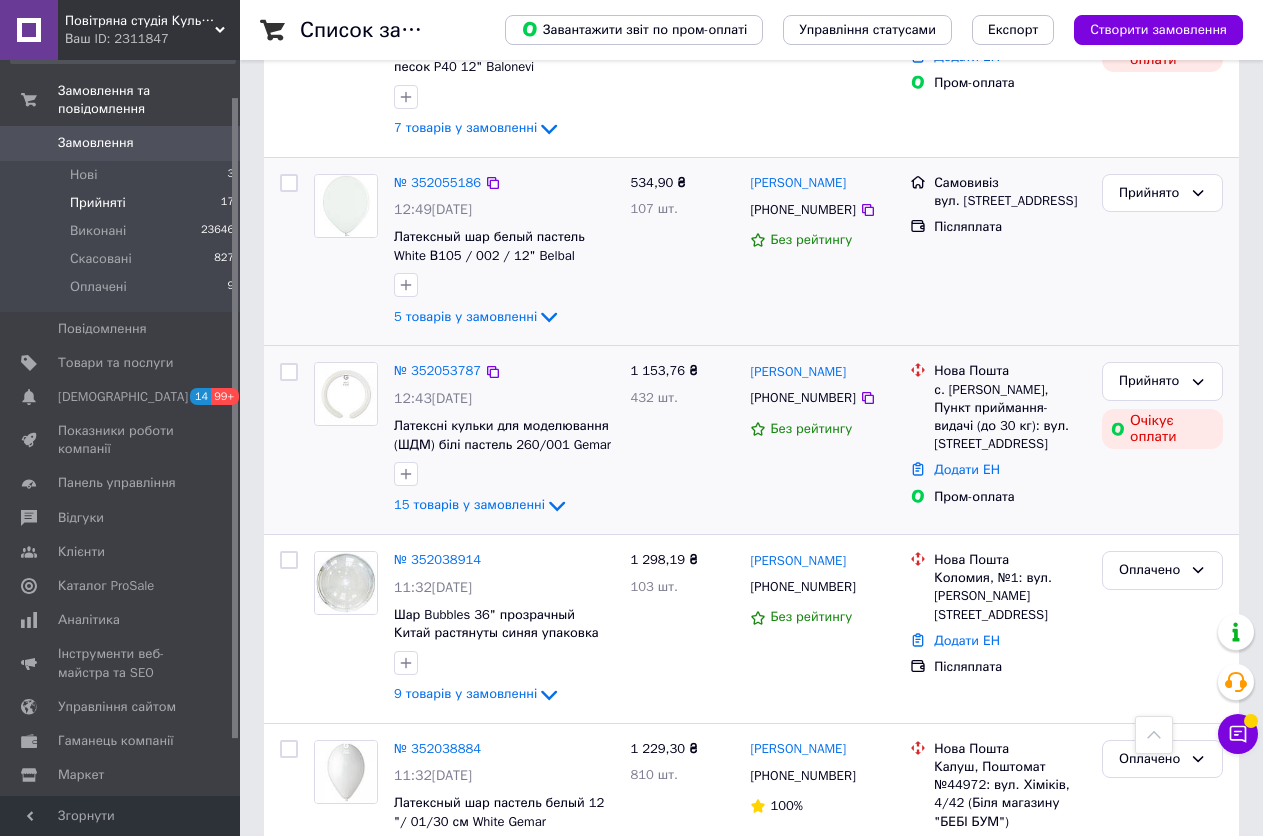 scroll, scrollTop: 400, scrollLeft: 0, axis: vertical 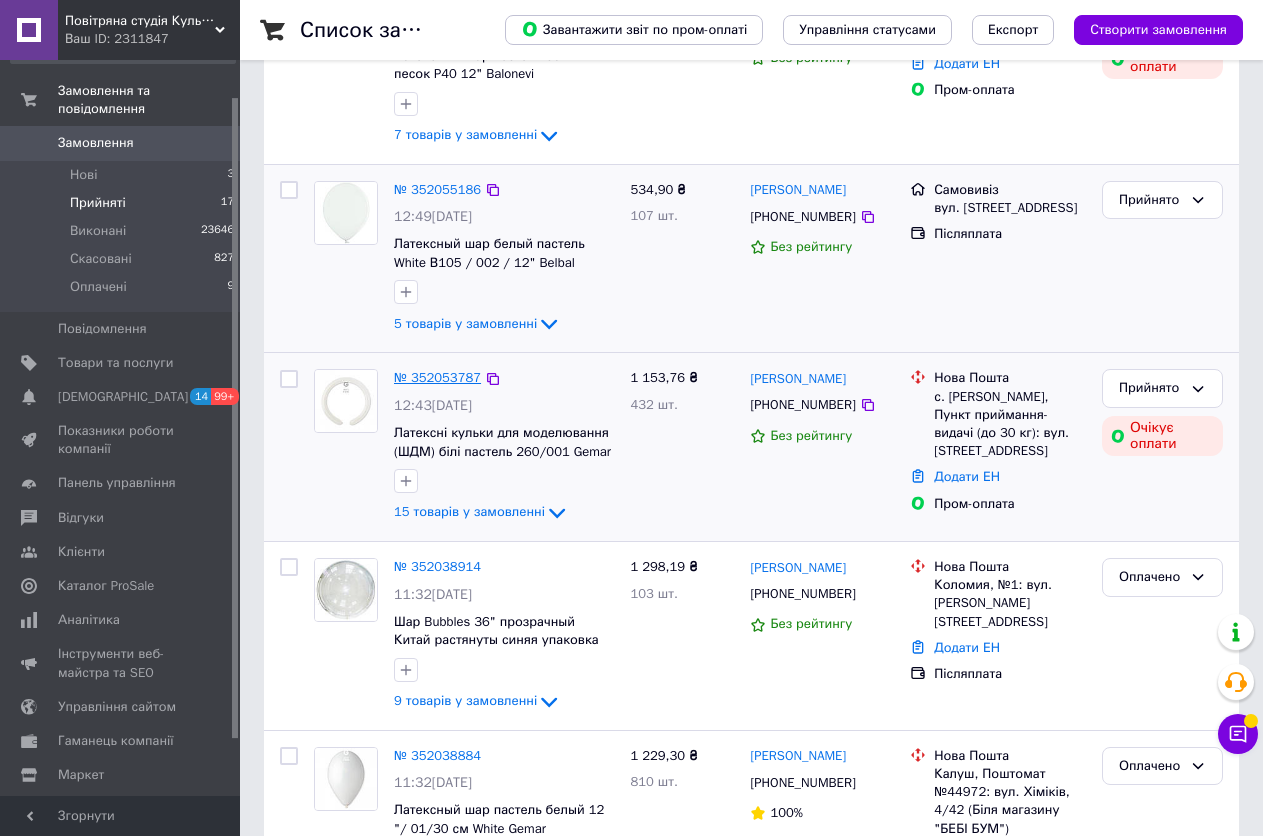 click on "№ 352053787" at bounding box center [437, 377] 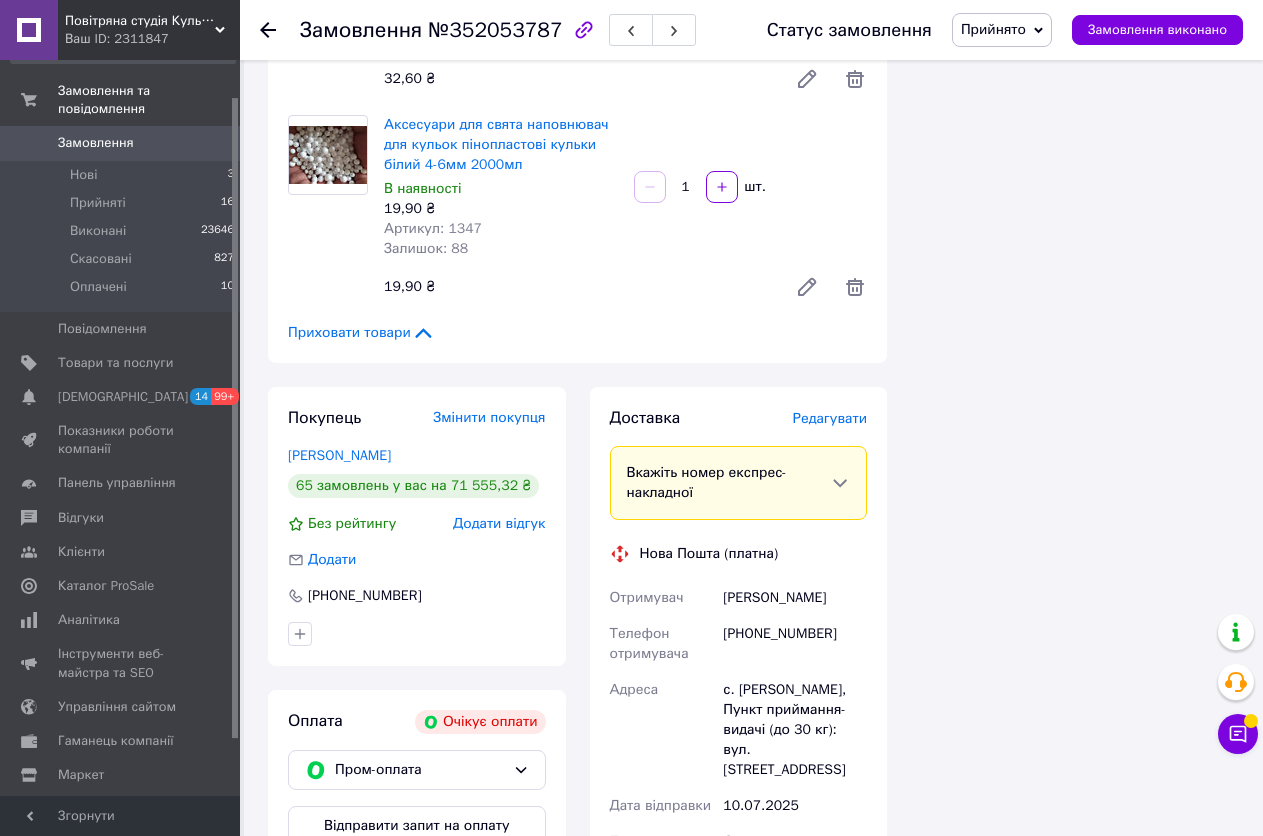 scroll, scrollTop: 3200, scrollLeft: 0, axis: vertical 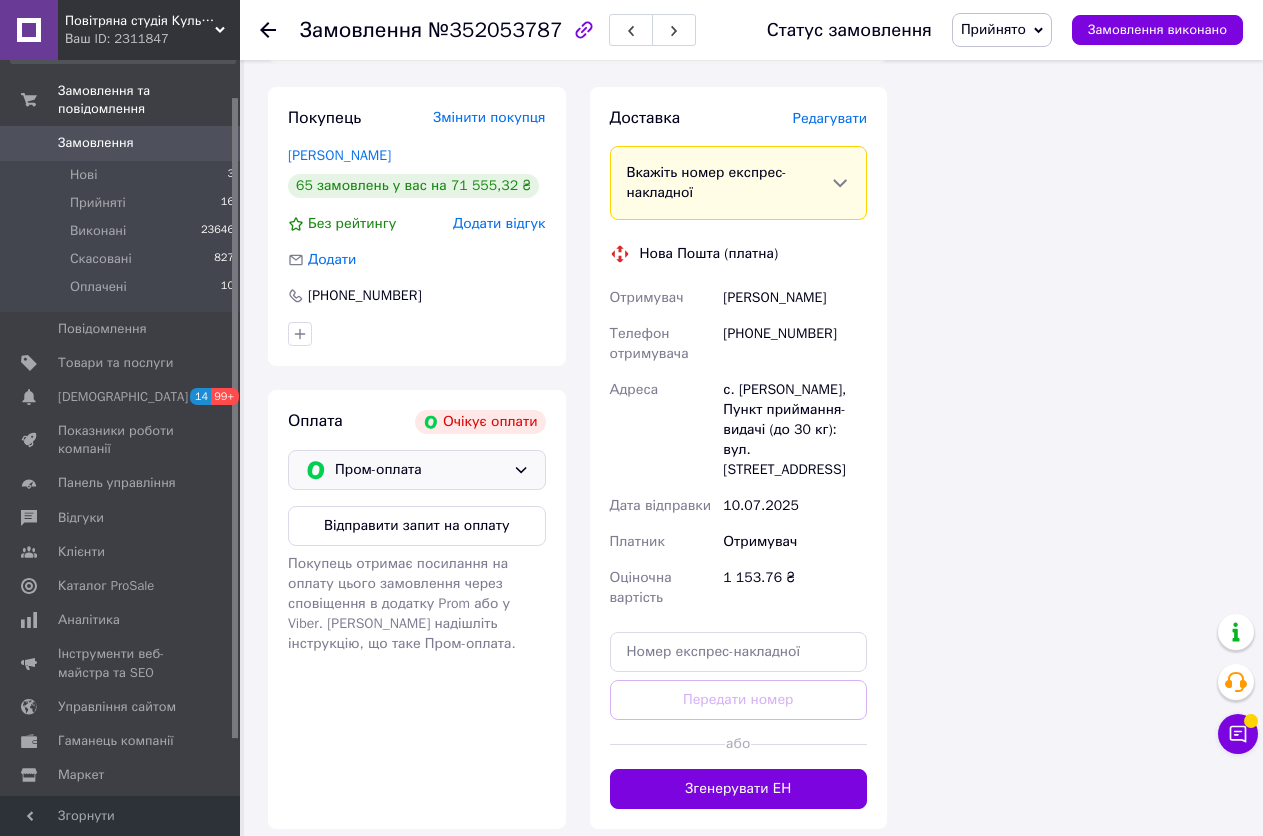click on "Пром-оплата" at bounding box center (420, 470) 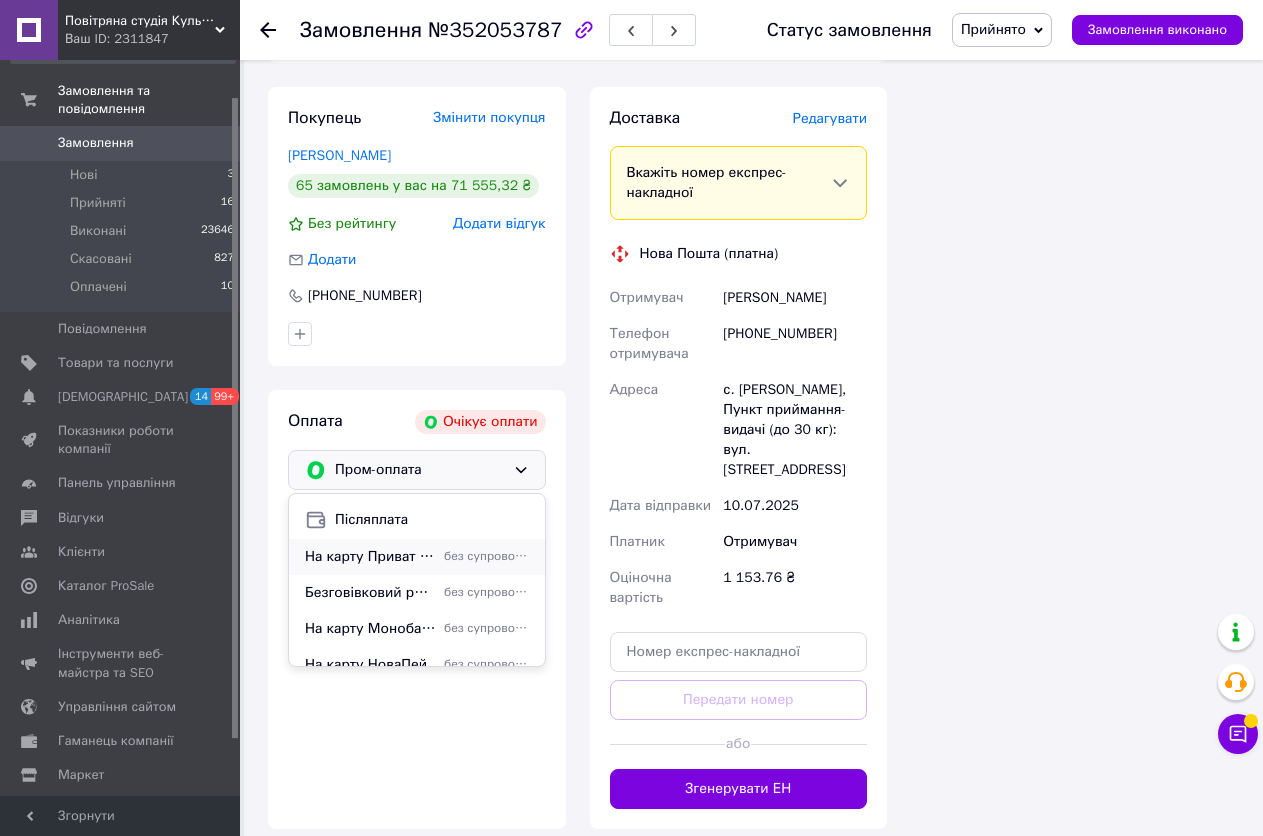 scroll, scrollTop: 48, scrollLeft: 0, axis: vertical 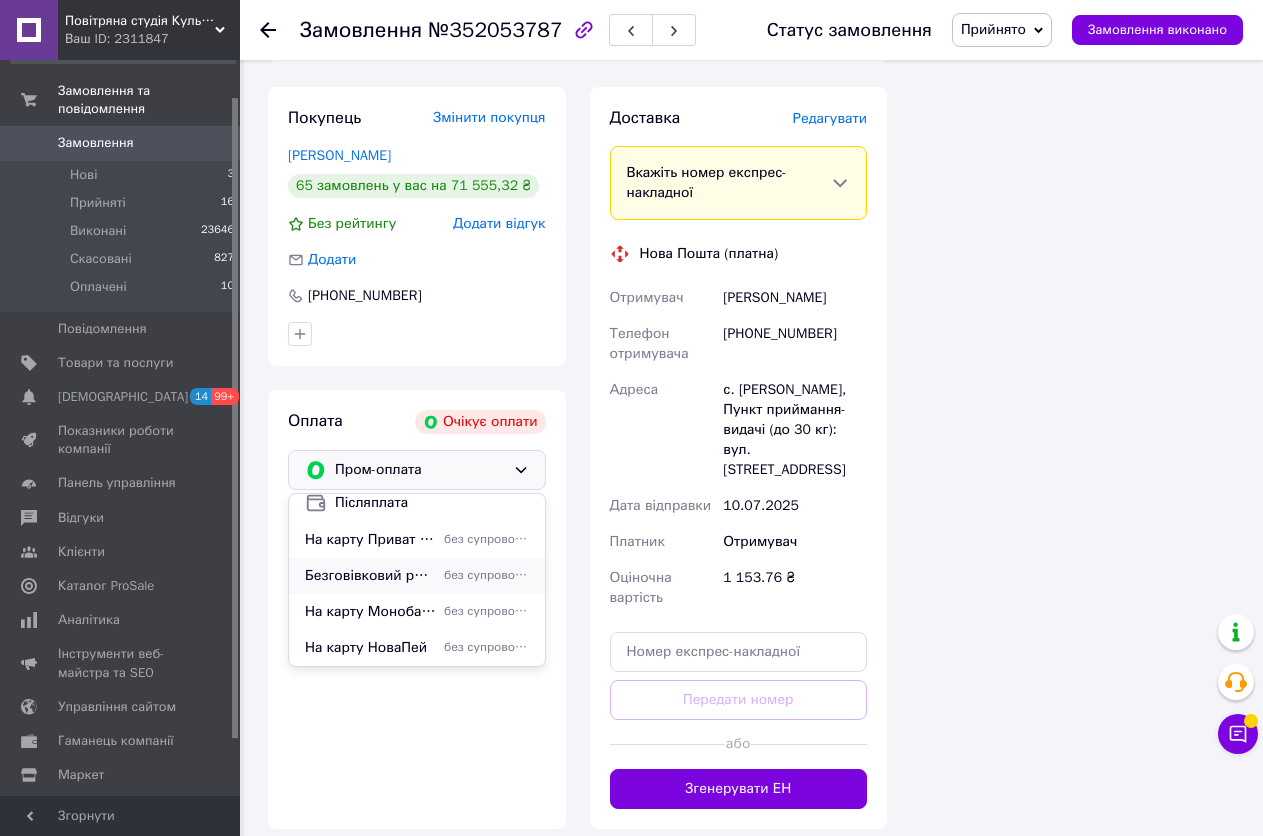 click on "без супроводу Prom" at bounding box center (486, 575) 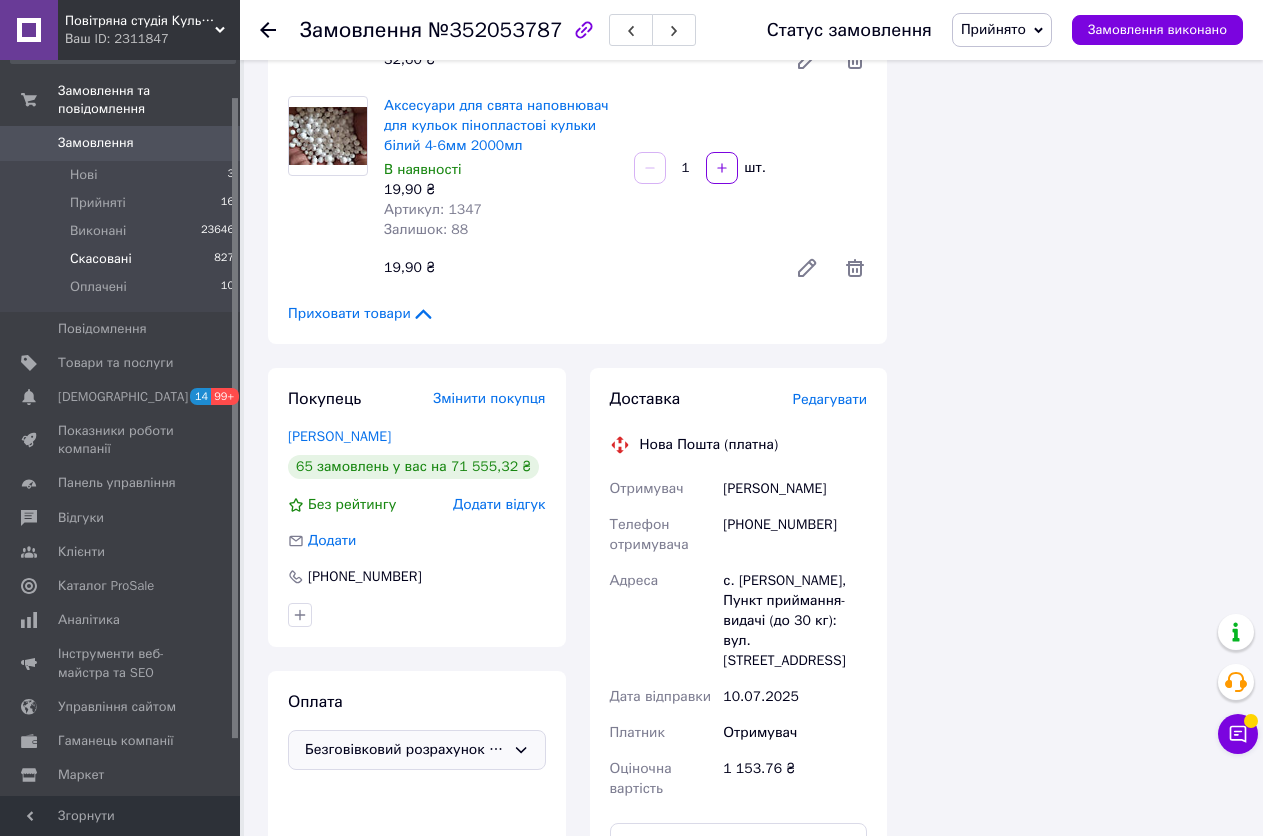 scroll, scrollTop: 2900, scrollLeft: 0, axis: vertical 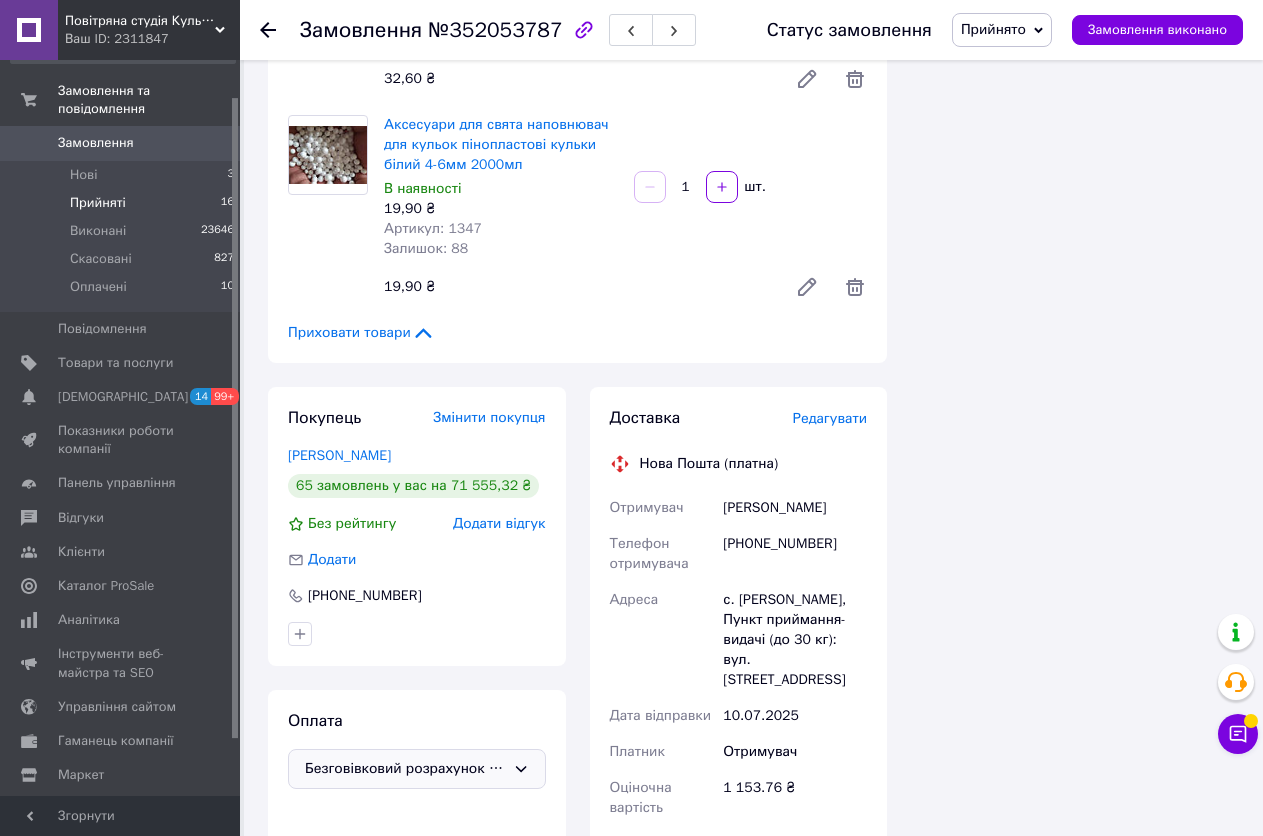 drag, startPoint x: 132, startPoint y: 189, endPoint x: 142, endPoint y: 193, distance: 10.770329 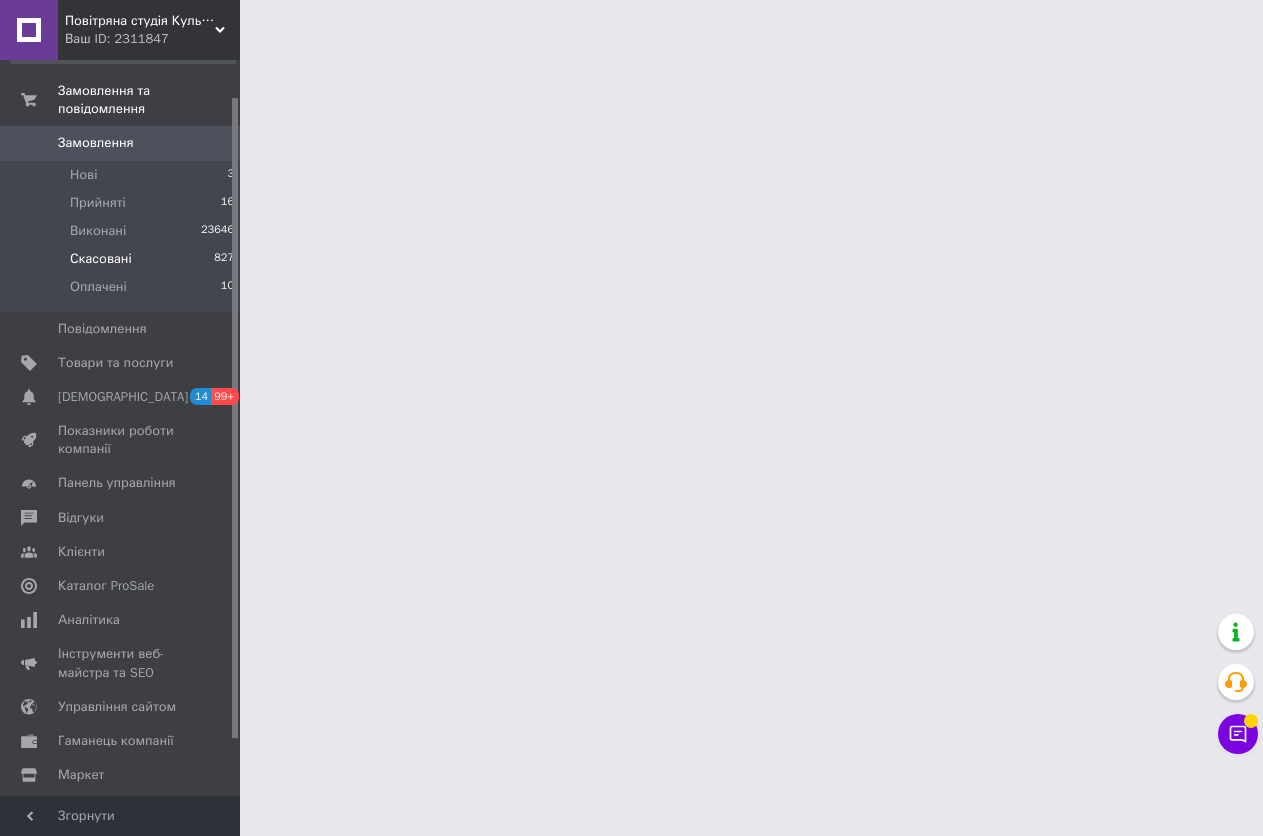 scroll, scrollTop: 0, scrollLeft: 0, axis: both 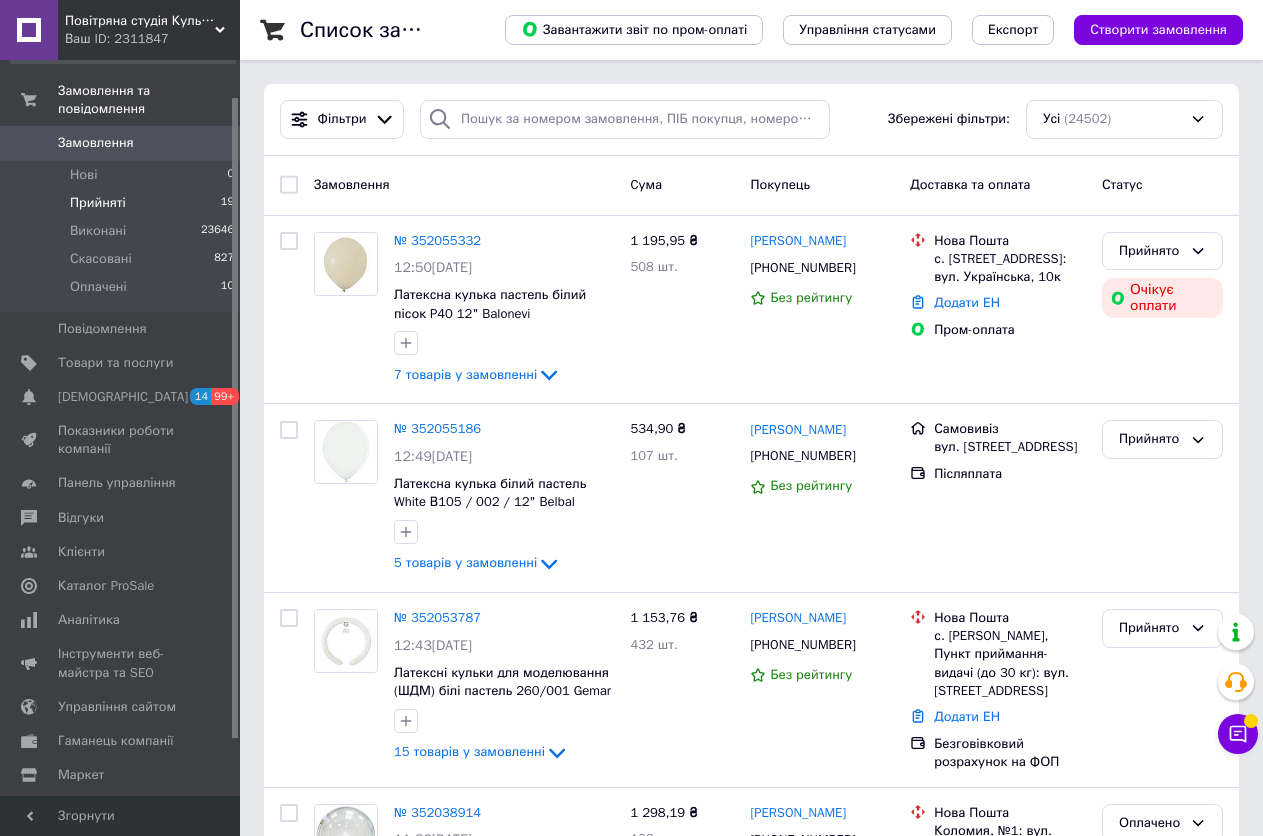 click on "Прийняті" at bounding box center [98, 203] 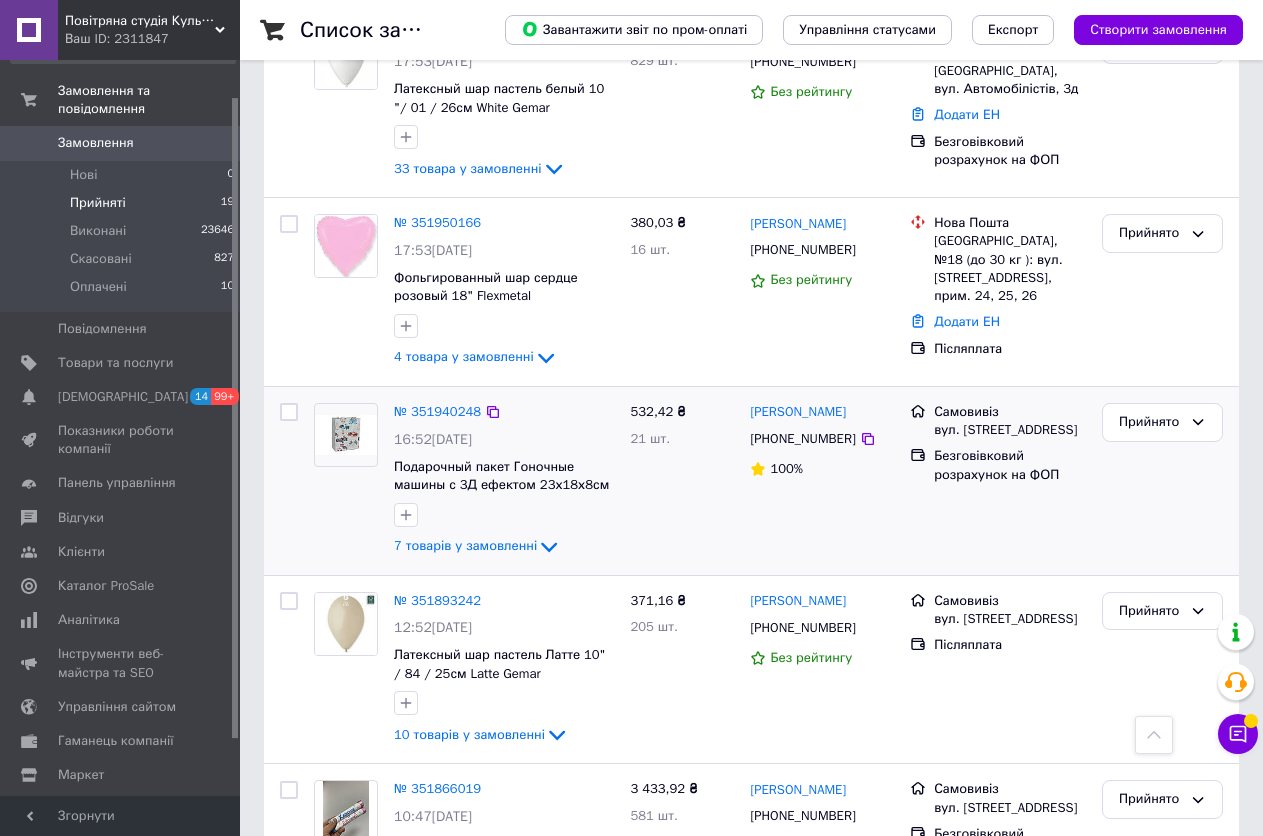 scroll, scrollTop: 1200, scrollLeft: 0, axis: vertical 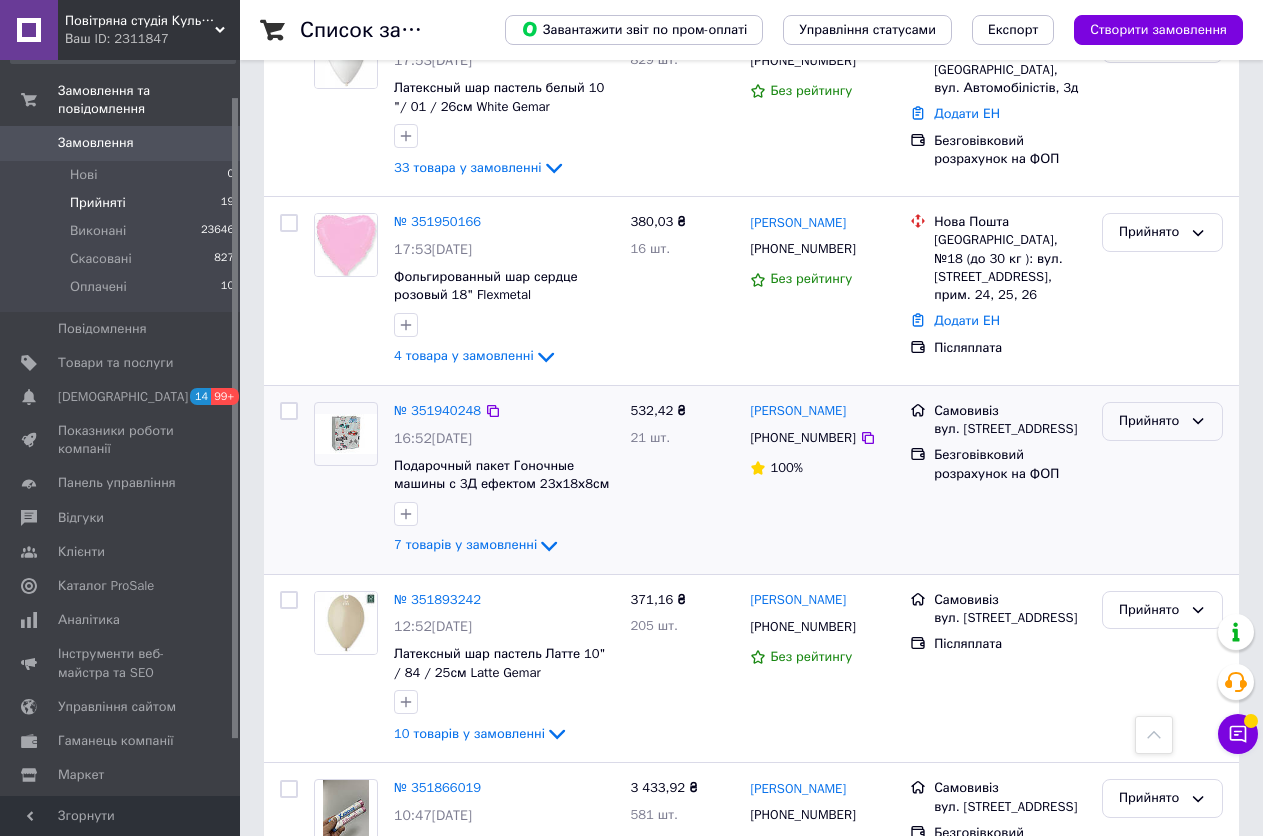 click on "Прийнято" at bounding box center (1150, 421) 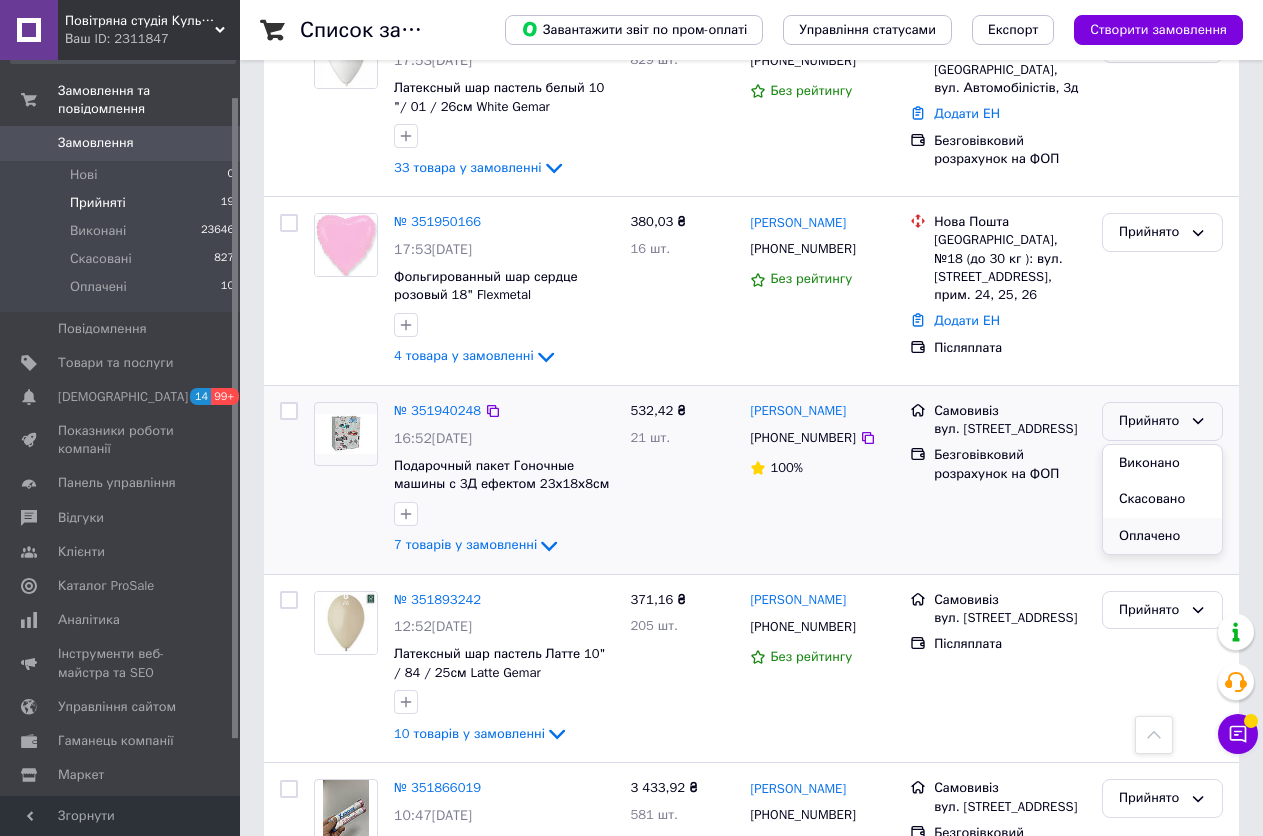 click on "Оплачено" at bounding box center (1162, 536) 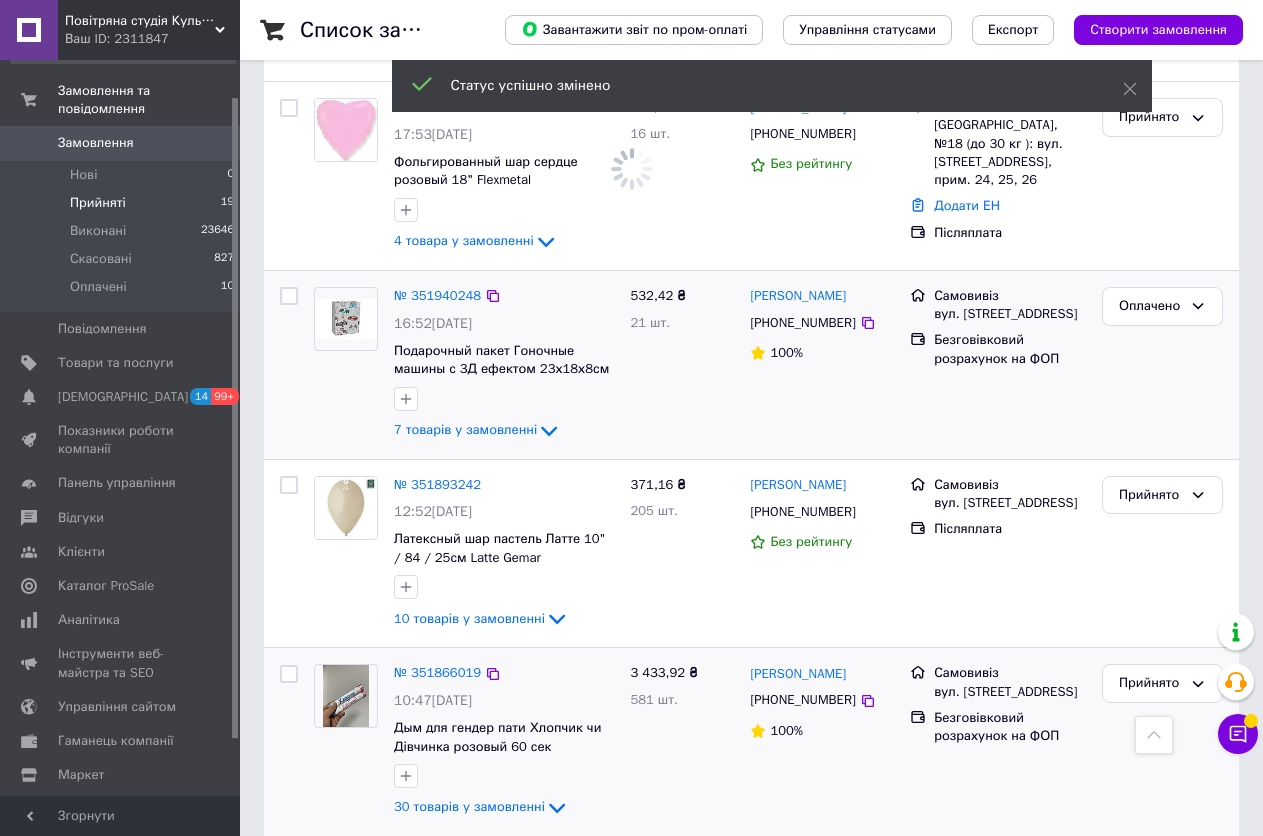 scroll, scrollTop: 1600, scrollLeft: 0, axis: vertical 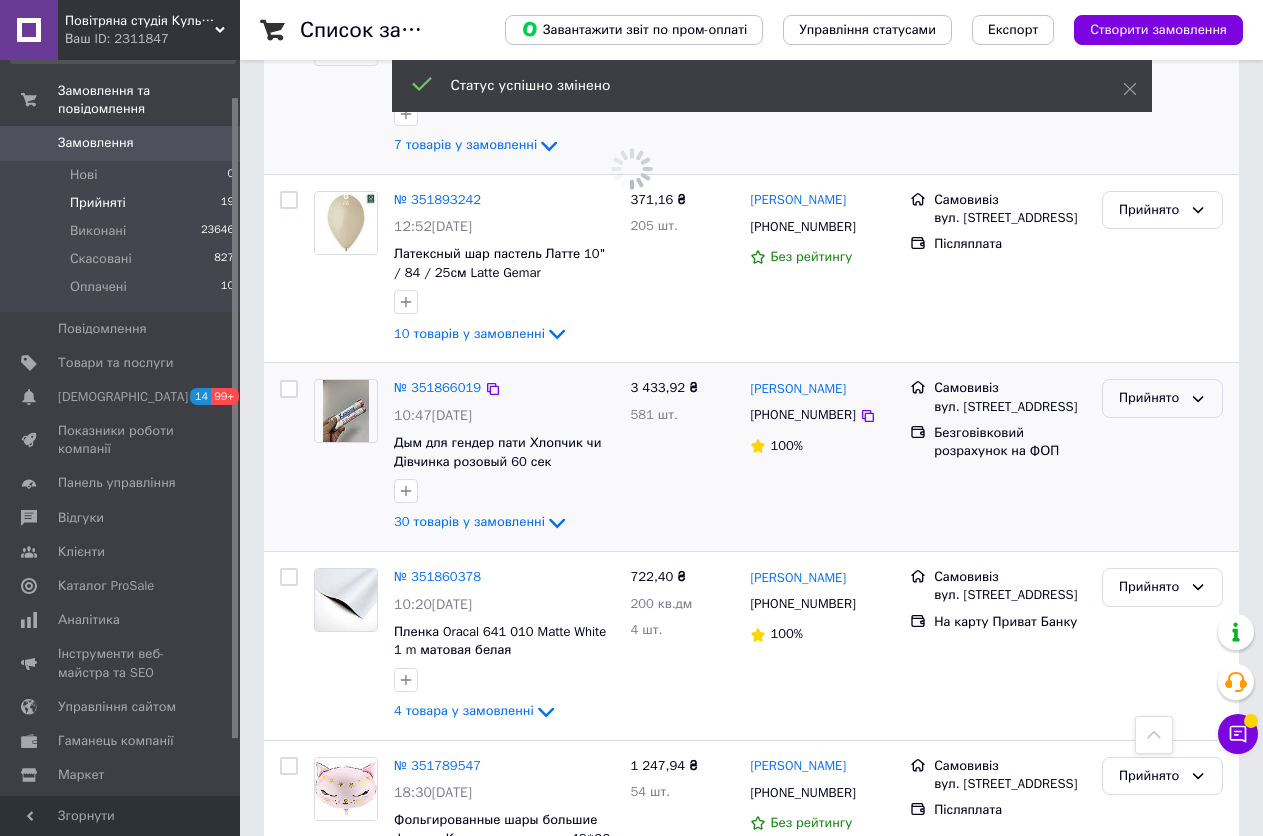 click on "Прийнято" at bounding box center (1162, 398) 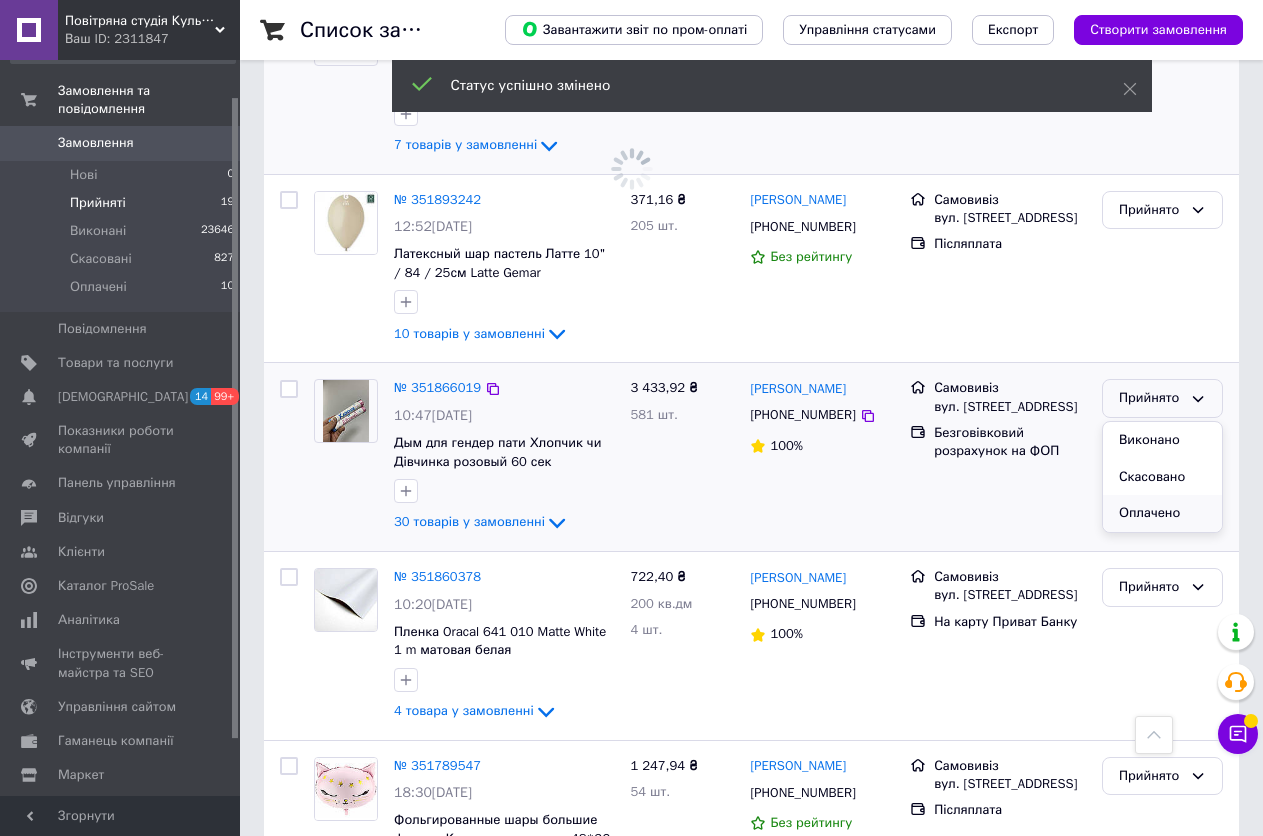 click on "Оплачено" at bounding box center (1162, 513) 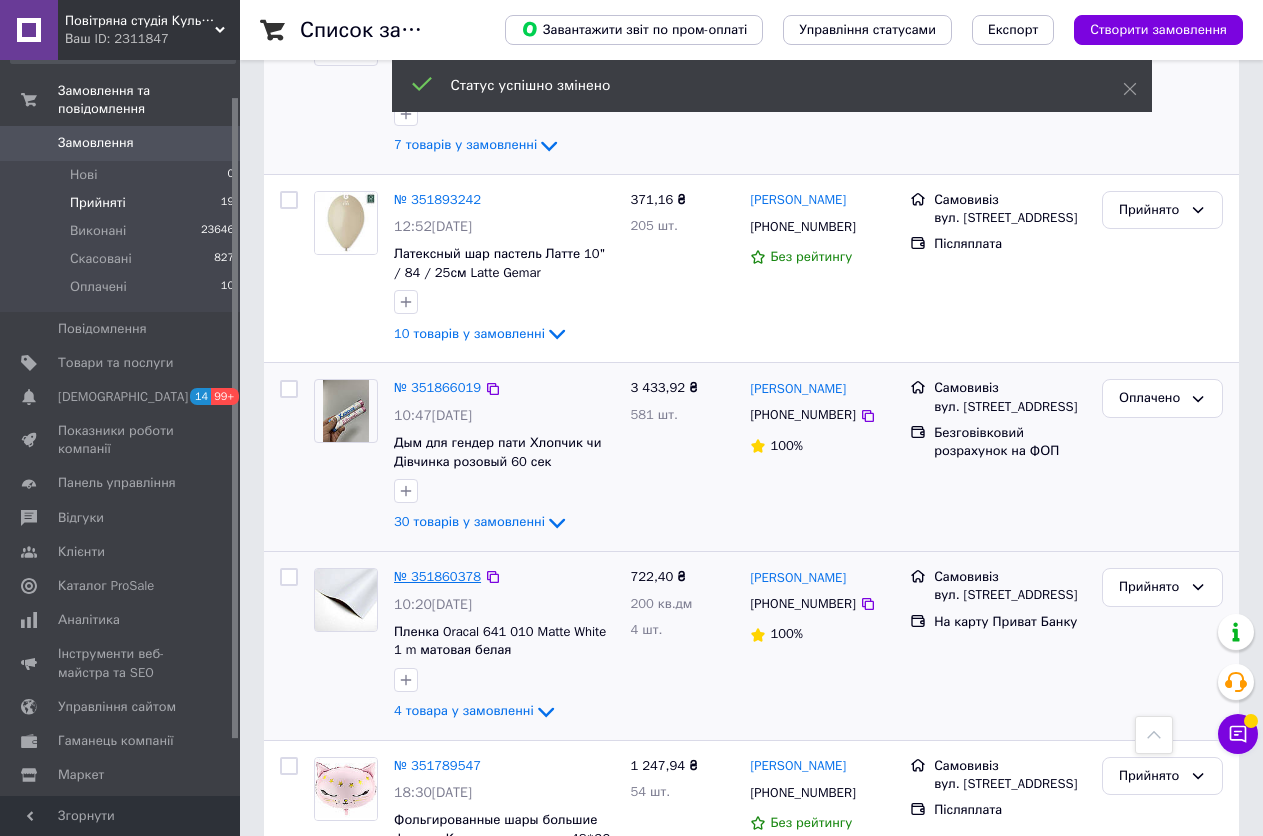 click on "№ 351860378" at bounding box center [437, 576] 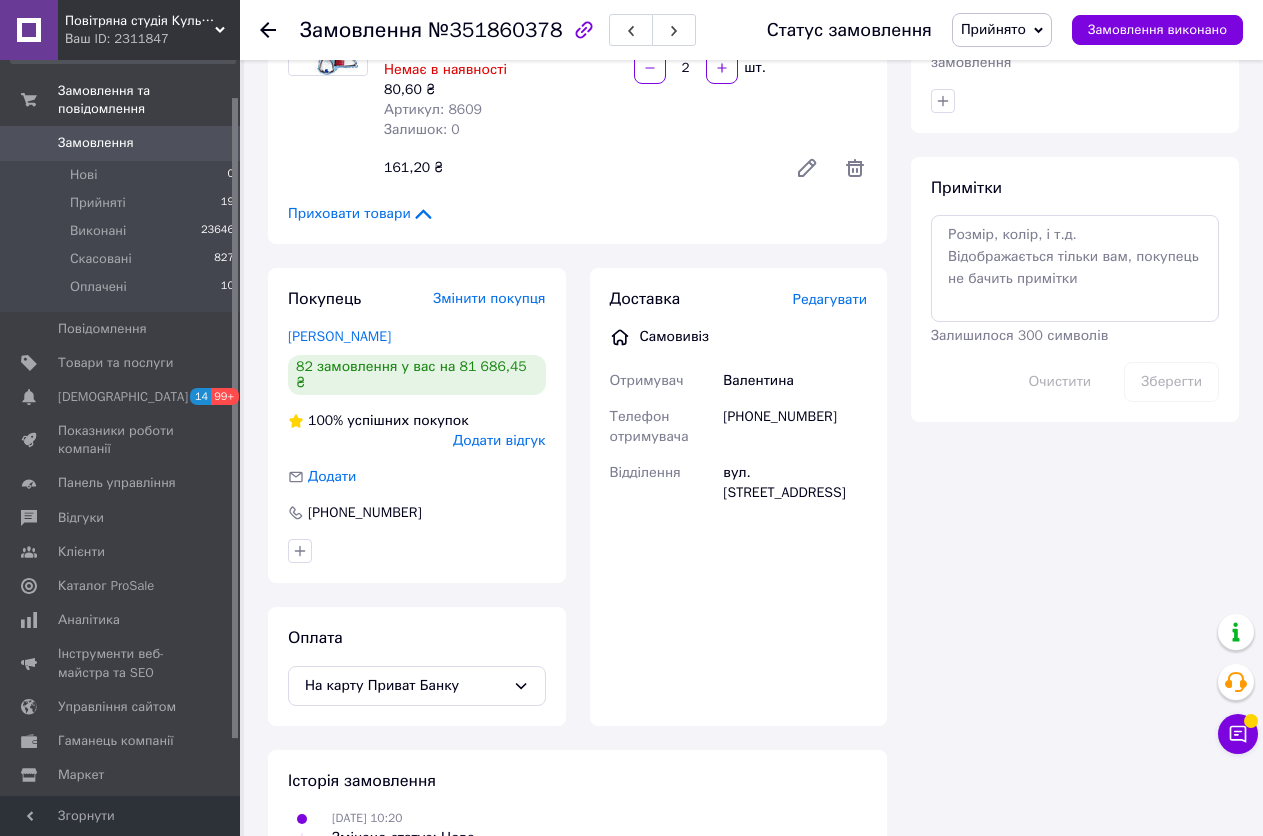 scroll, scrollTop: 743, scrollLeft: 0, axis: vertical 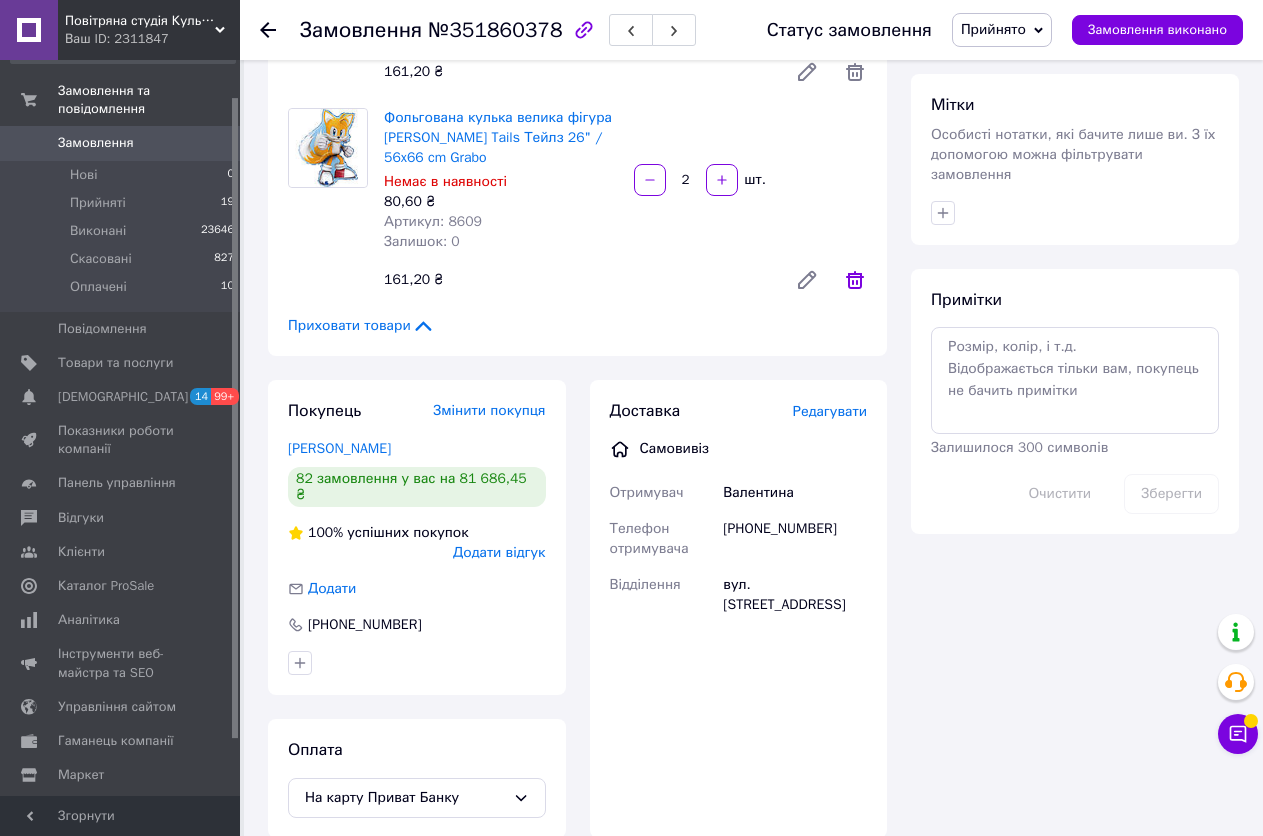 click 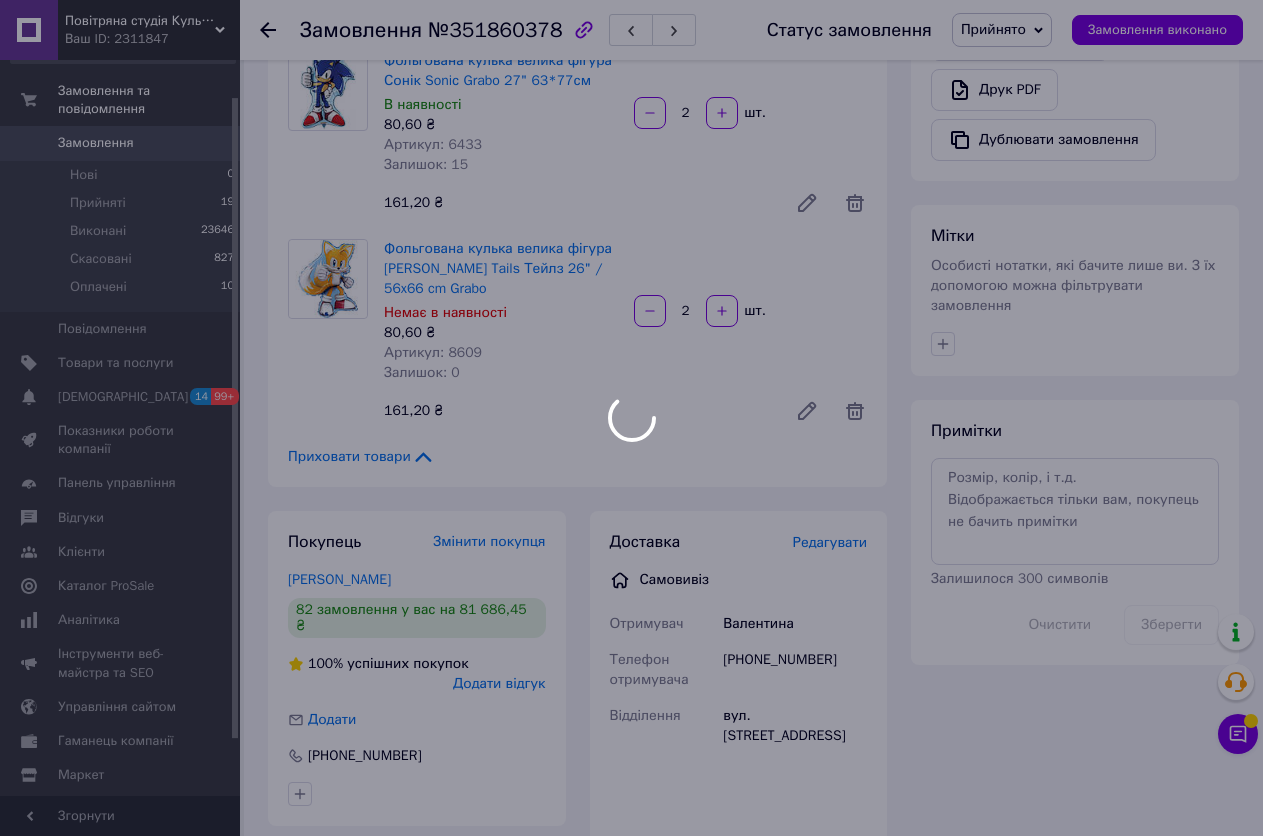 scroll, scrollTop: 343, scrollLeft: 0, axis: vertical 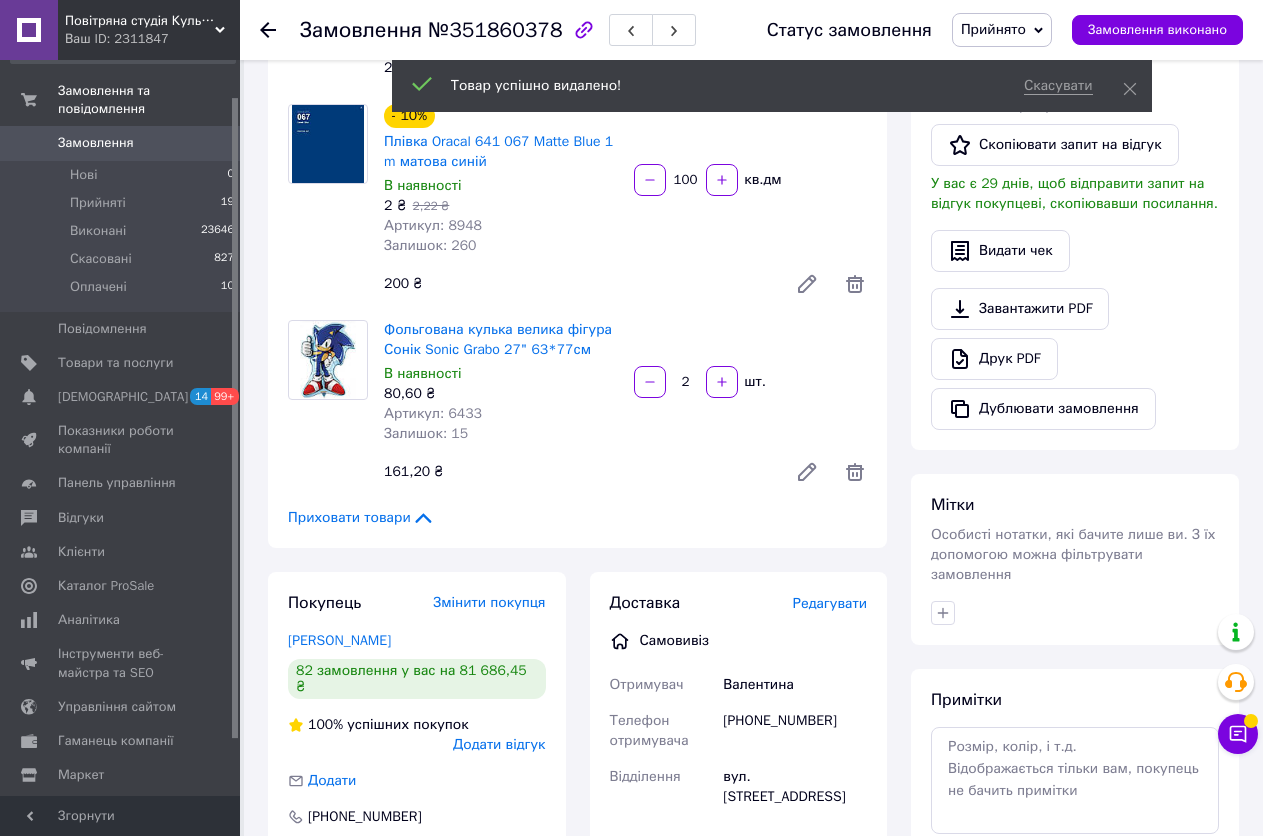 click 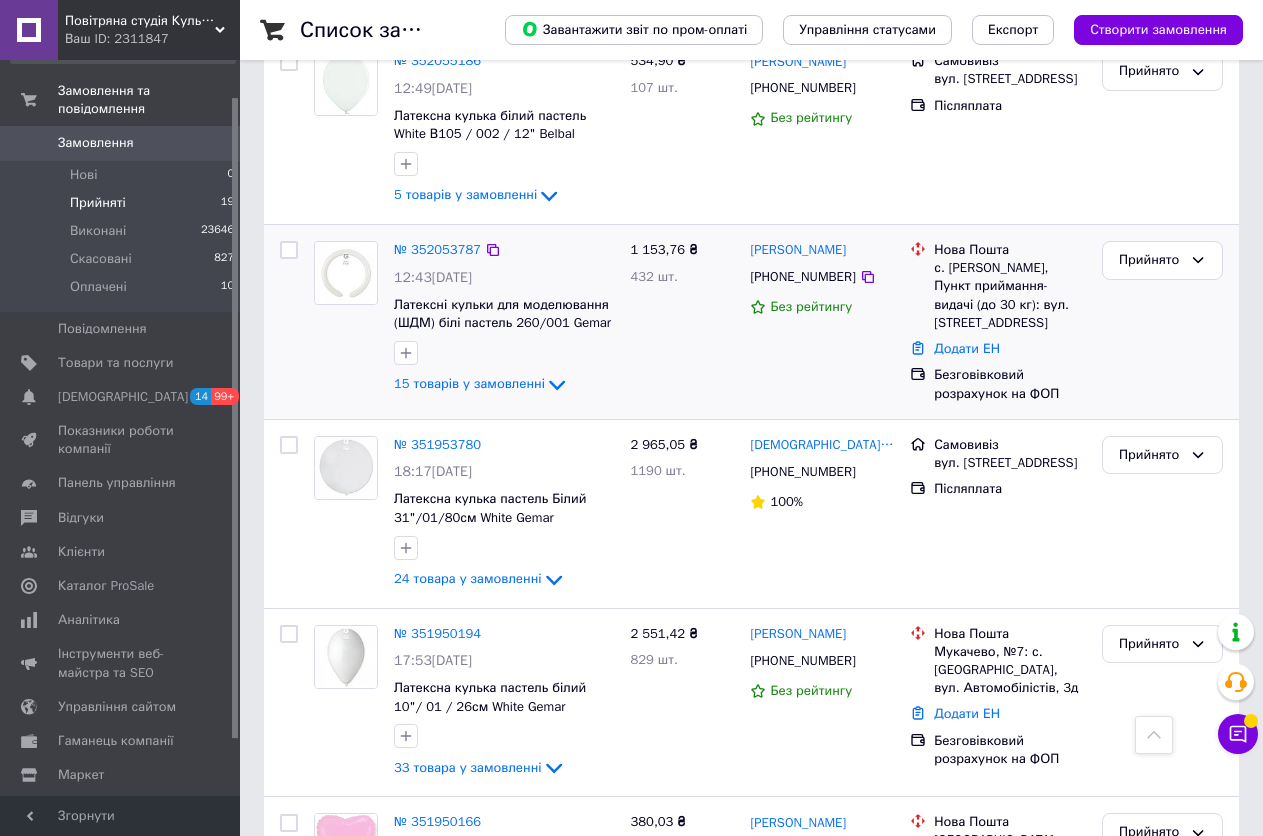 scroll, scrollTop: 200, scrollLeft: 0, axis: vertical 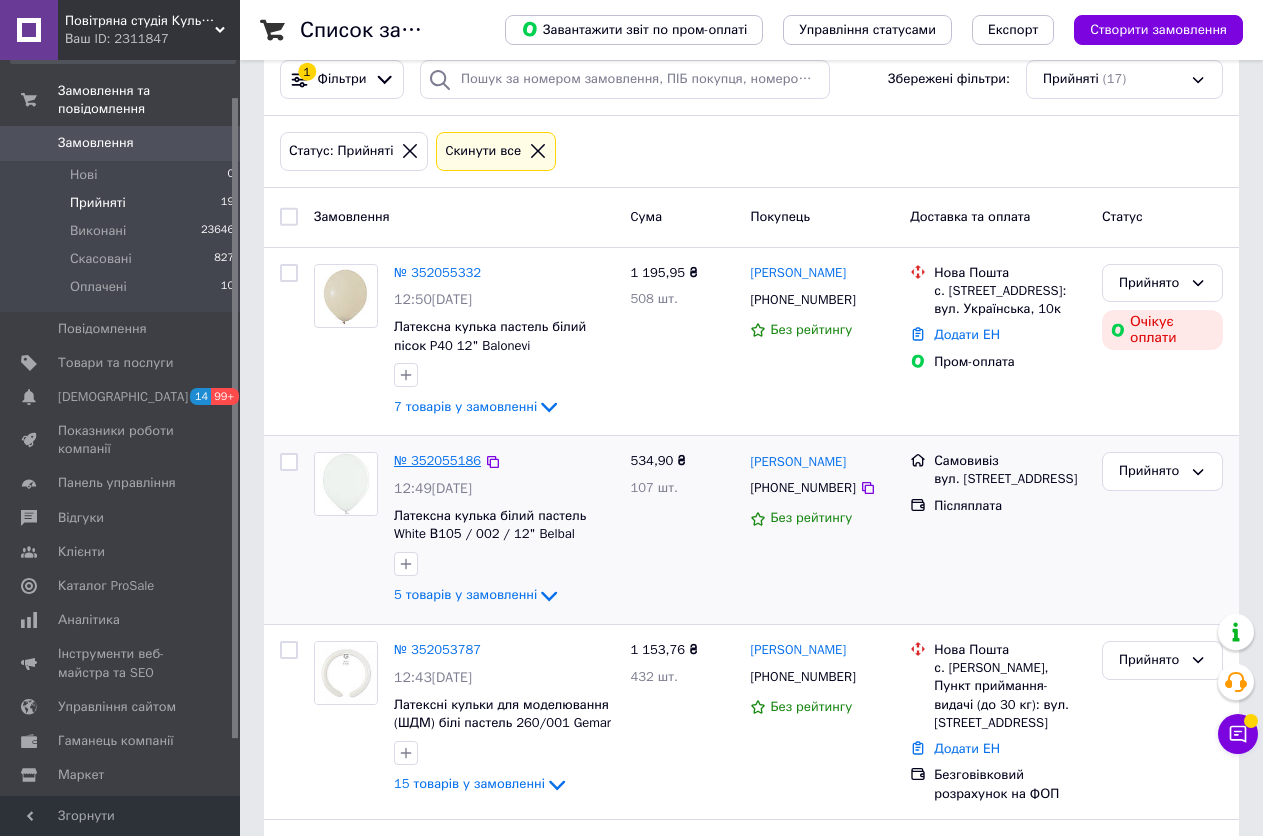 click on "№ 352055186" at bounding box center [437, 460] 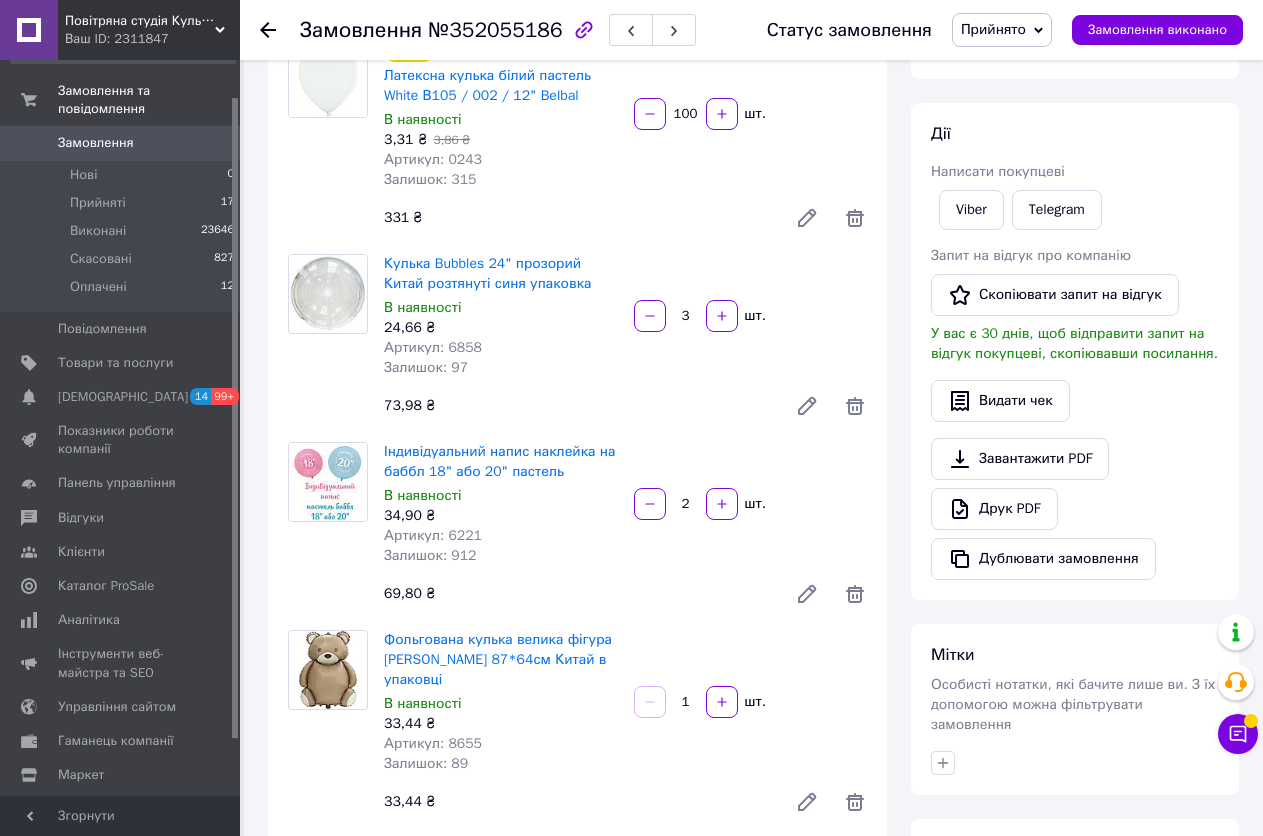 scroll, scrollTop: 200, scrollLeft: 0, axis: vertical 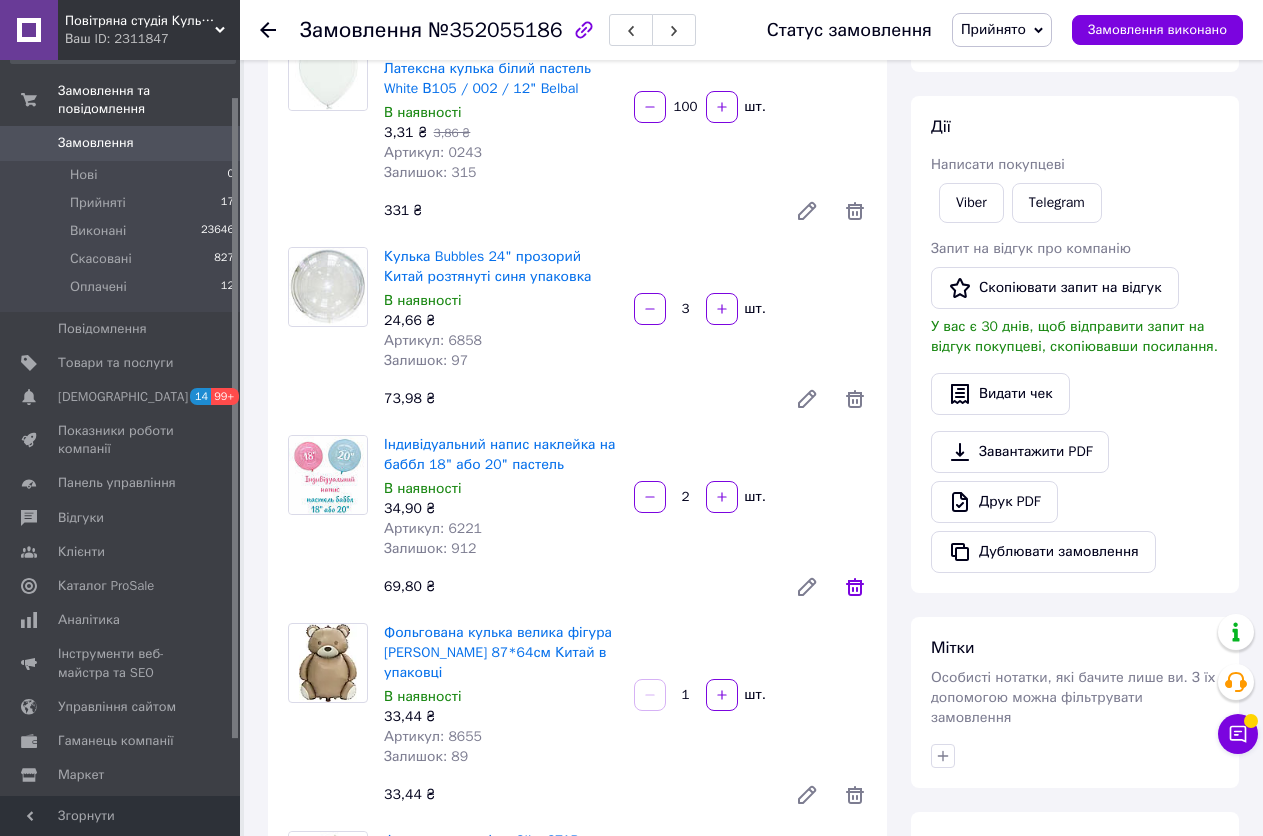 click 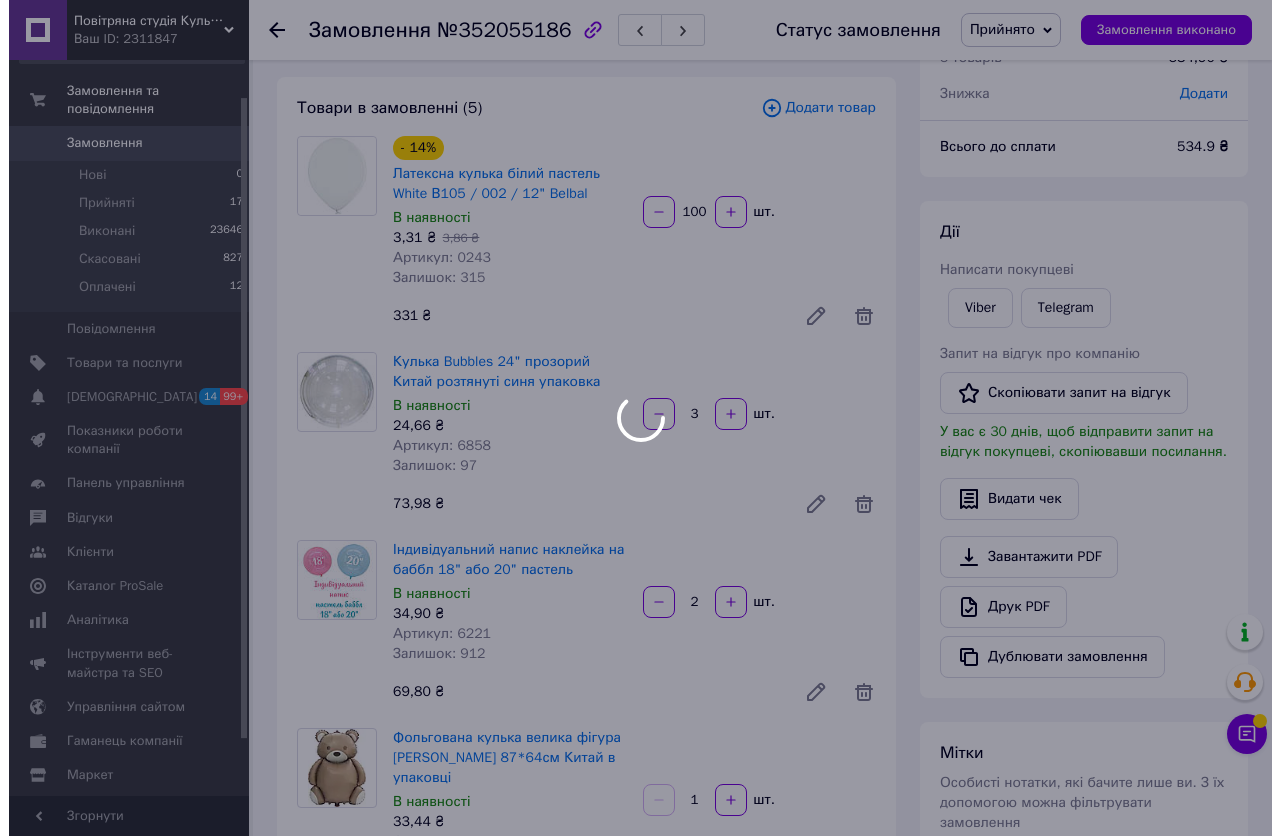 scroll, scrollTop: 0, scrollLeft: 0, axis: both 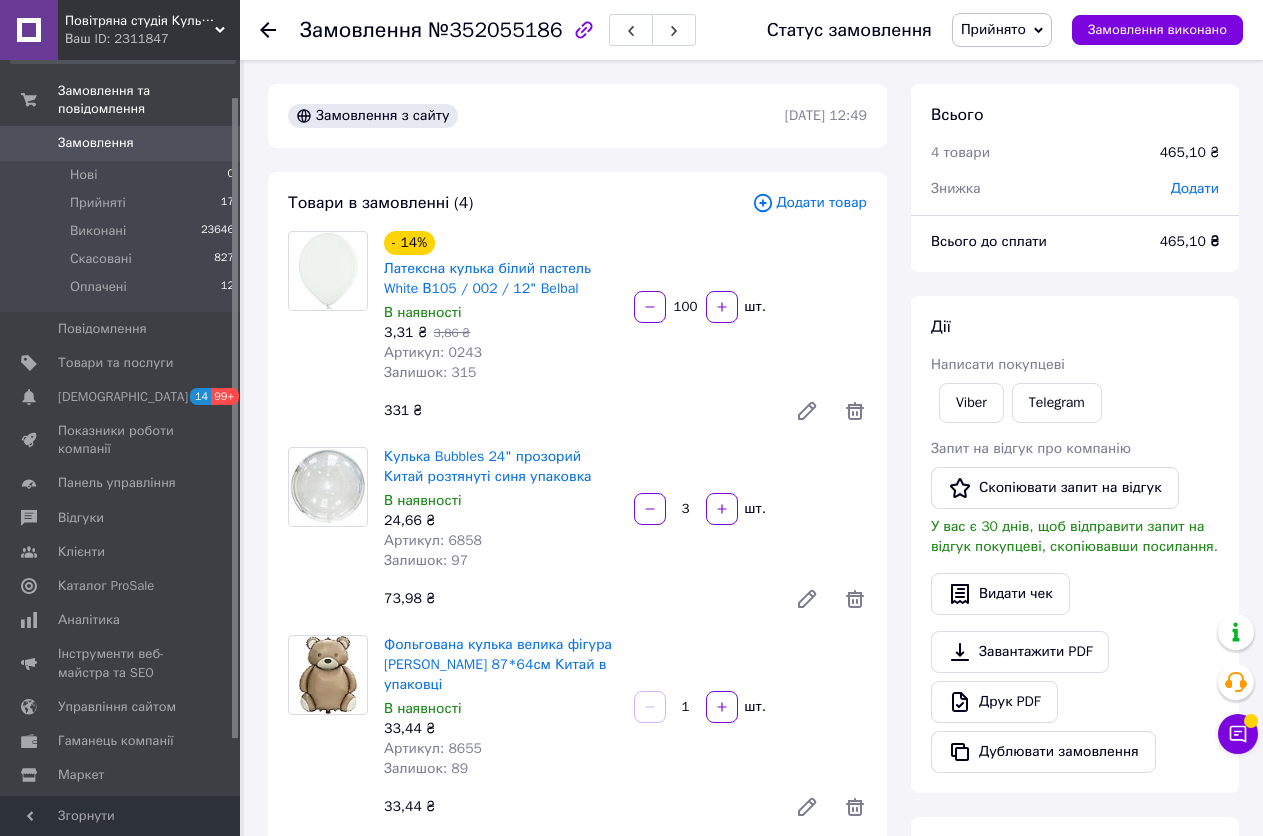 click 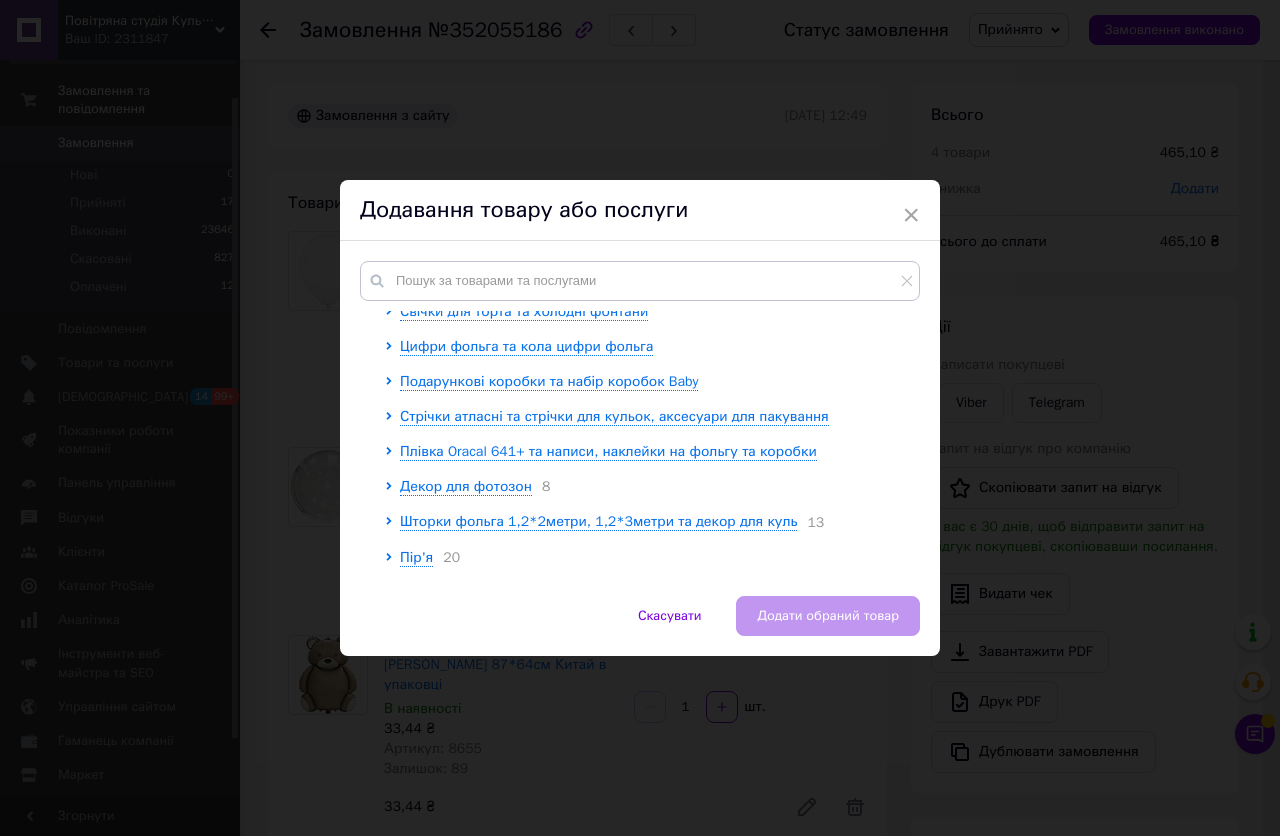 scroll, scrollTop: 658, scrollLeft: 0, axis: vertical 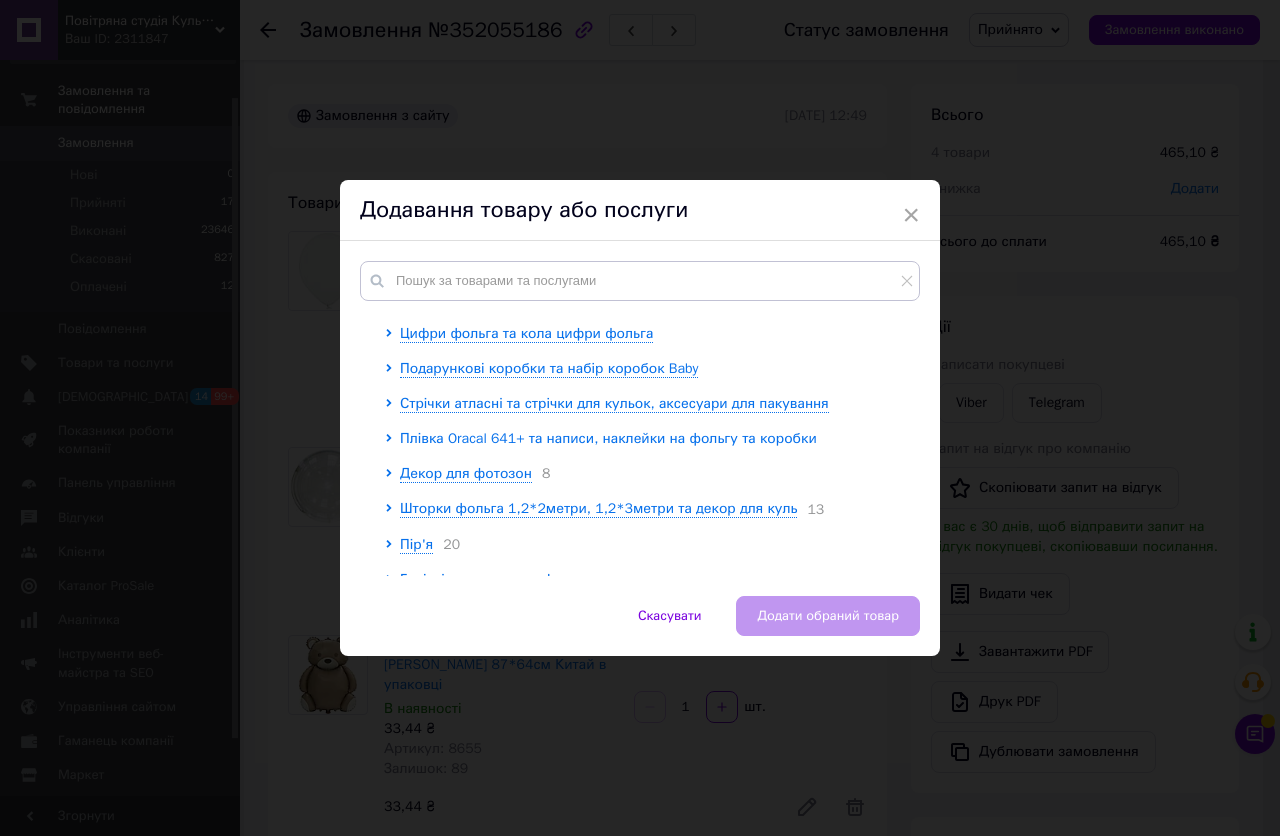 click on "Плівка Oracal 641+ та написи, наклейки на фольгу та коробки" at bounding box center (608, 438) 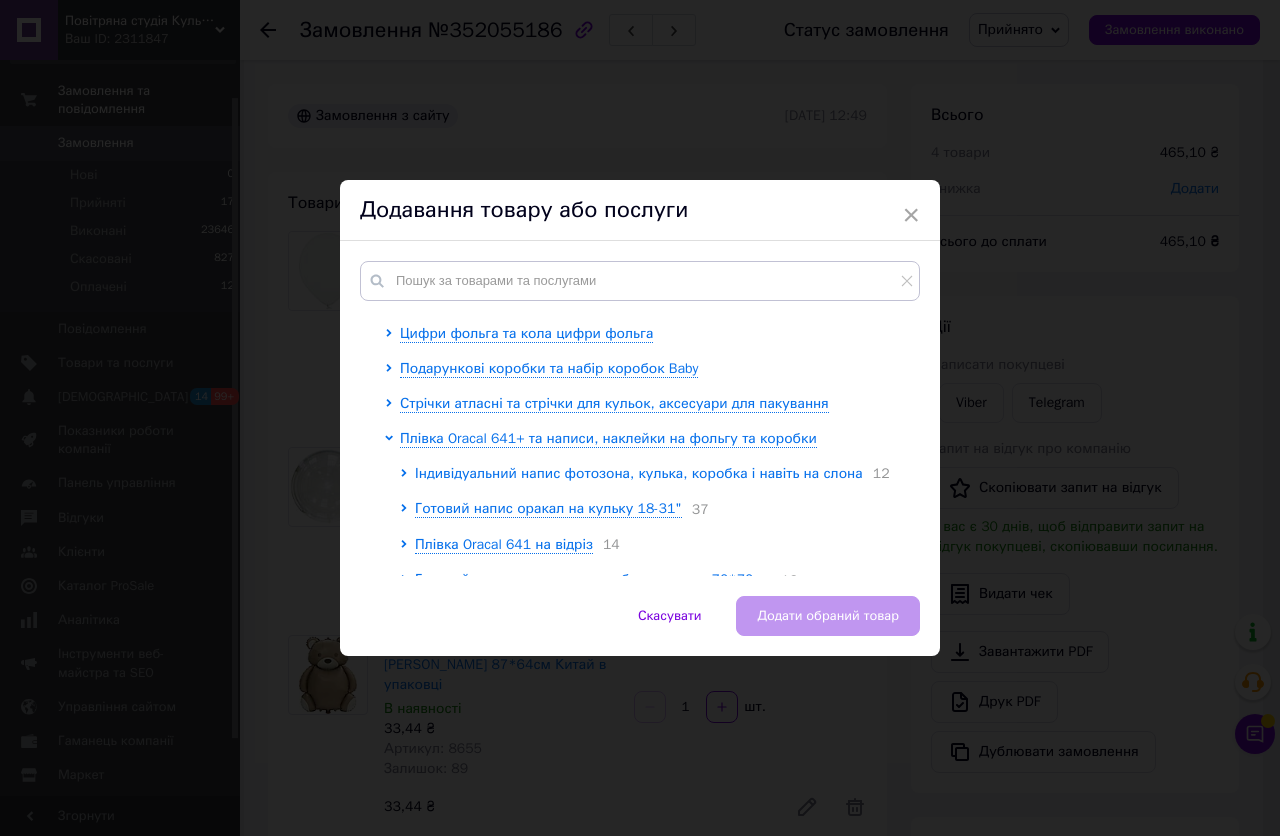 click on "Індивідуальний напис фотозона, кулька, коробка і навіть на слона" at bounding box center (639, 473) 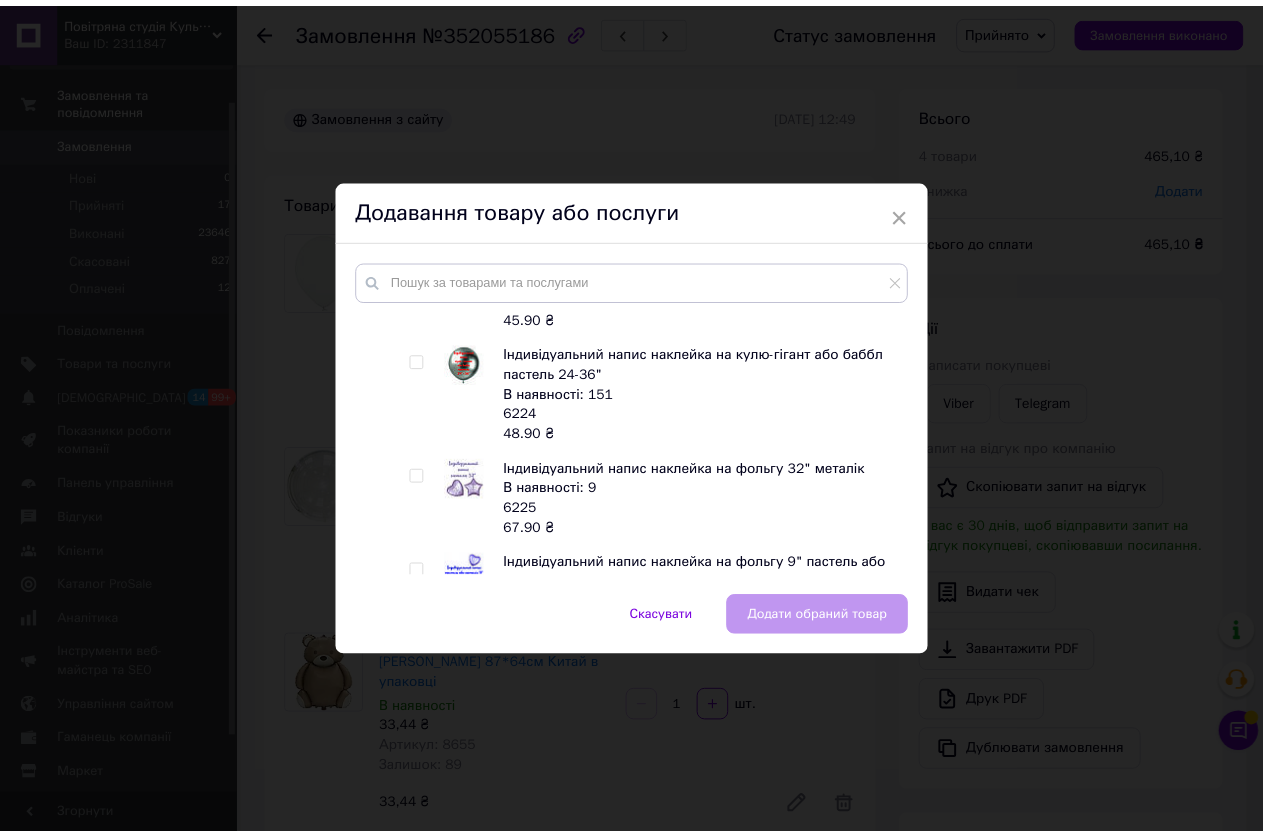 scroll, scrollTop: 1458, scrollLeft: 0, axis: vertical 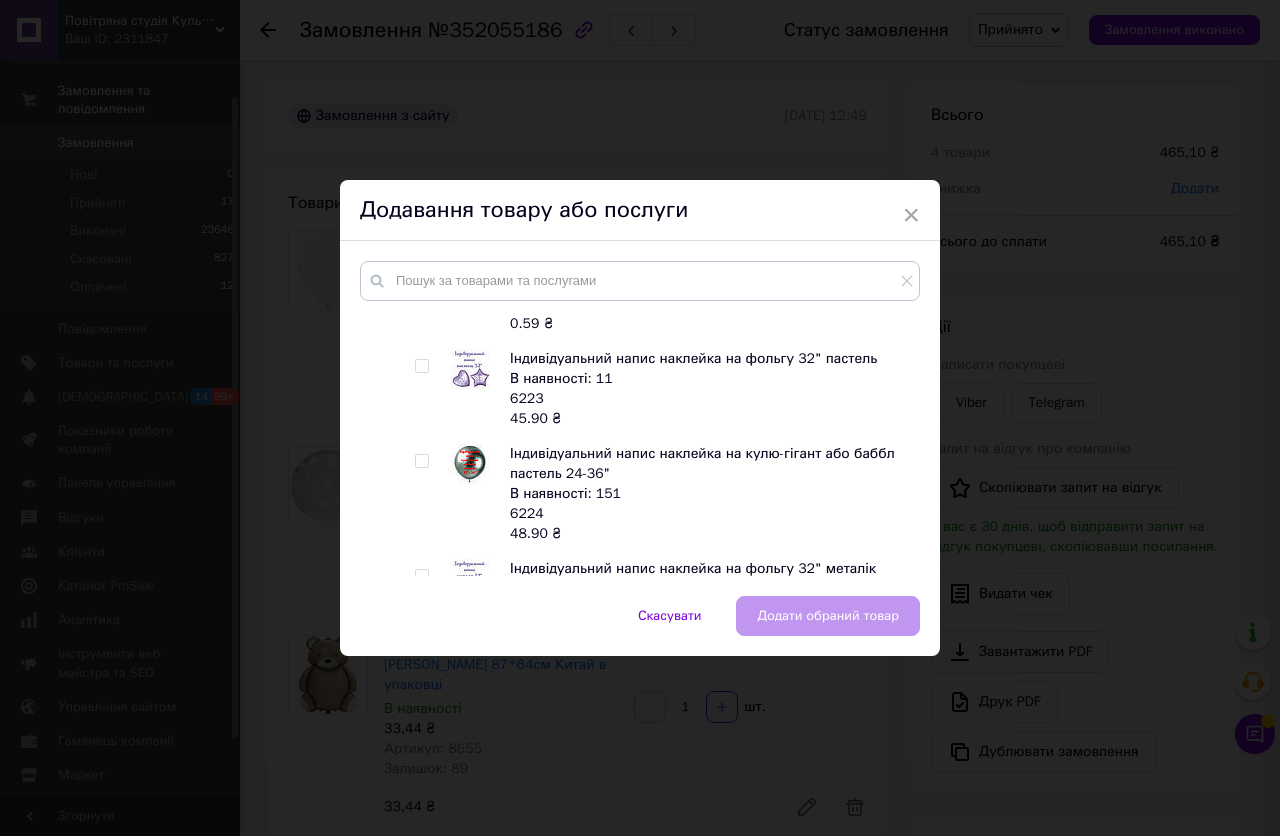 click at bounding box center (421, 461) 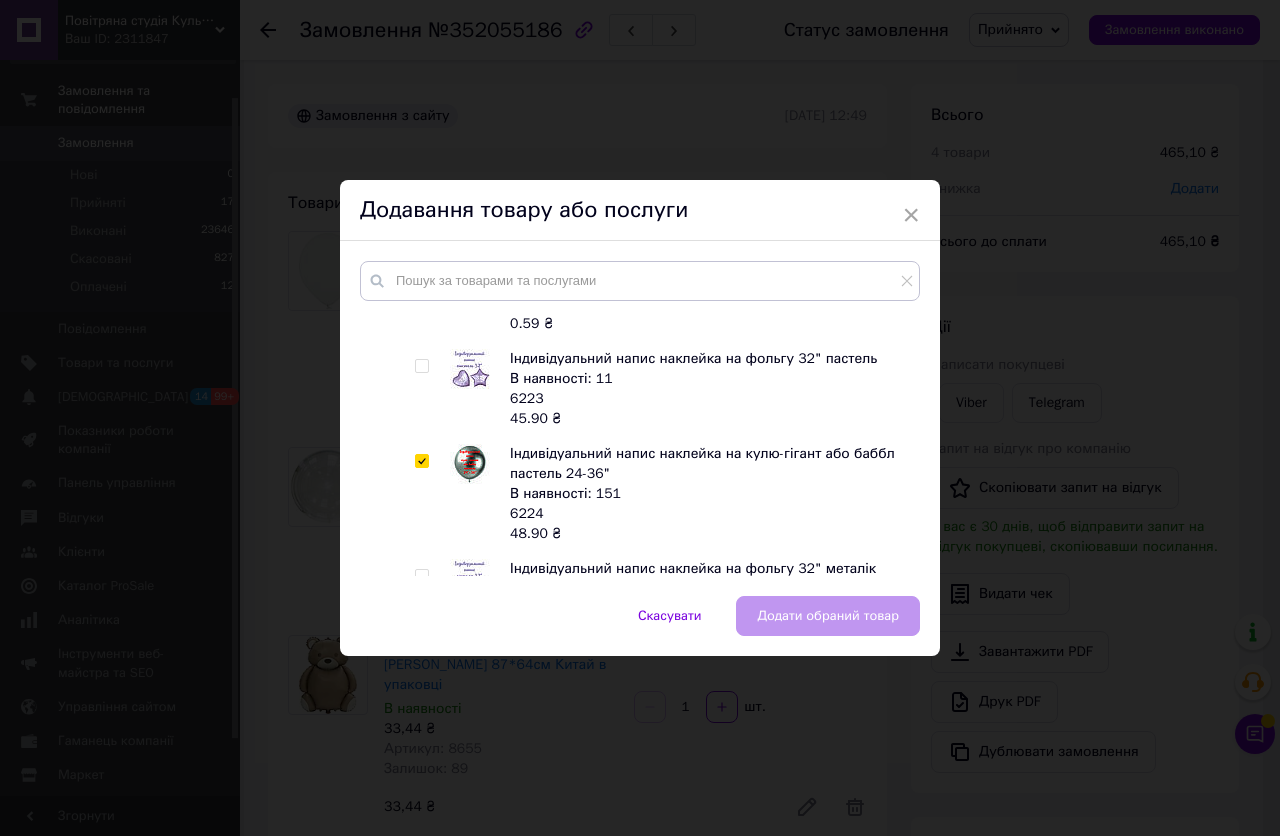 checkbox on "true" 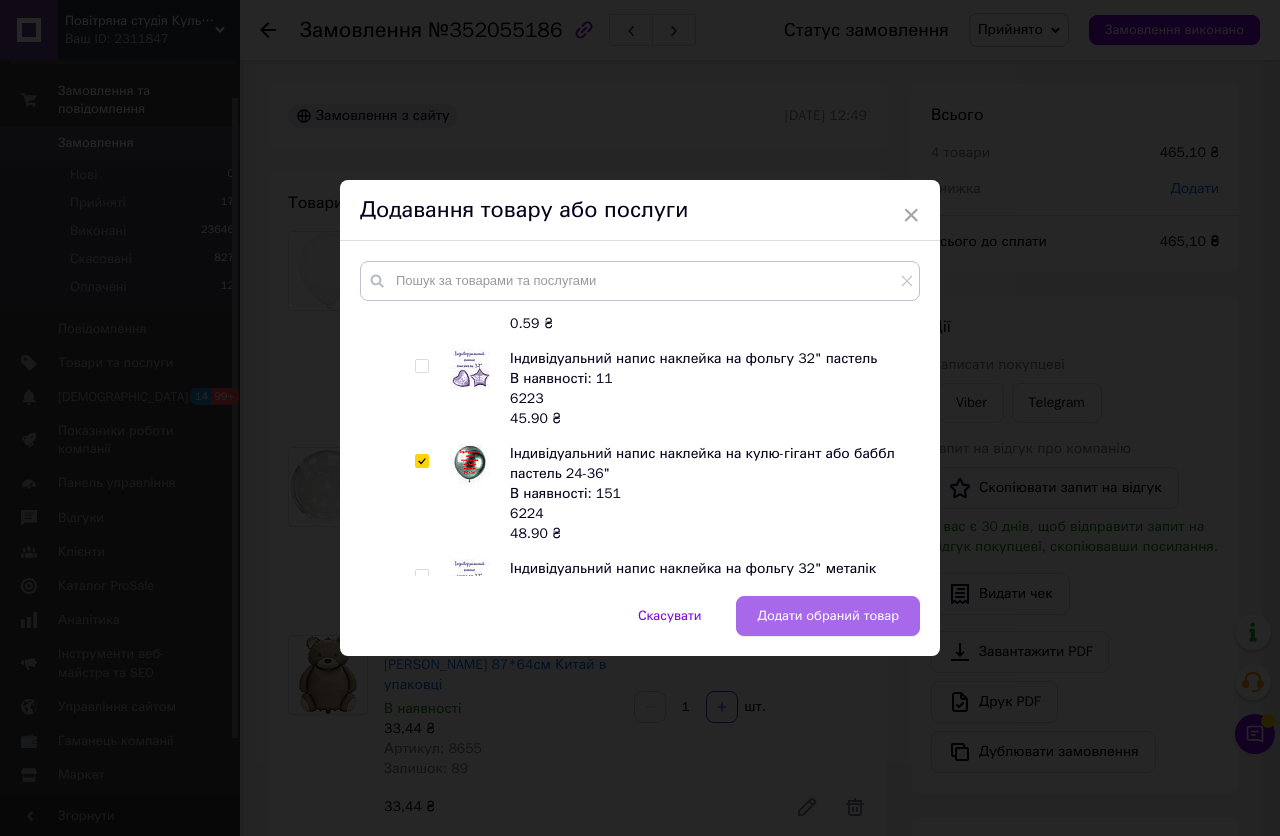 click on "Додати обраний товар" at bounding box center [828, 616] 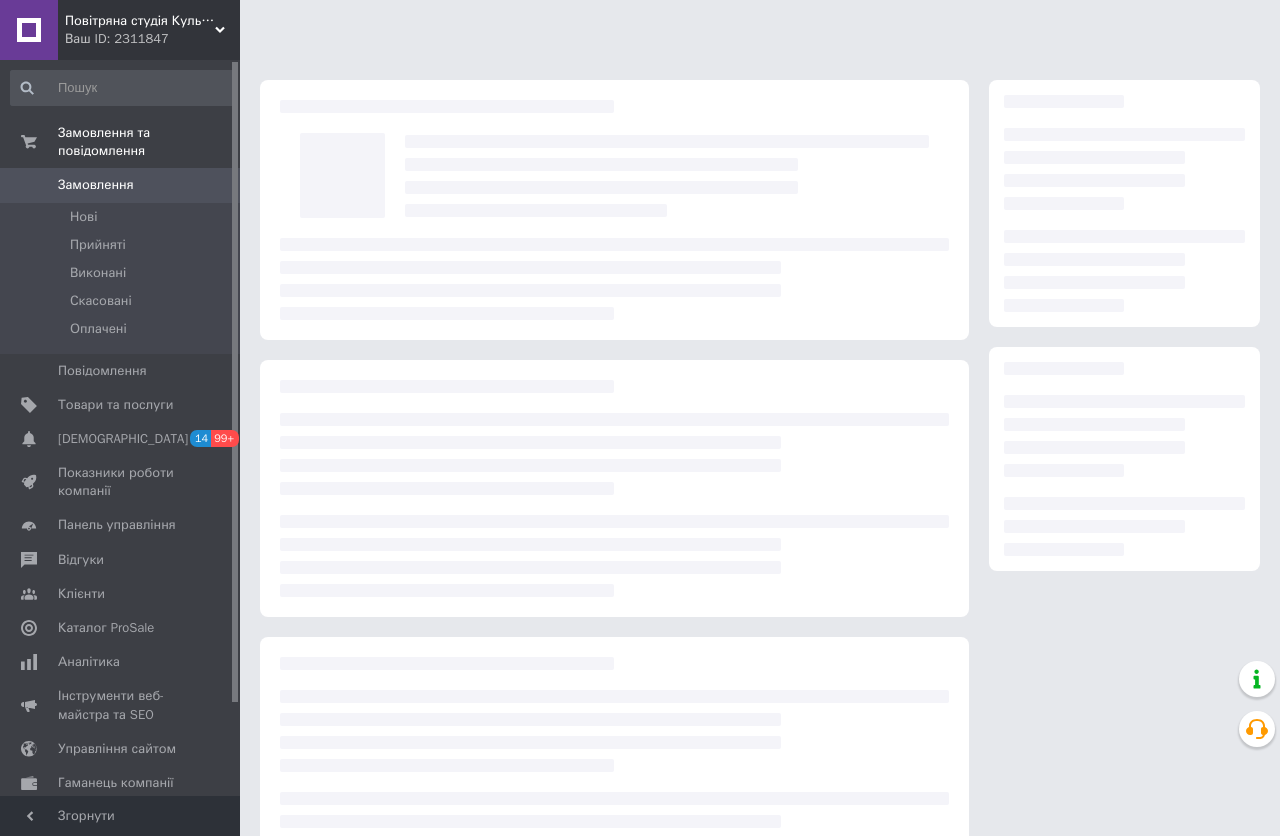 scroll, scrollTop: 0, scrollLeft: 0, axis: both 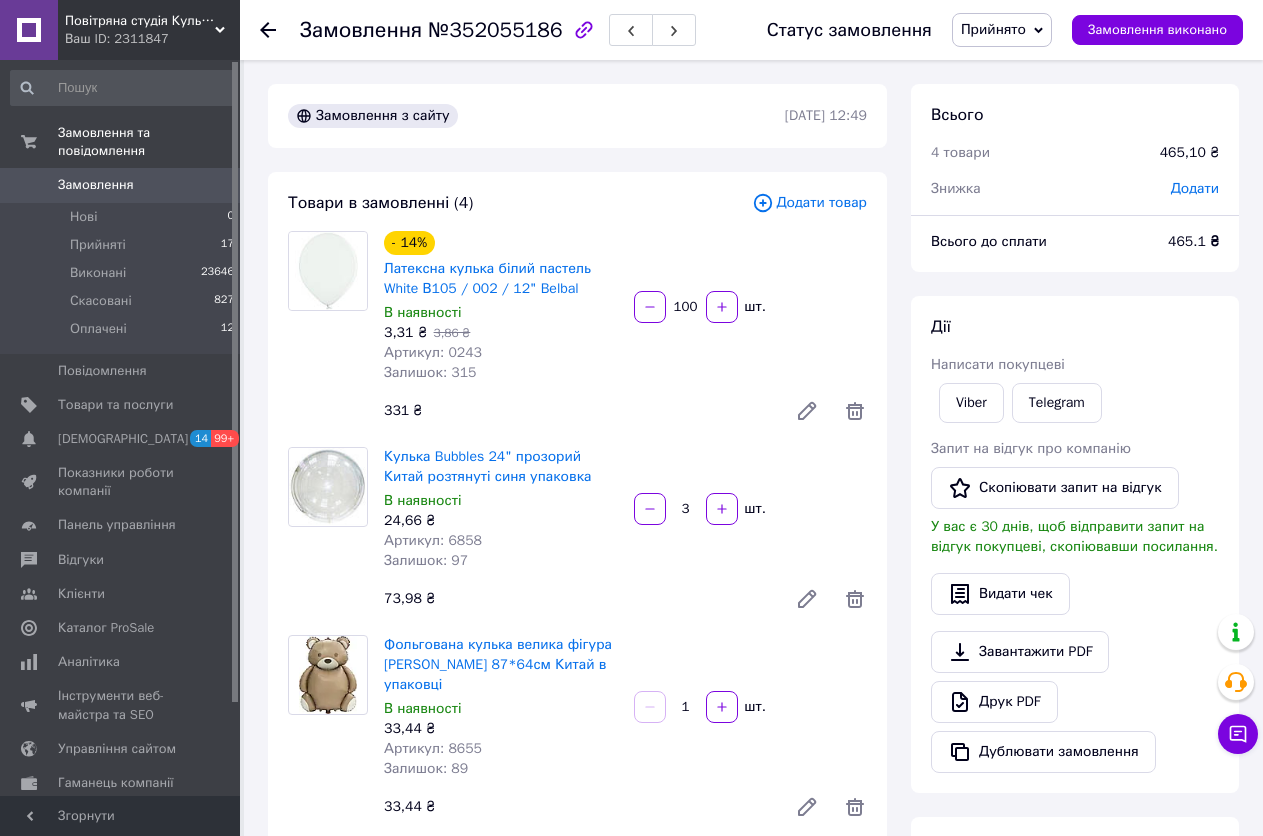 click on "Додати товар" at bounding box center [809, 203] 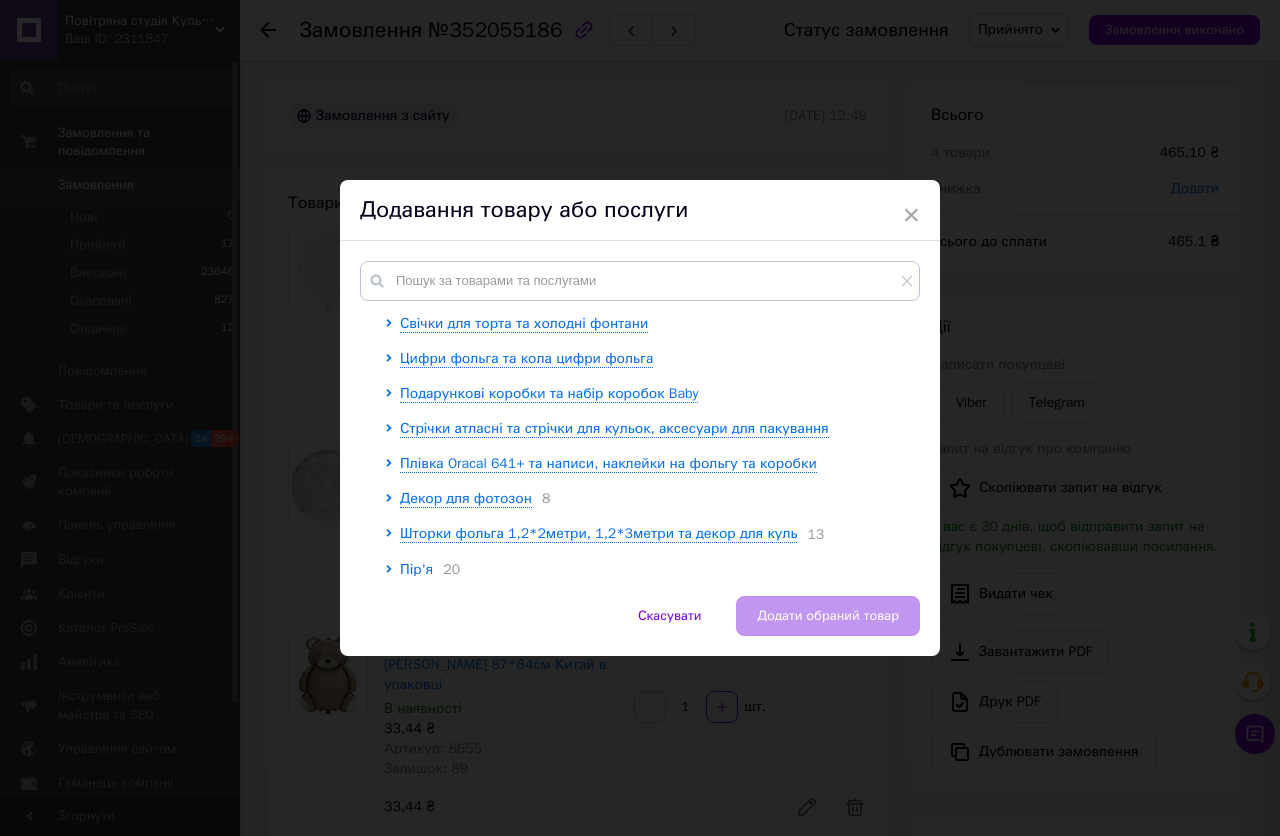 scroll, scrollTop: 658, scrollLeft: 0, axis: vertical 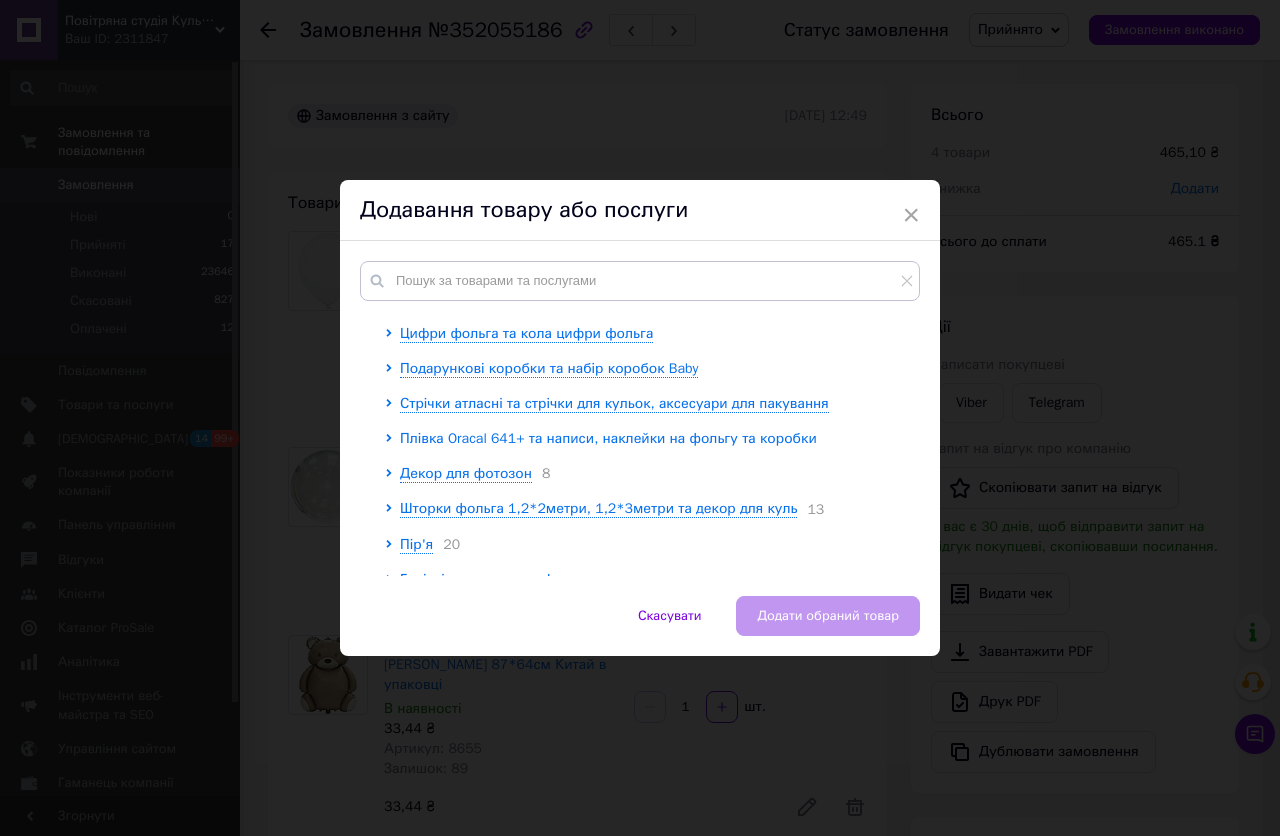click on "Плівка Oracal 641+ та написи, наклейки на фольгу та коробки" at bounding box center [608, 438] 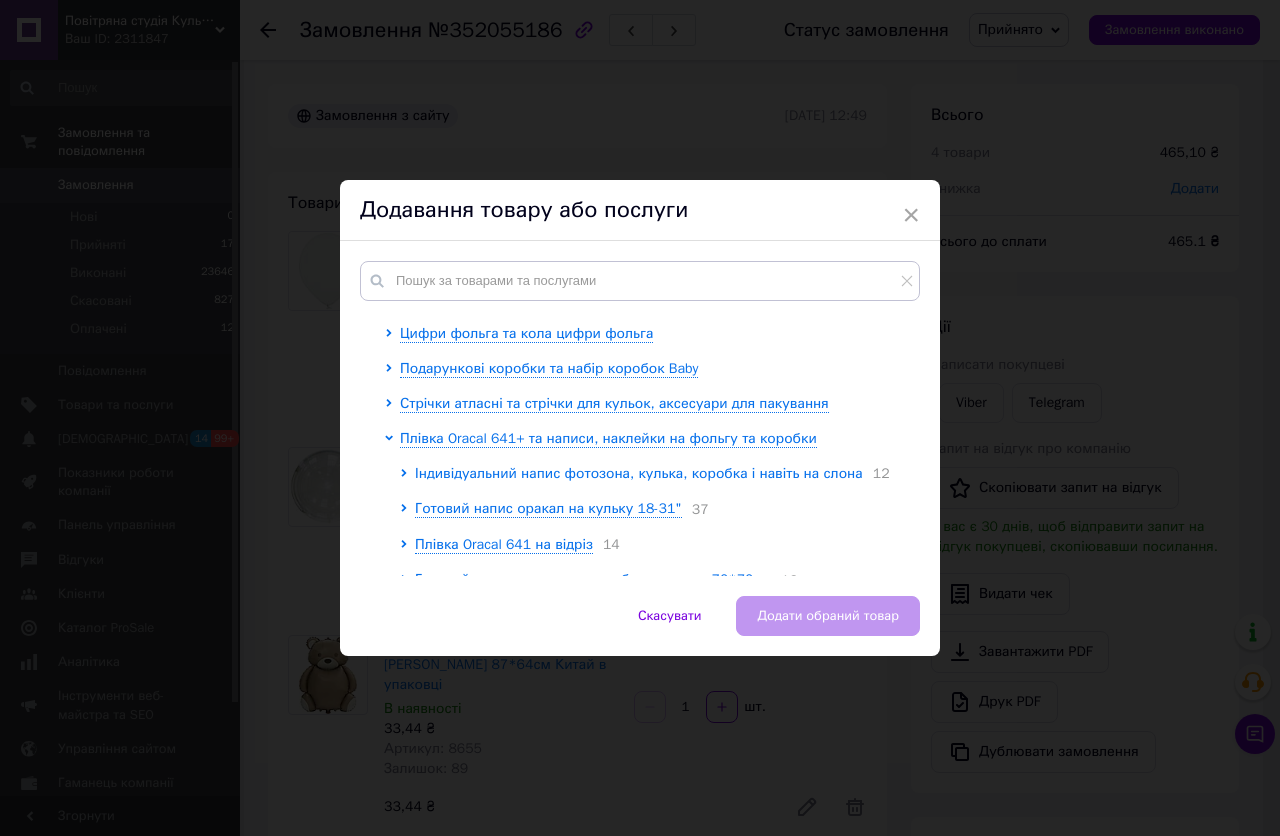 click on "Індивідуальний напис фотозона, кулька, коробка і навіть на слона" at bounding box center (639, 473) 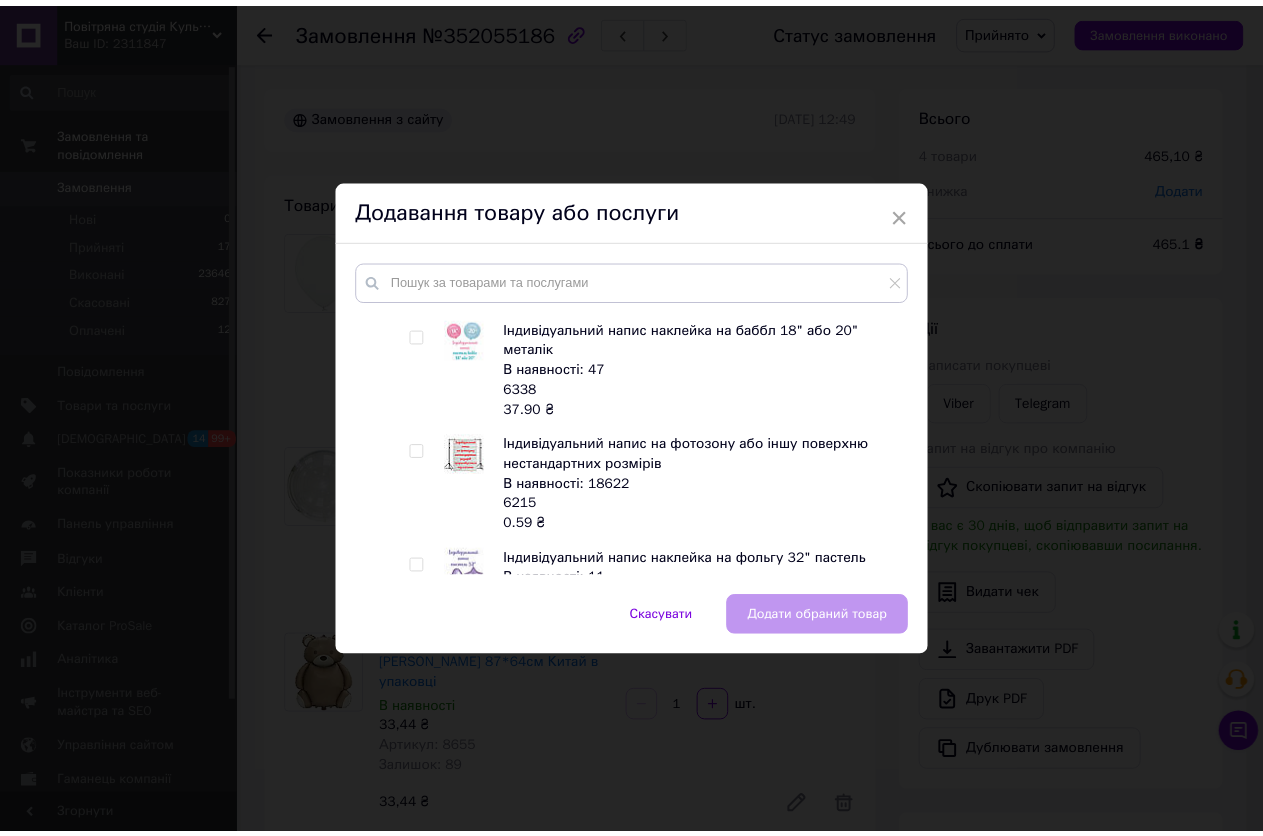 scroll, scrollTop: 1458, scrollLeft: 0, axis: vertical 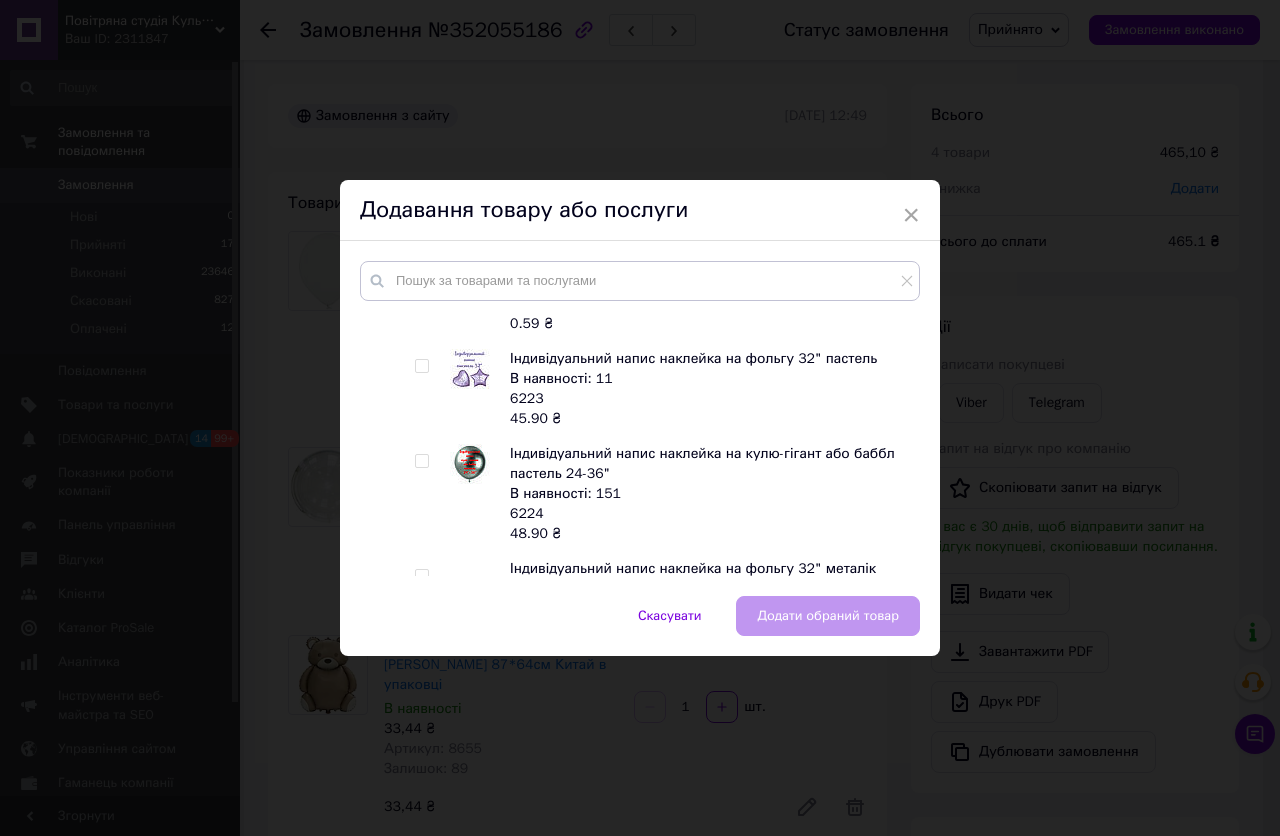 click at bounding box center (422, 461) 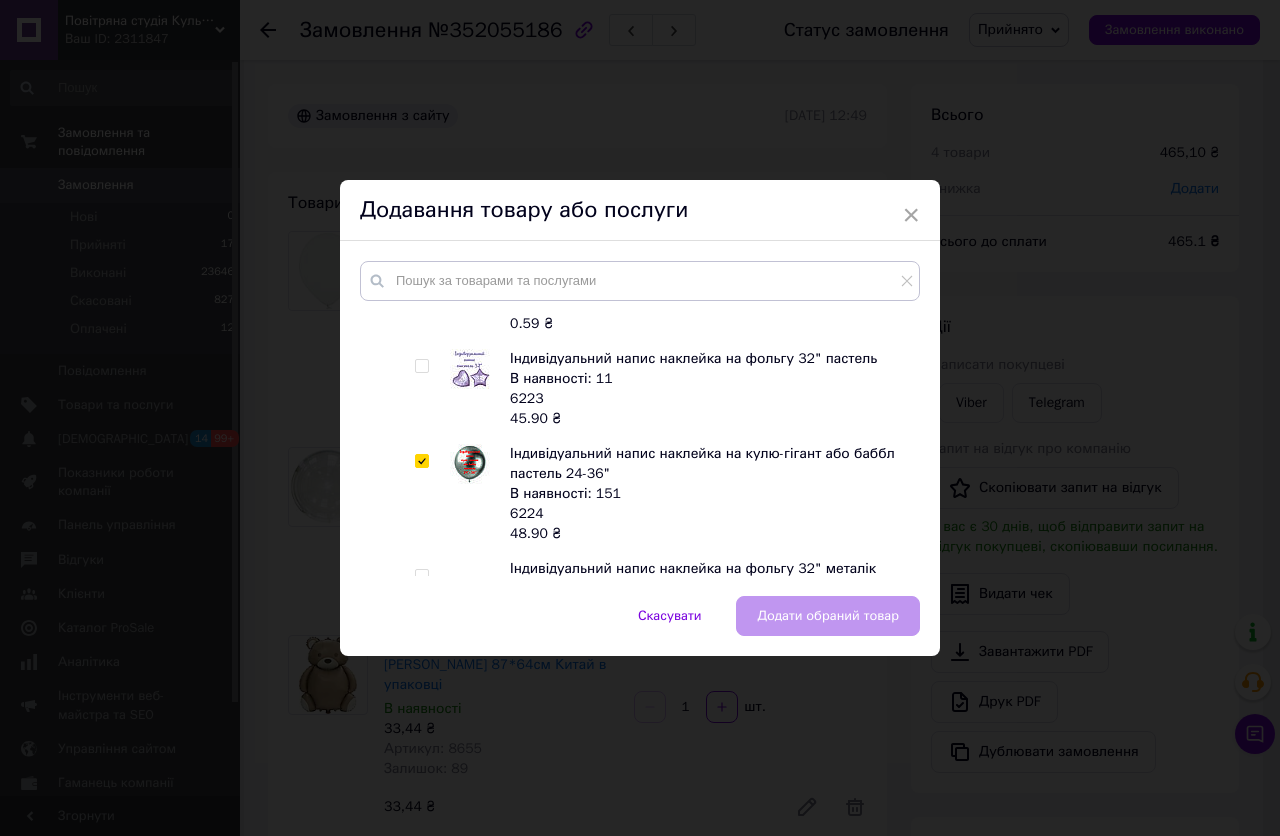 checkbox on "true" 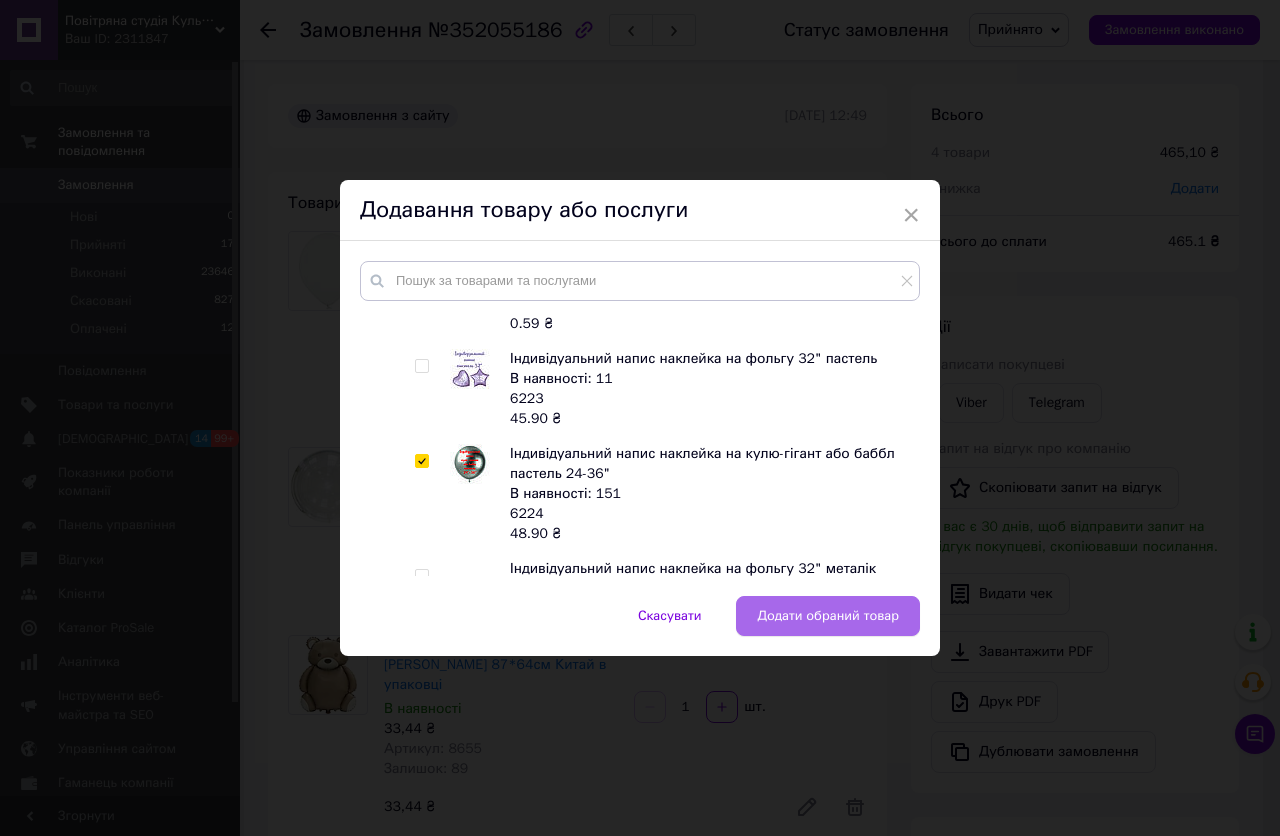 click on "Додати обраний товар" at bounding box center (828, 616) 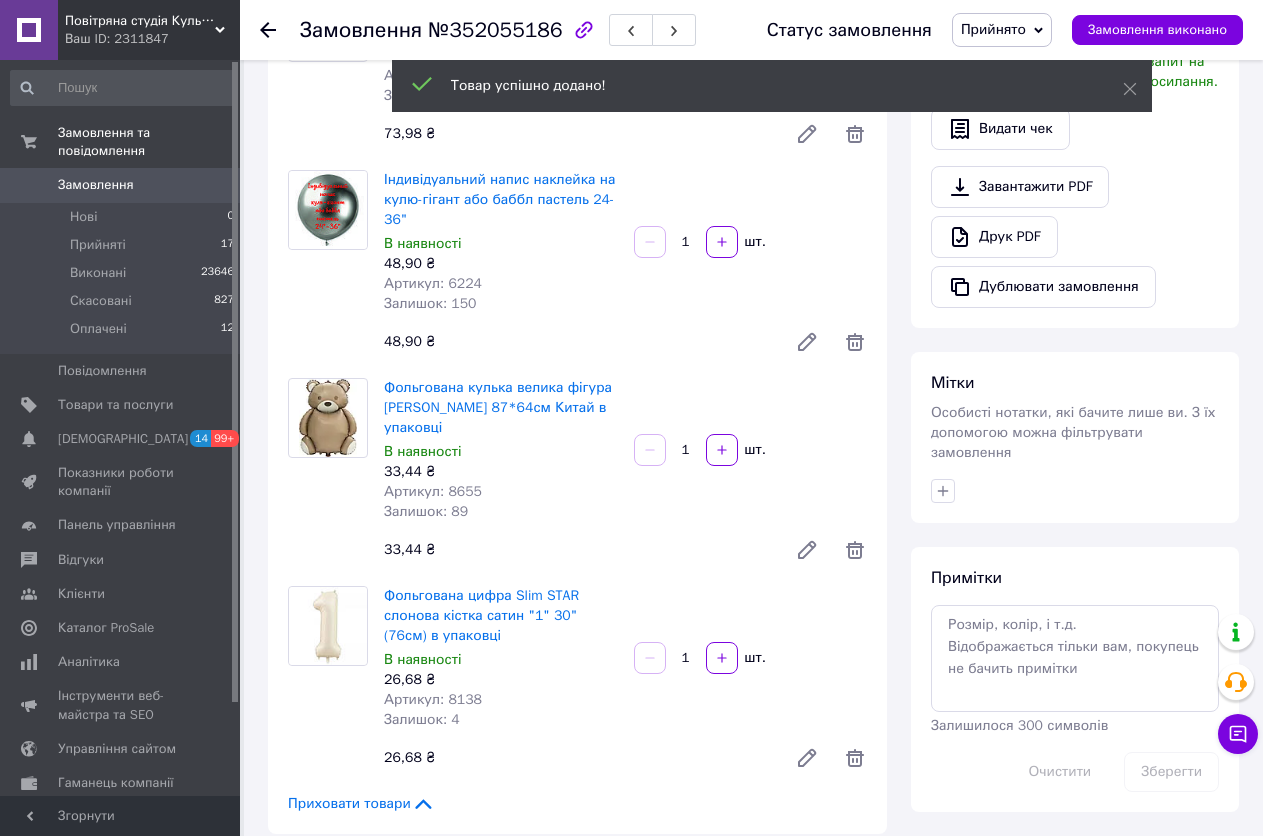 scroll, scrollTop: 500, scrollLeft: 0, axis: vertical 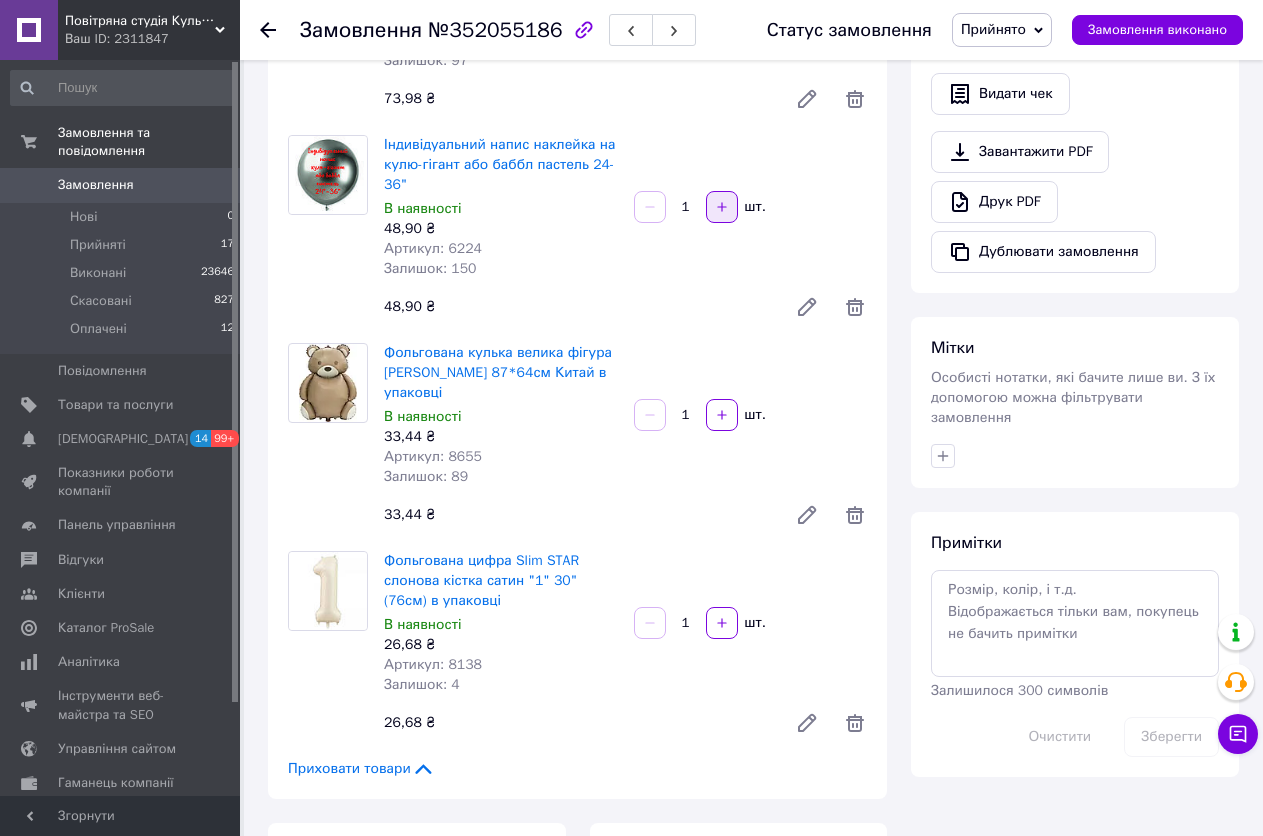 click at bounding box center (722, 207) 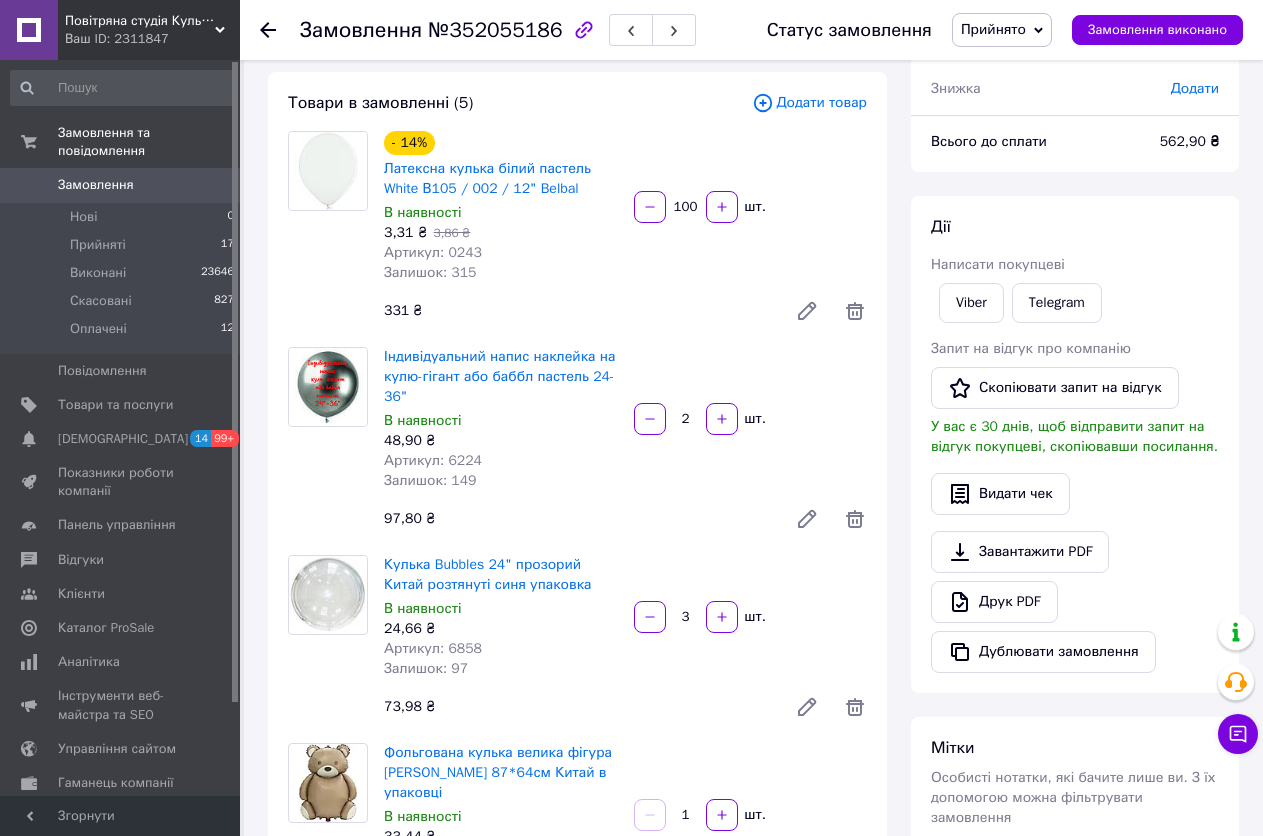 scroll, scrollTop: 0, scrollLeft: 0, axis: both 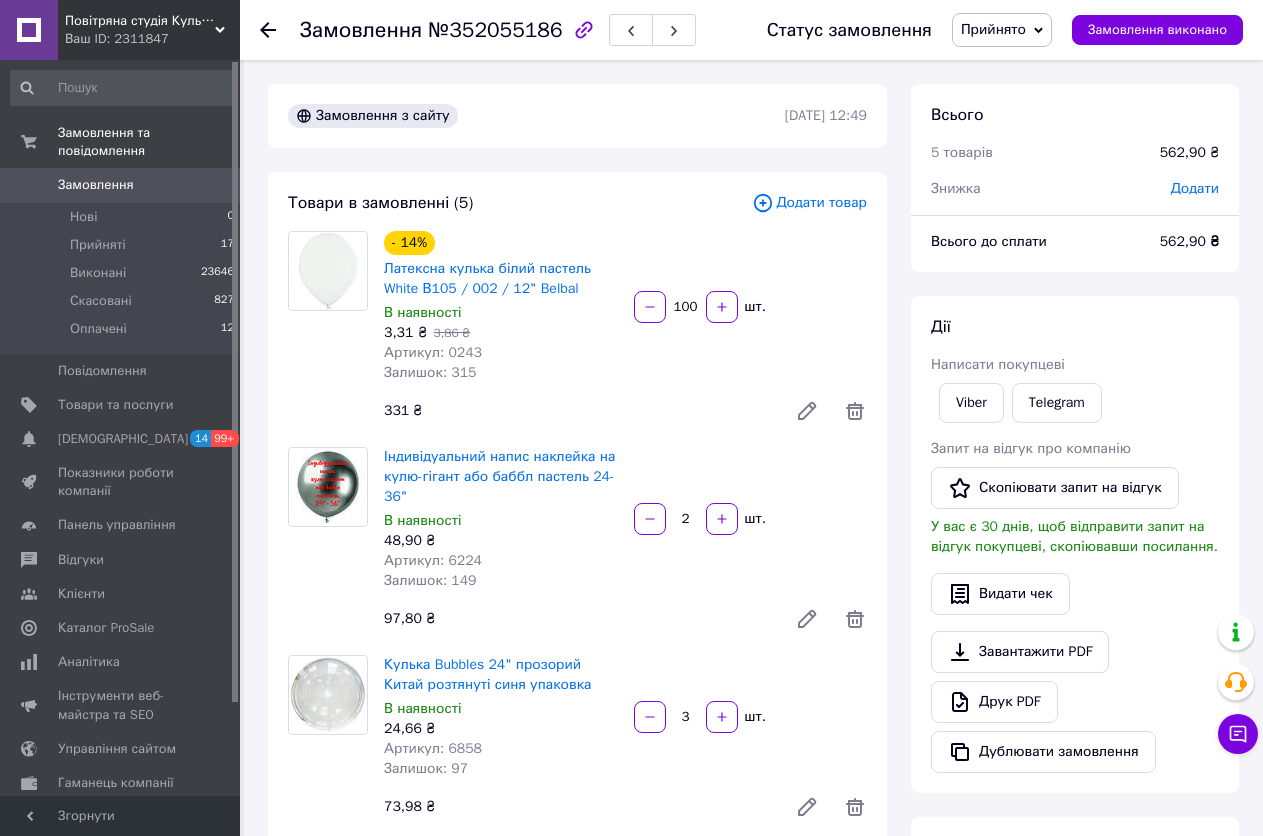 click 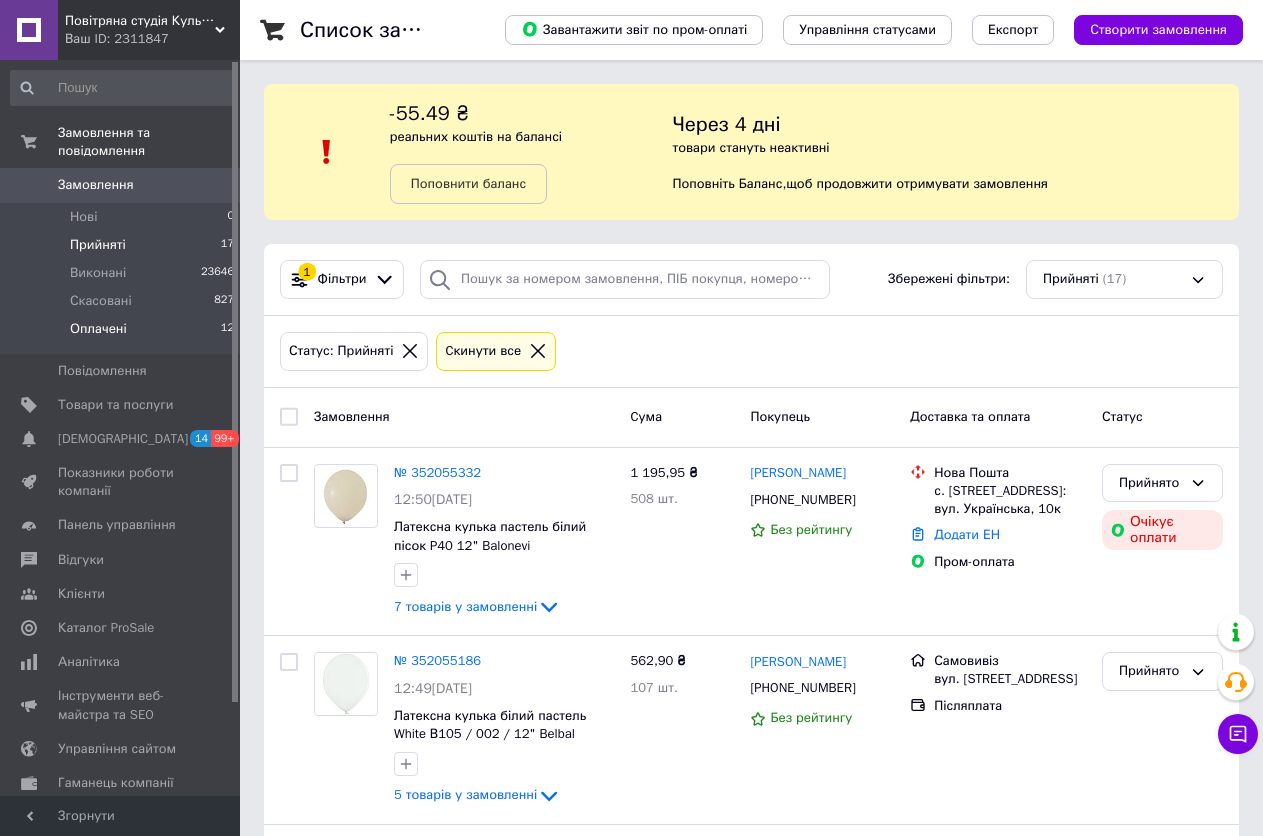 click on "Оплачені" at bounding box center [98, 329] 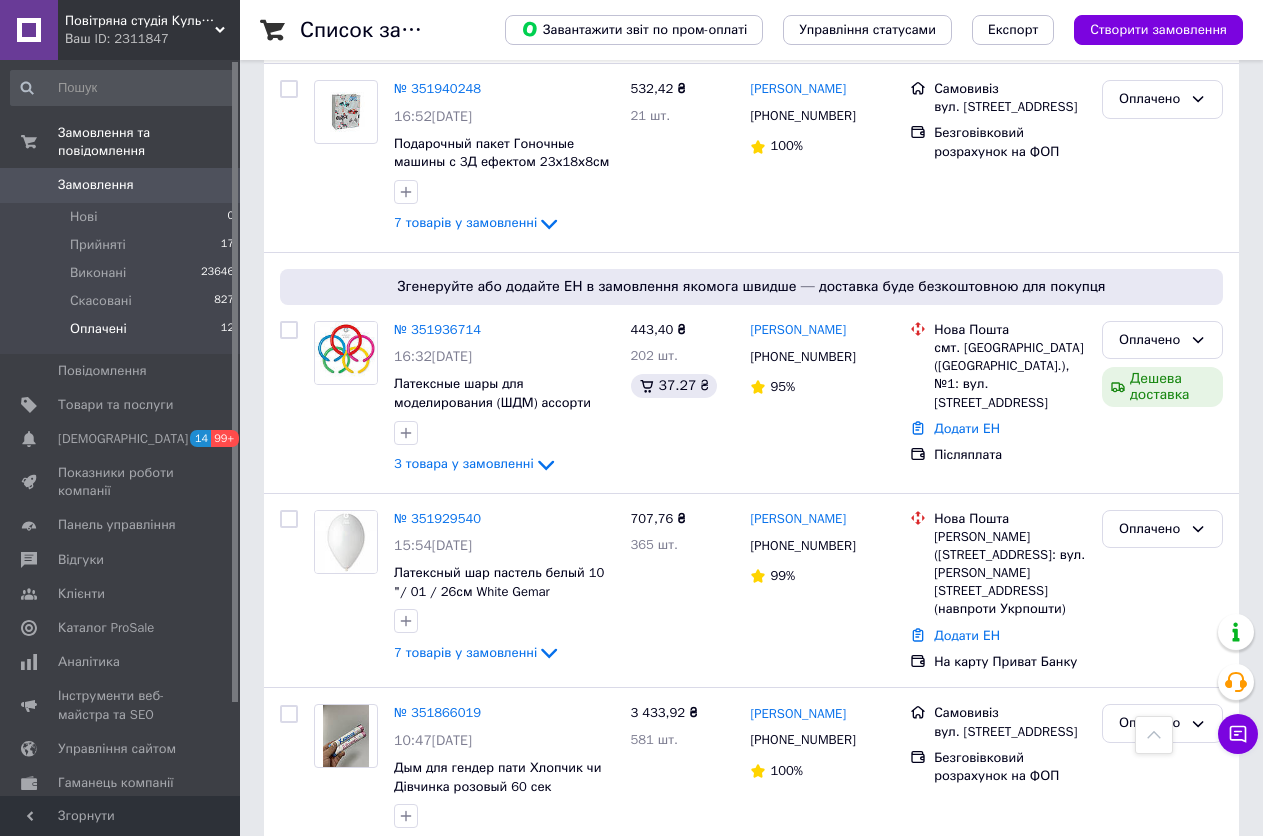 scroll, scrollTop: 1800, scrollLeft: 0, axis: vertical 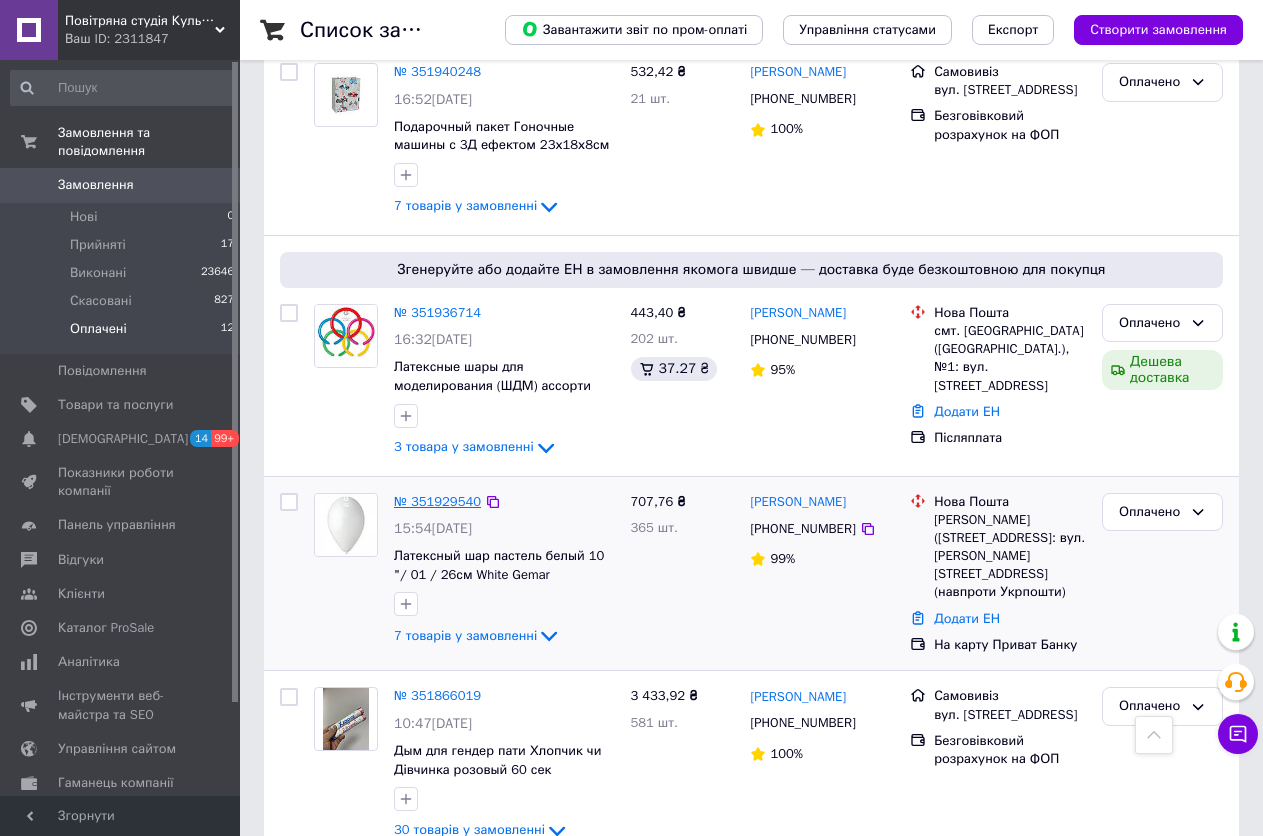 click on "№ 351929540" at bounding box center (437, 501) 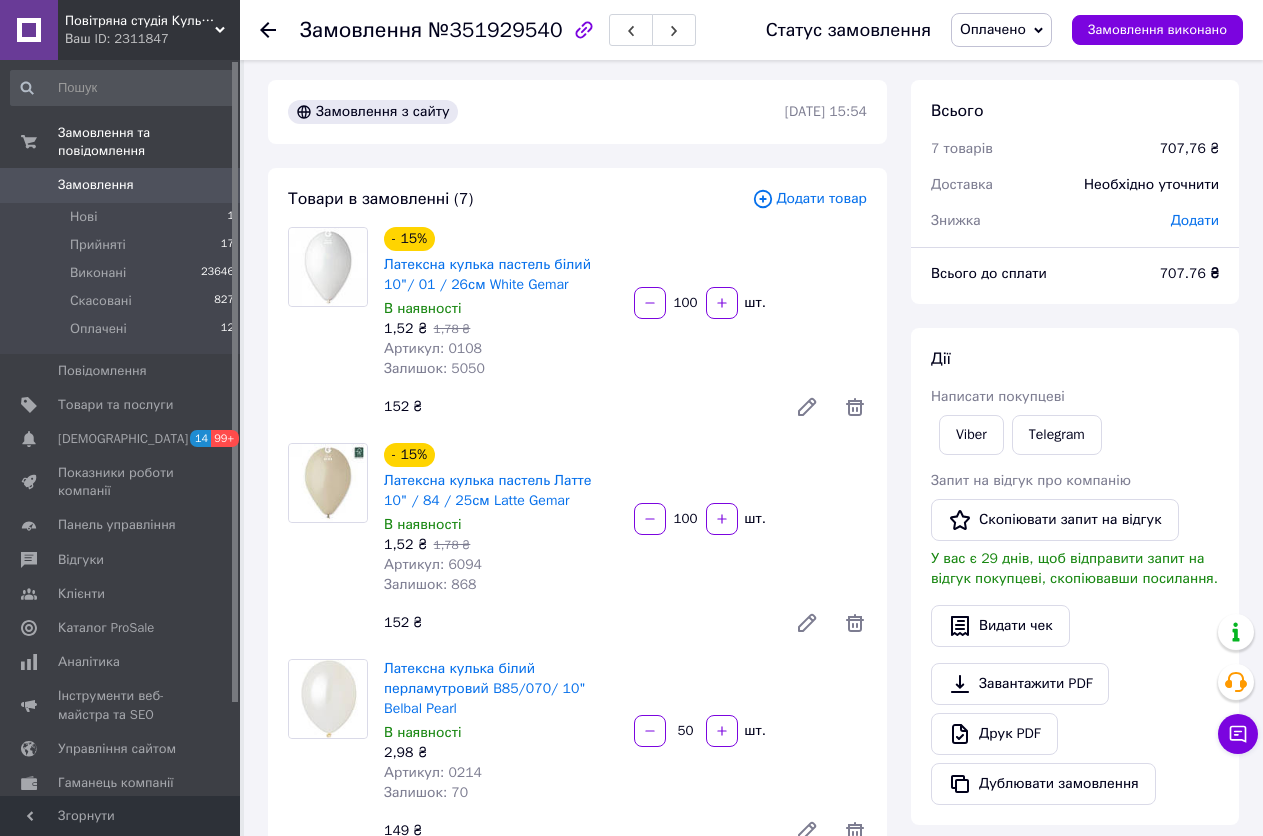 scroll, scrollTop: 0, scrollLeft: 0, axis: both 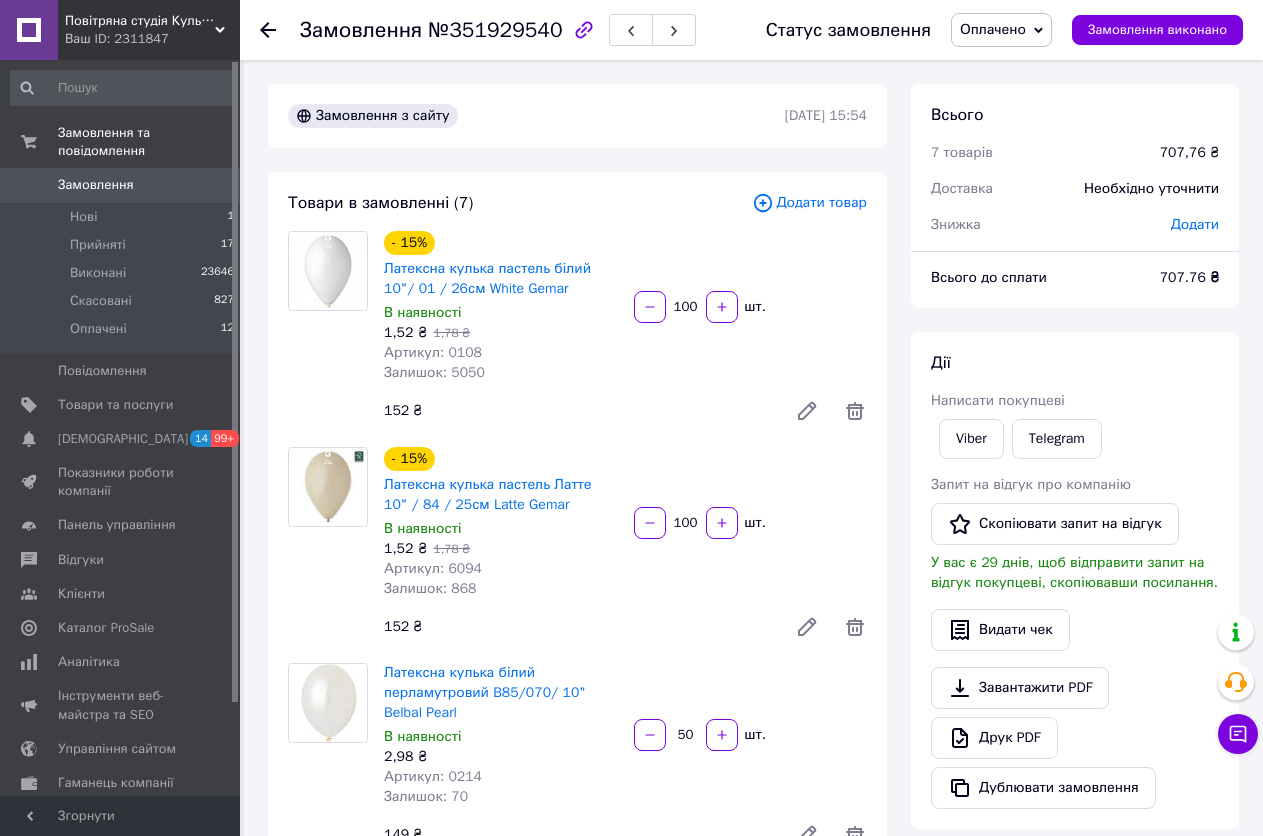 click 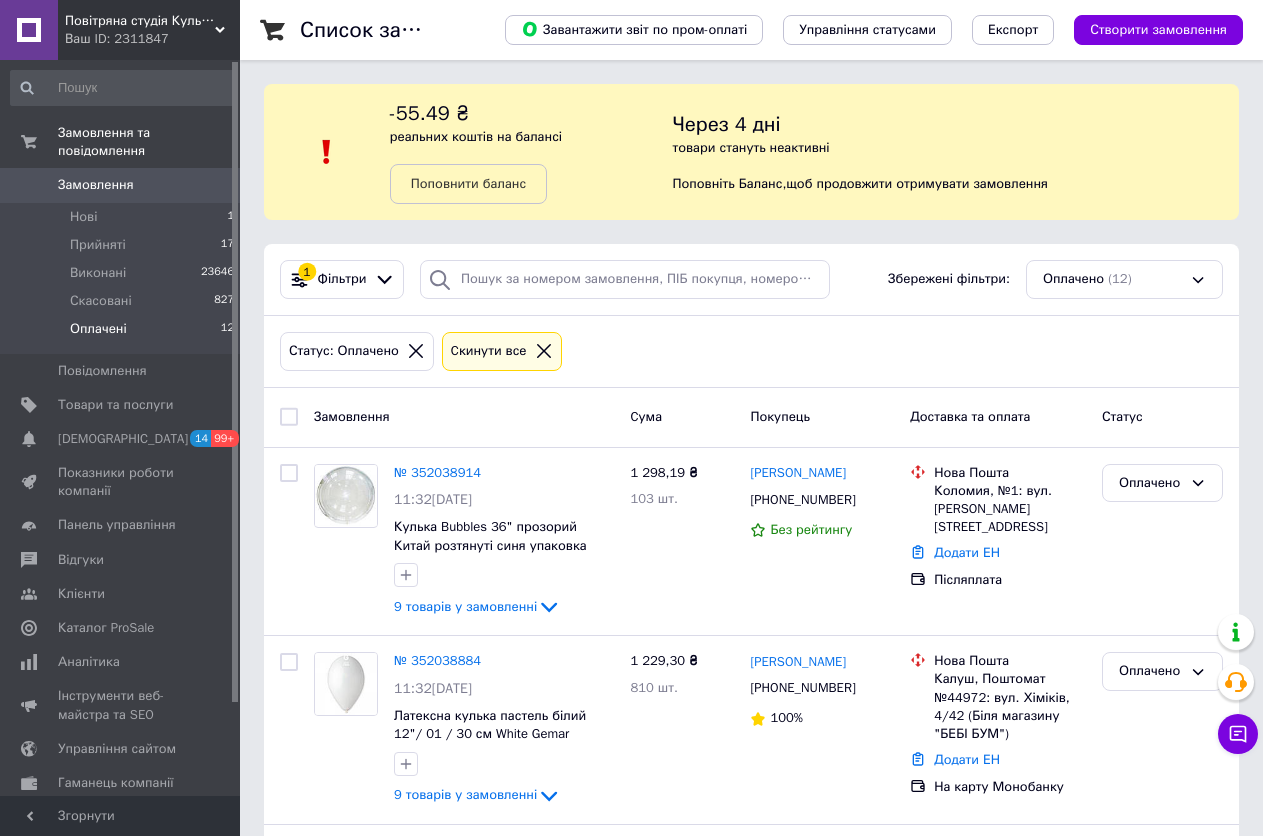 click 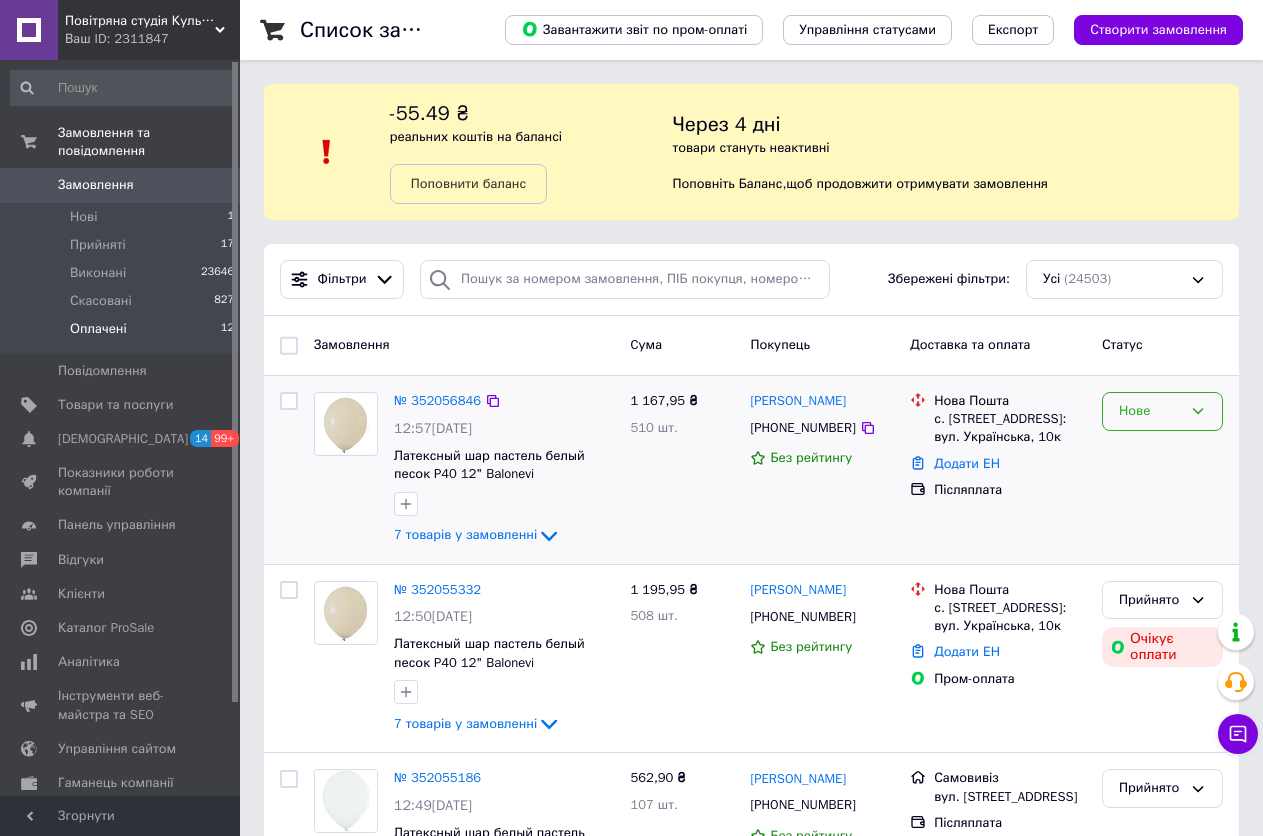 click on "Нове" at bounding box center [1162, 411] 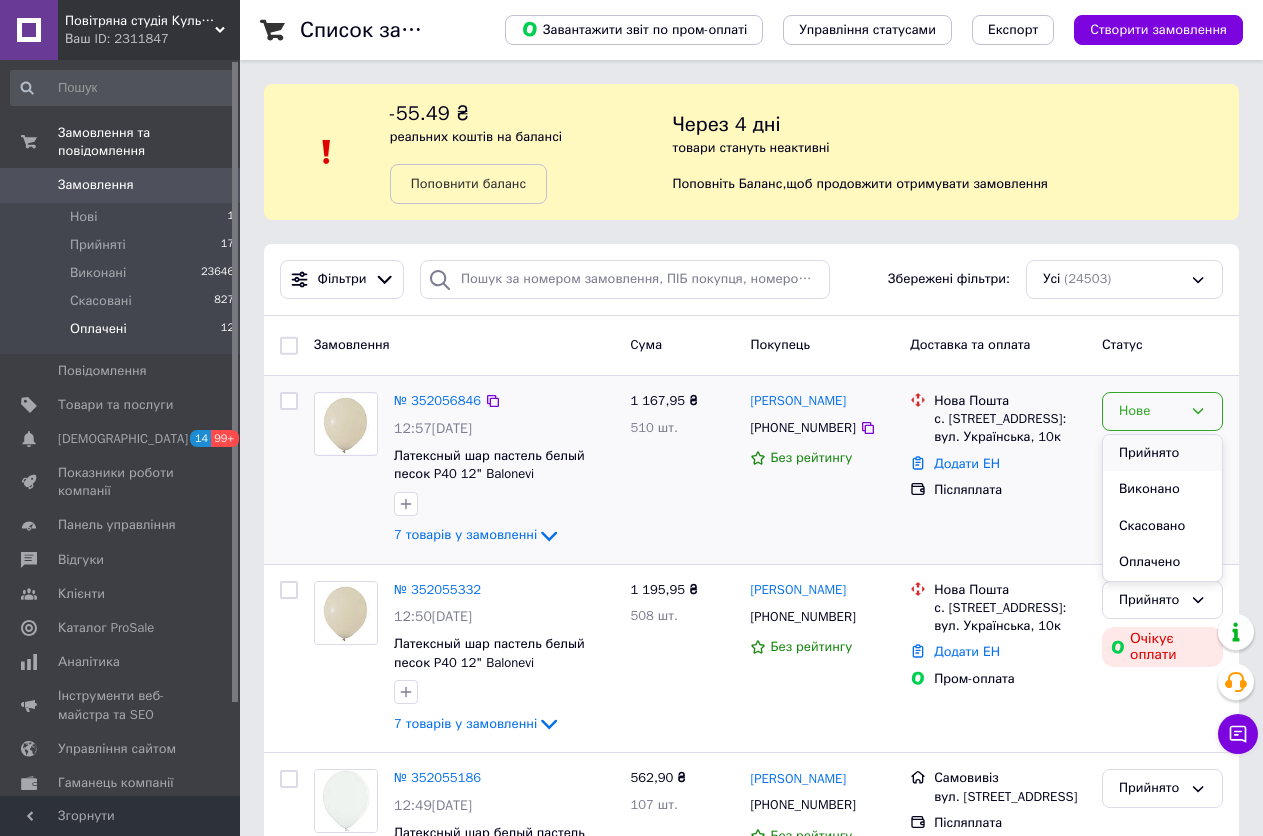 click on "Прийнято" at bounding box center (1162, 453) 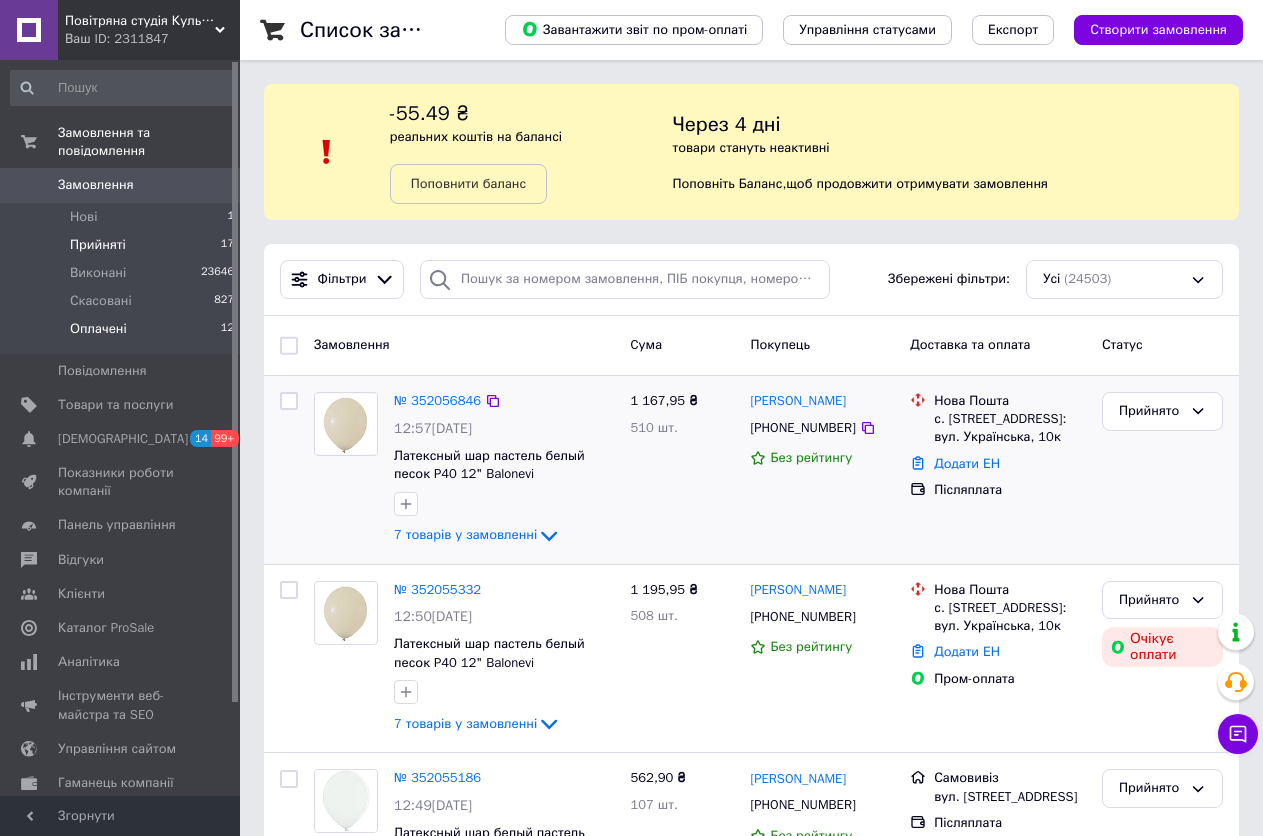 click on "Прийняті 17" at bounding box center (123, 245) 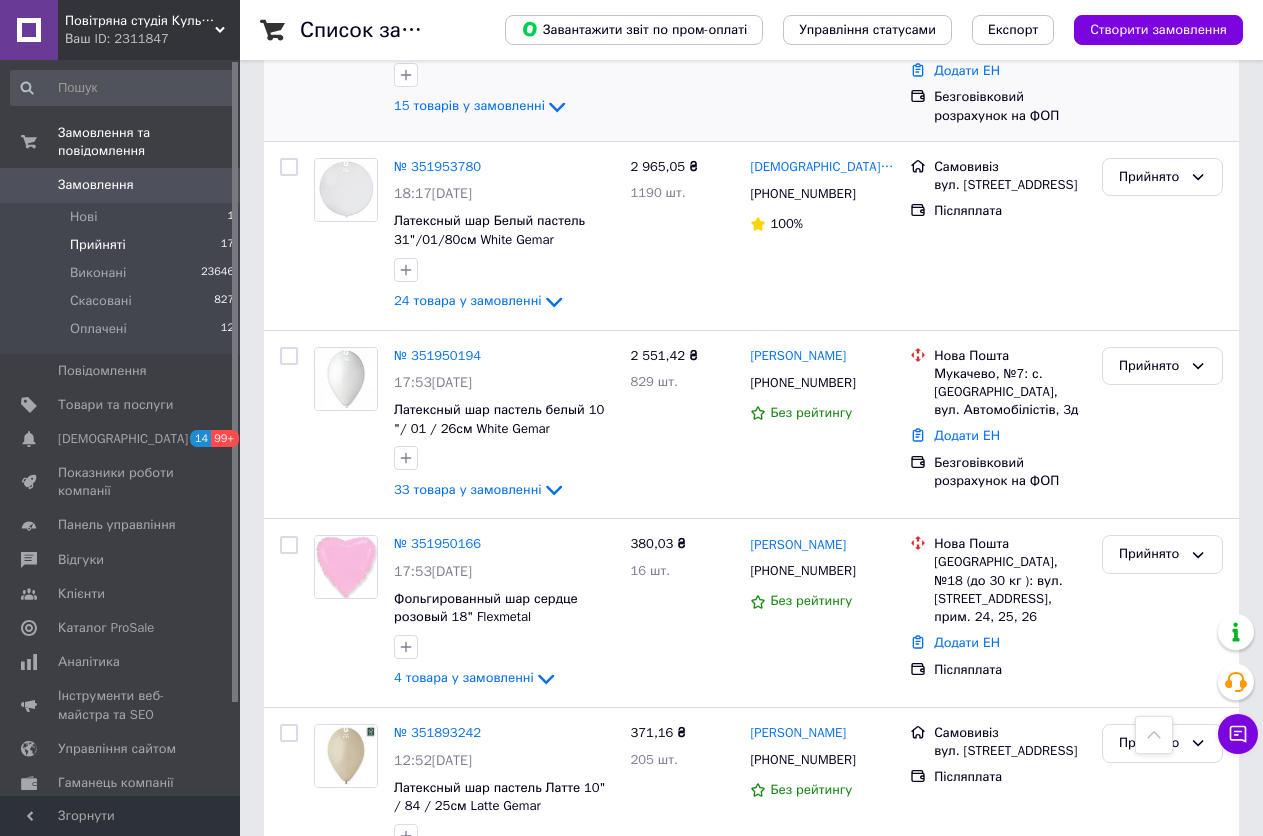 scroll, scrollTop: 900, scrollLeft: 0, axis: vertical 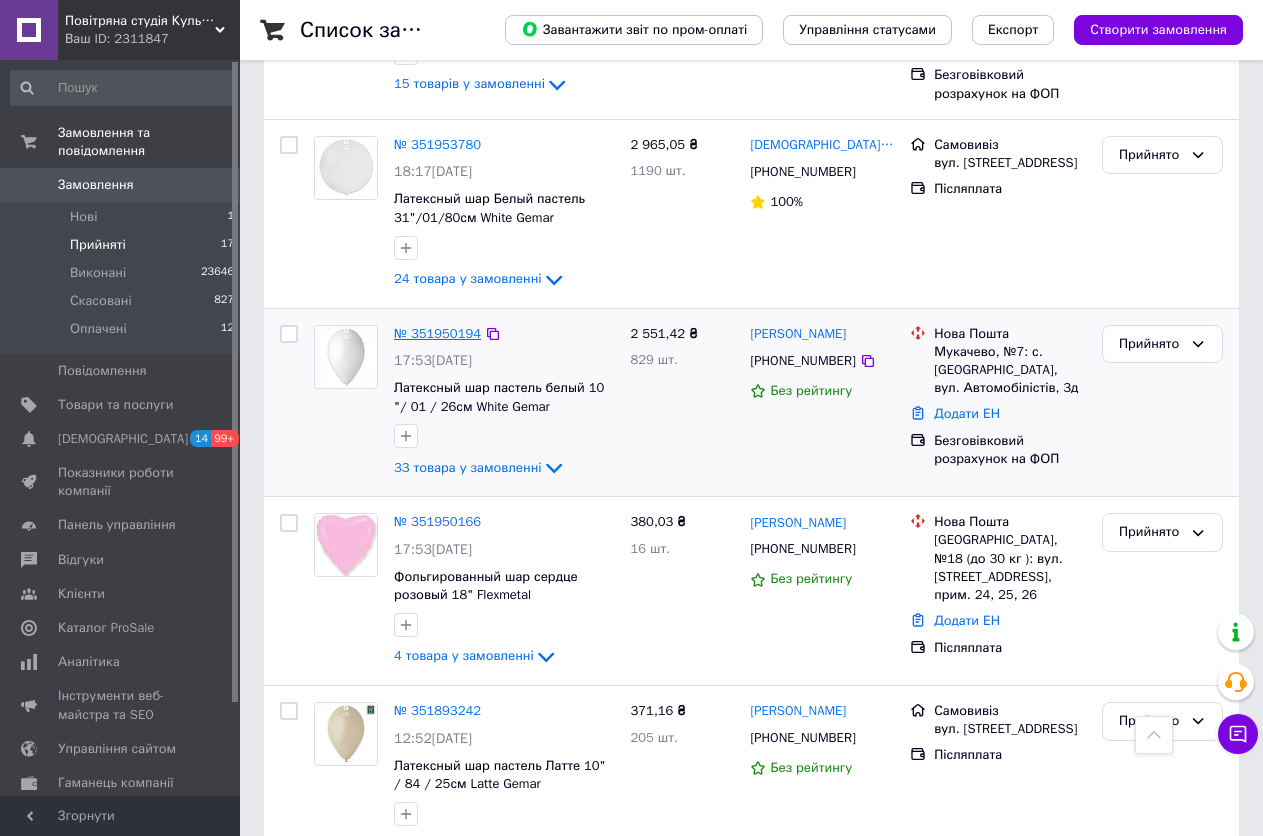 click on "№ 351950194" at bounding box center [437, 333] 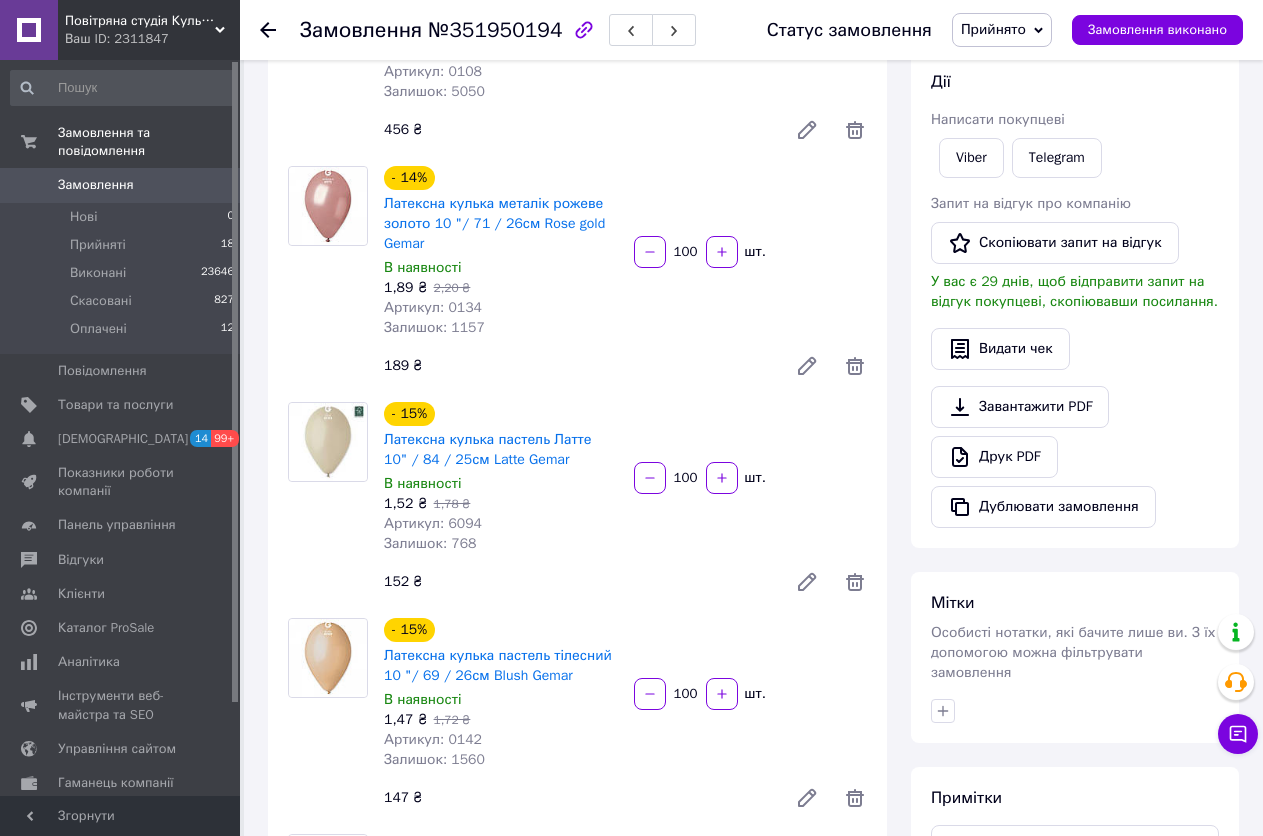 scroll, scrollTop: 600, scrollLeft: 0, axis: vertical 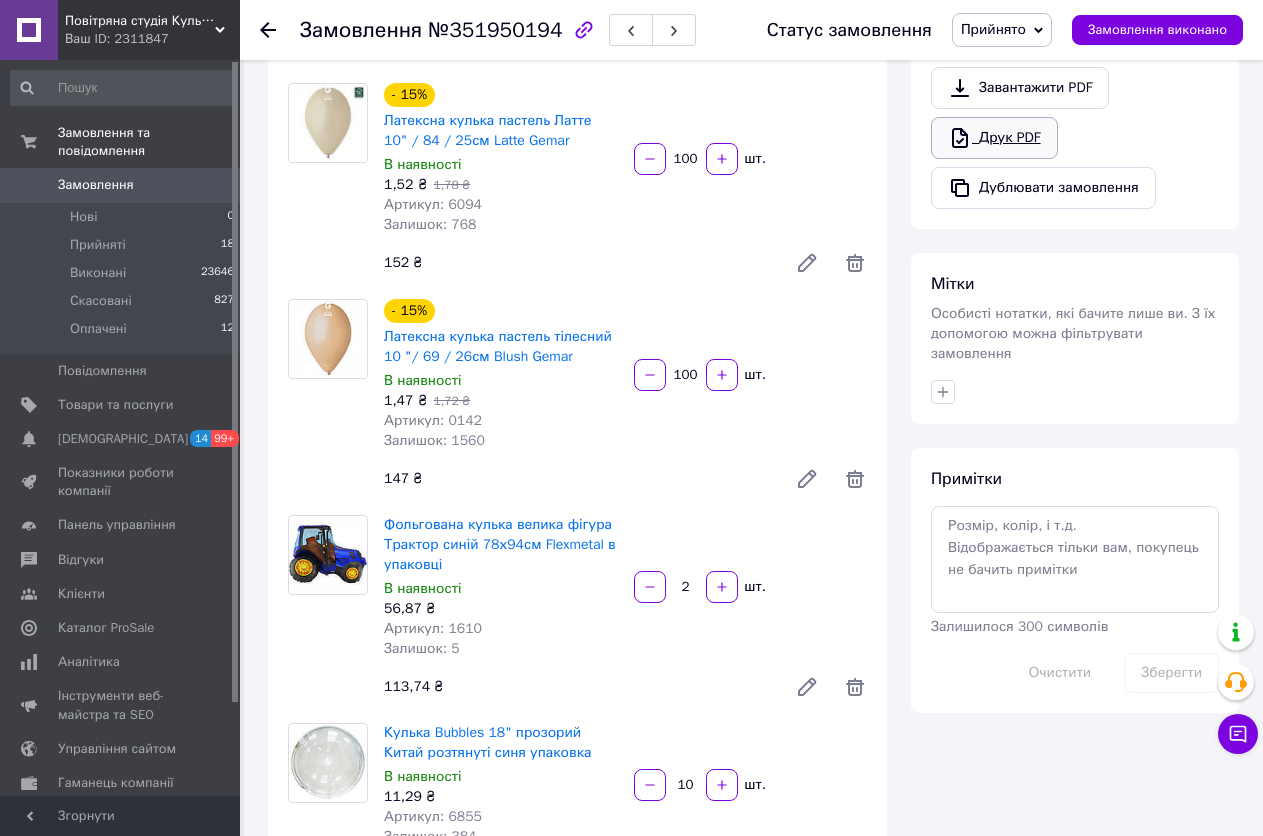 click on "Друк PDF" at bounding box center (994, 138) 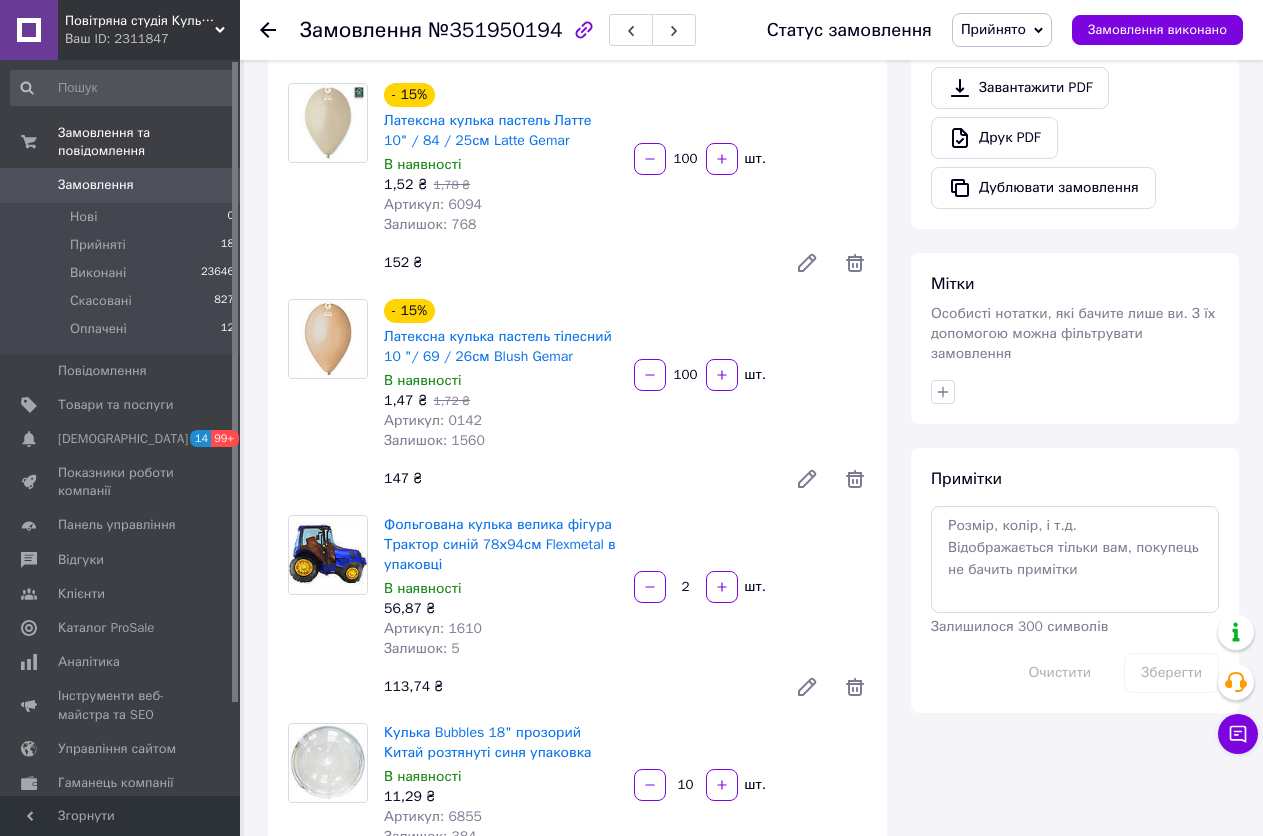click 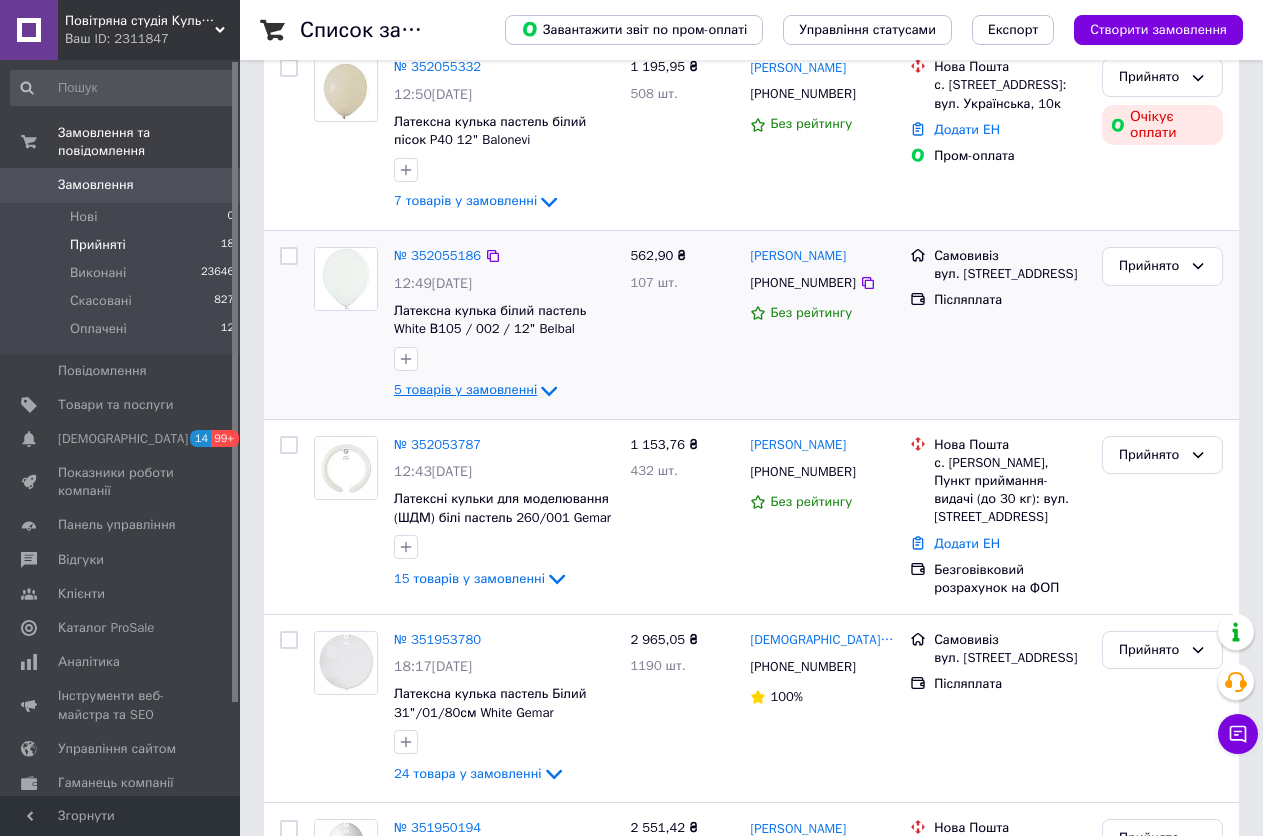 scroll, scrollTop: 600, scrollLeft: 0, axis: vertical 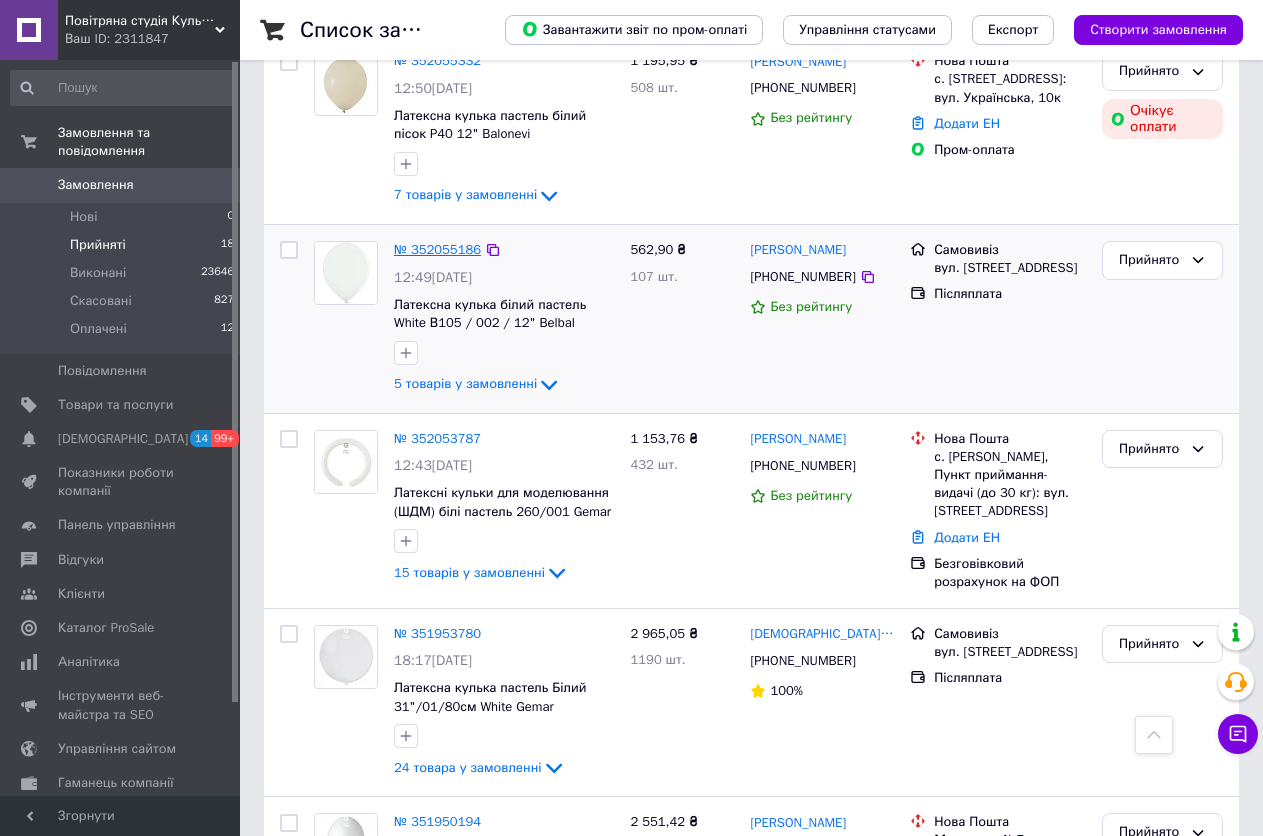 click on "№ 352055186" at bounding box center (437, 249) 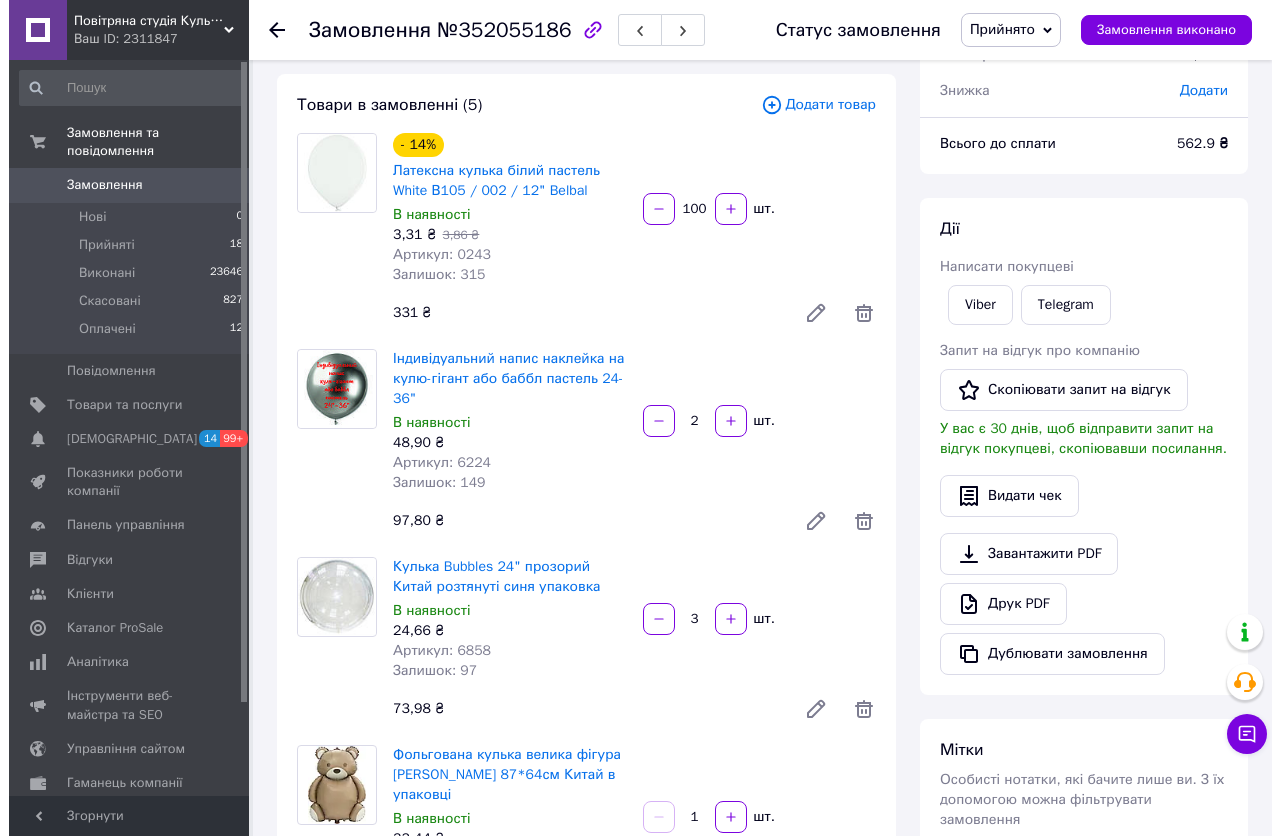 scroll, scrollTop: 0, scrollLeft: 0, axis: both 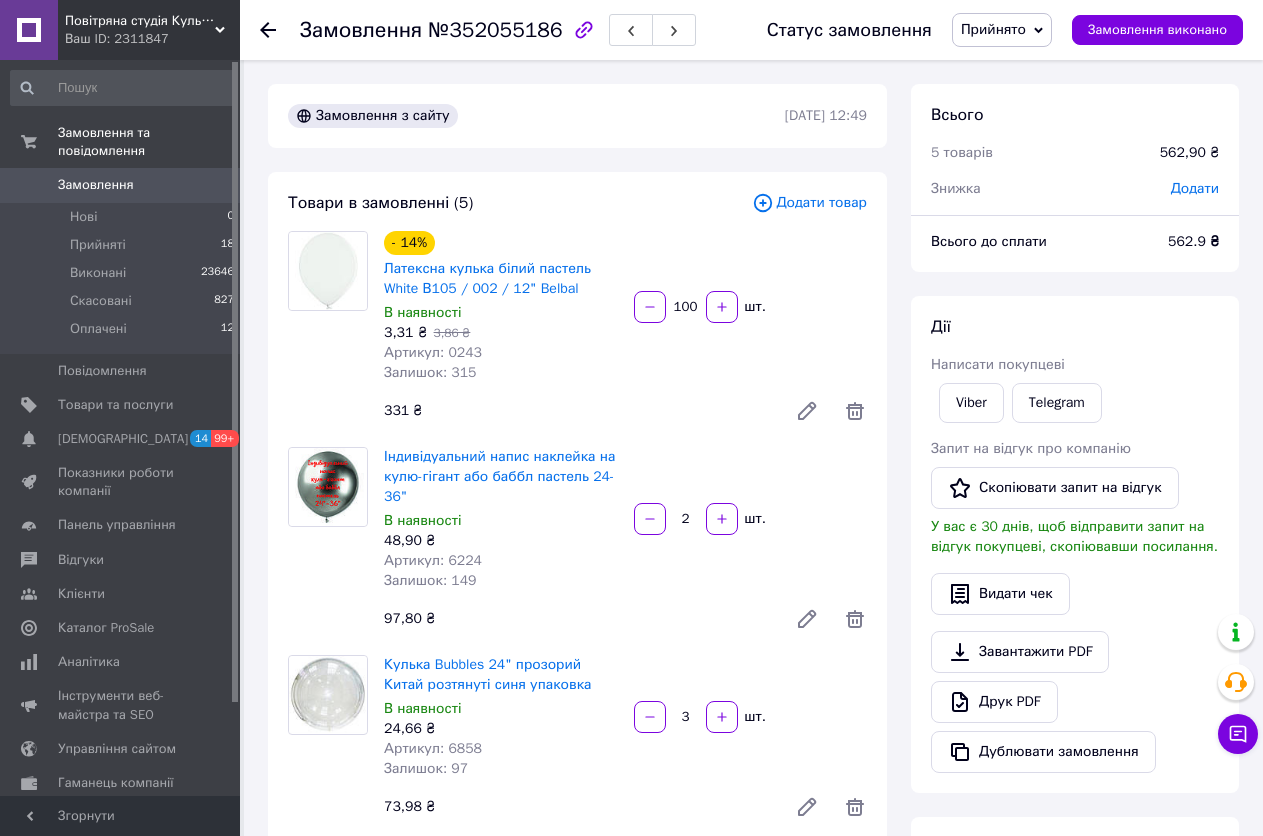 click on "Додати товар" at bounding box center [809, 203] 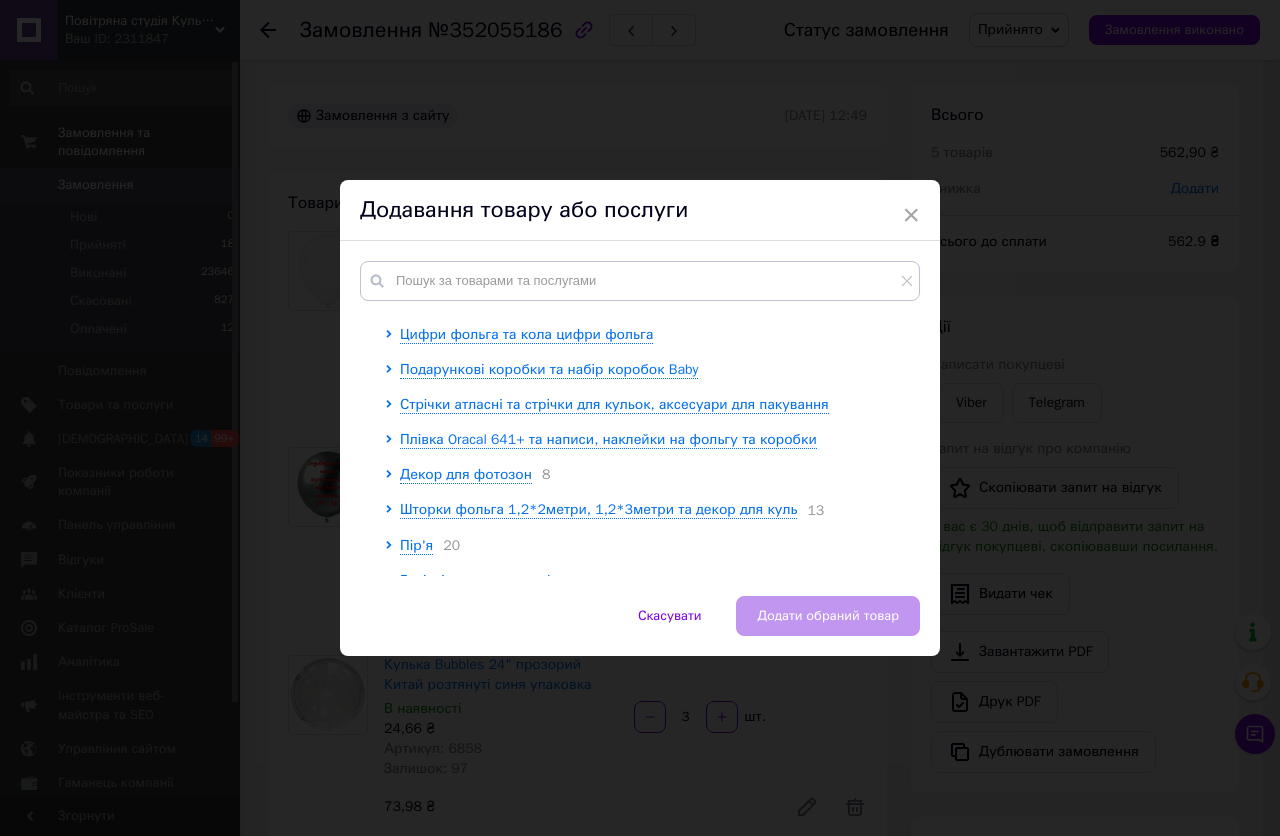 scroll, scrollTop: 658, scrollLeft: 0, axis: vertical 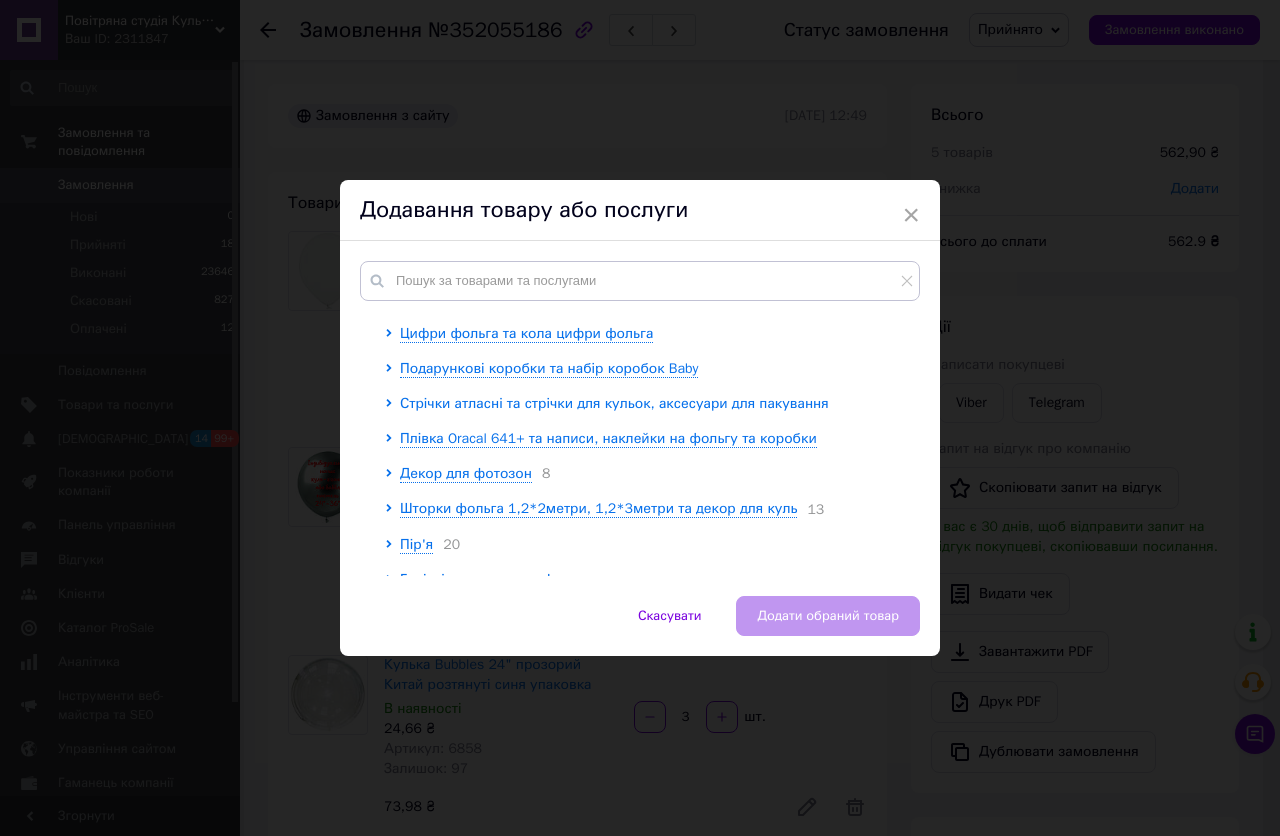 click on "Стрічки атласні та стрічки для кульок, аксесуари для пакування" at bounding box center [614, 403] 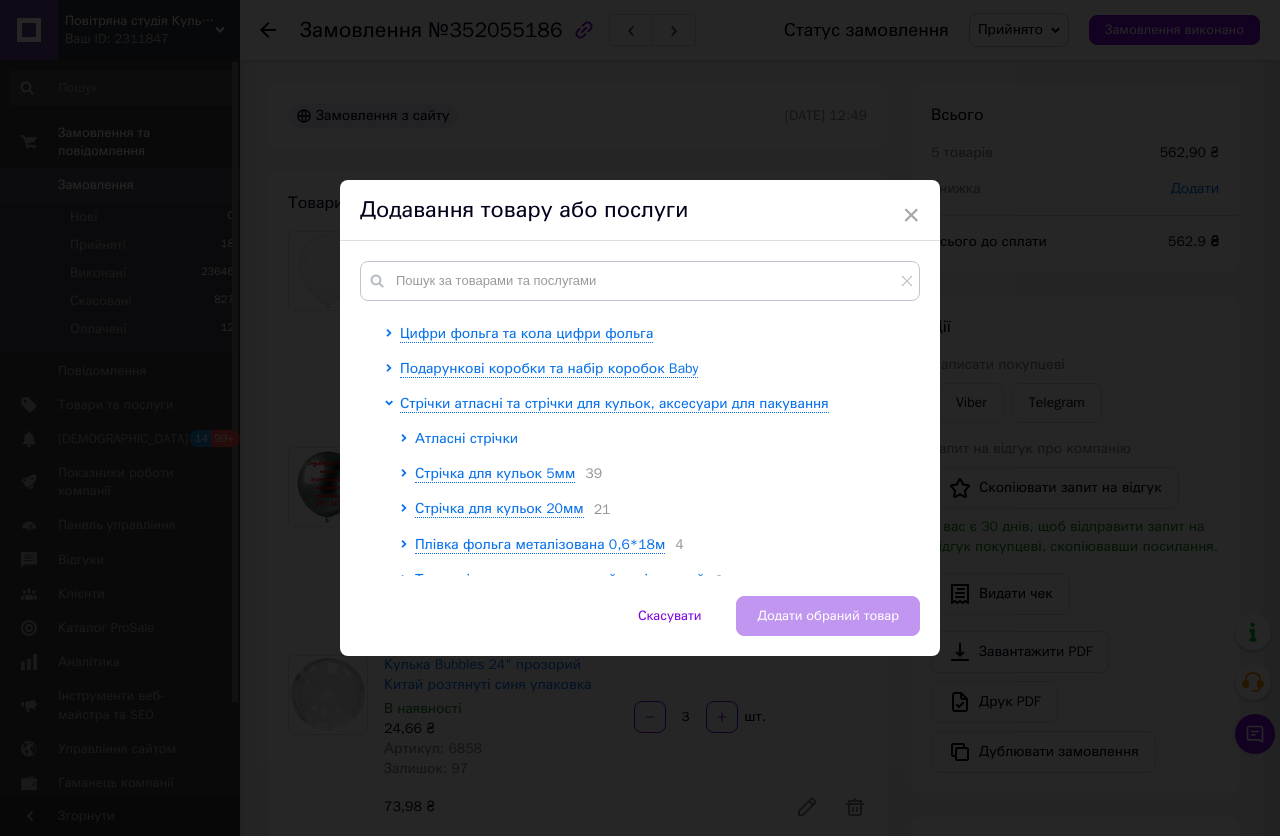 click on "Атласні стрічки" at bounding box center (466, 438) 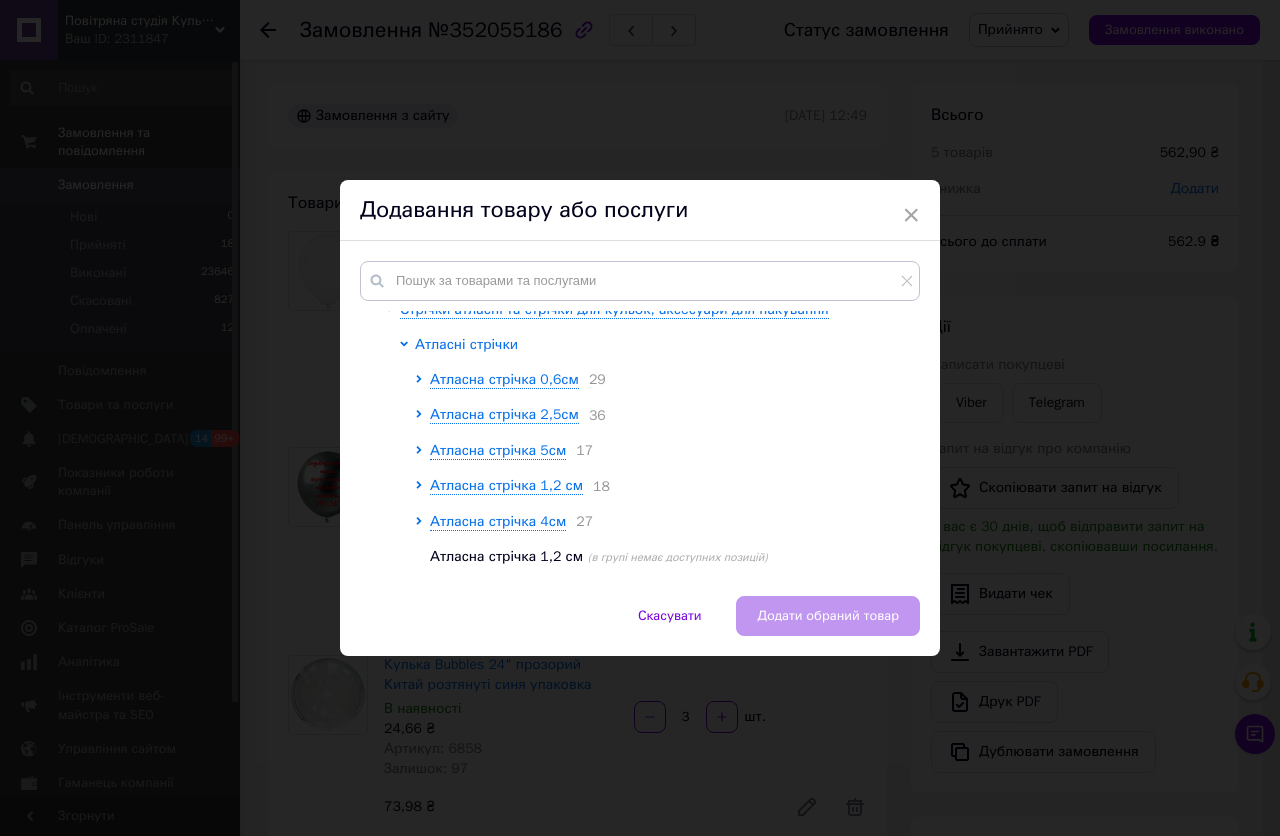 scroll, scrollTop: 758, scrollLeft: 0, axis: vertical 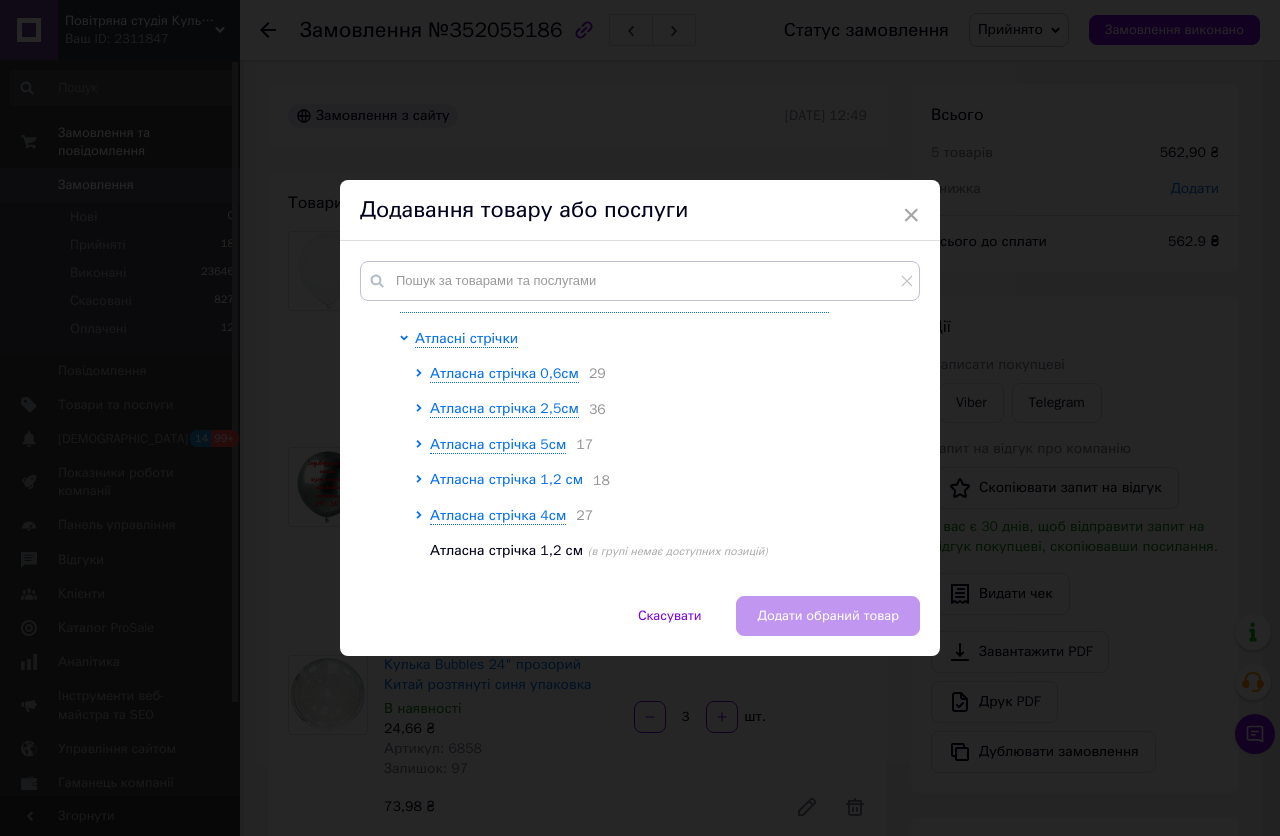 click on "Атласна стрічка 1,2 см" at bounding box center (506, 479) 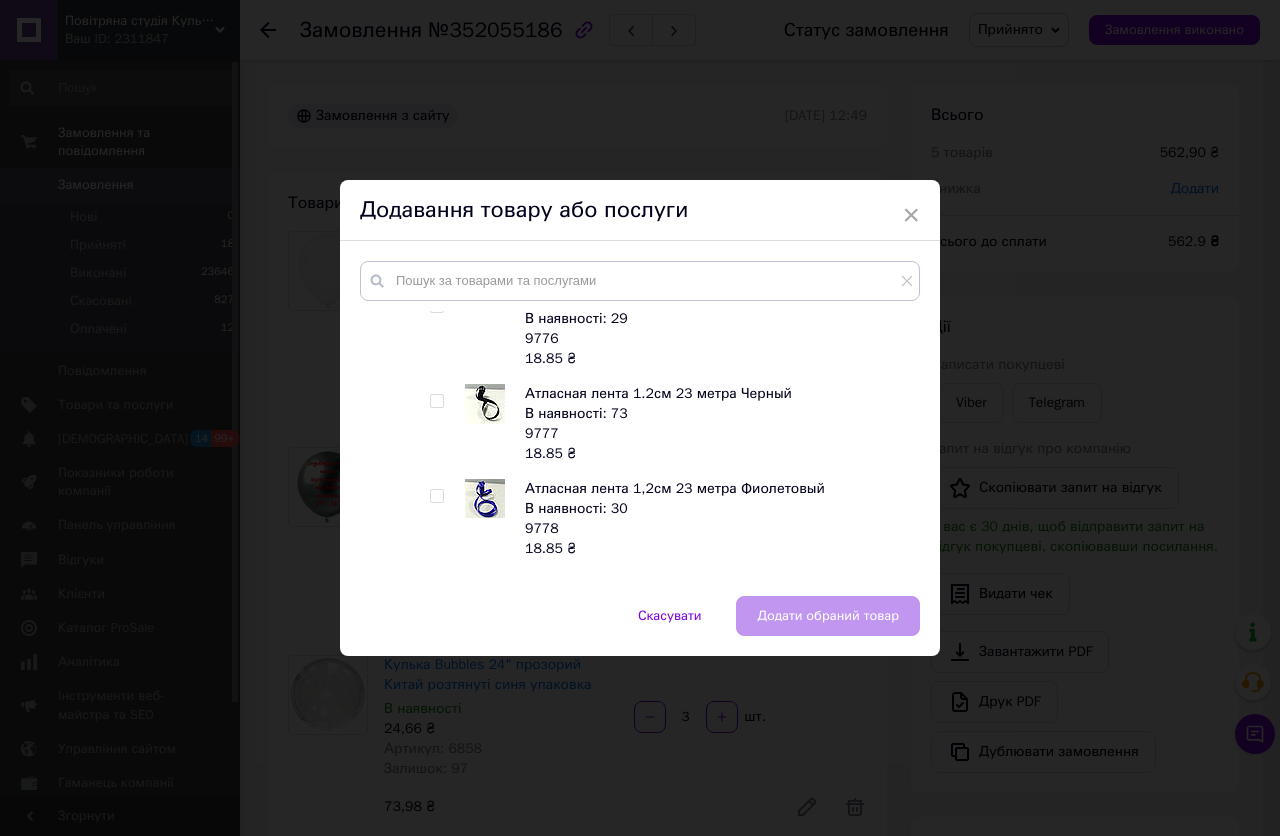 scroll, scrollTop: 1358, scrollLeft: 0, axis: vertical 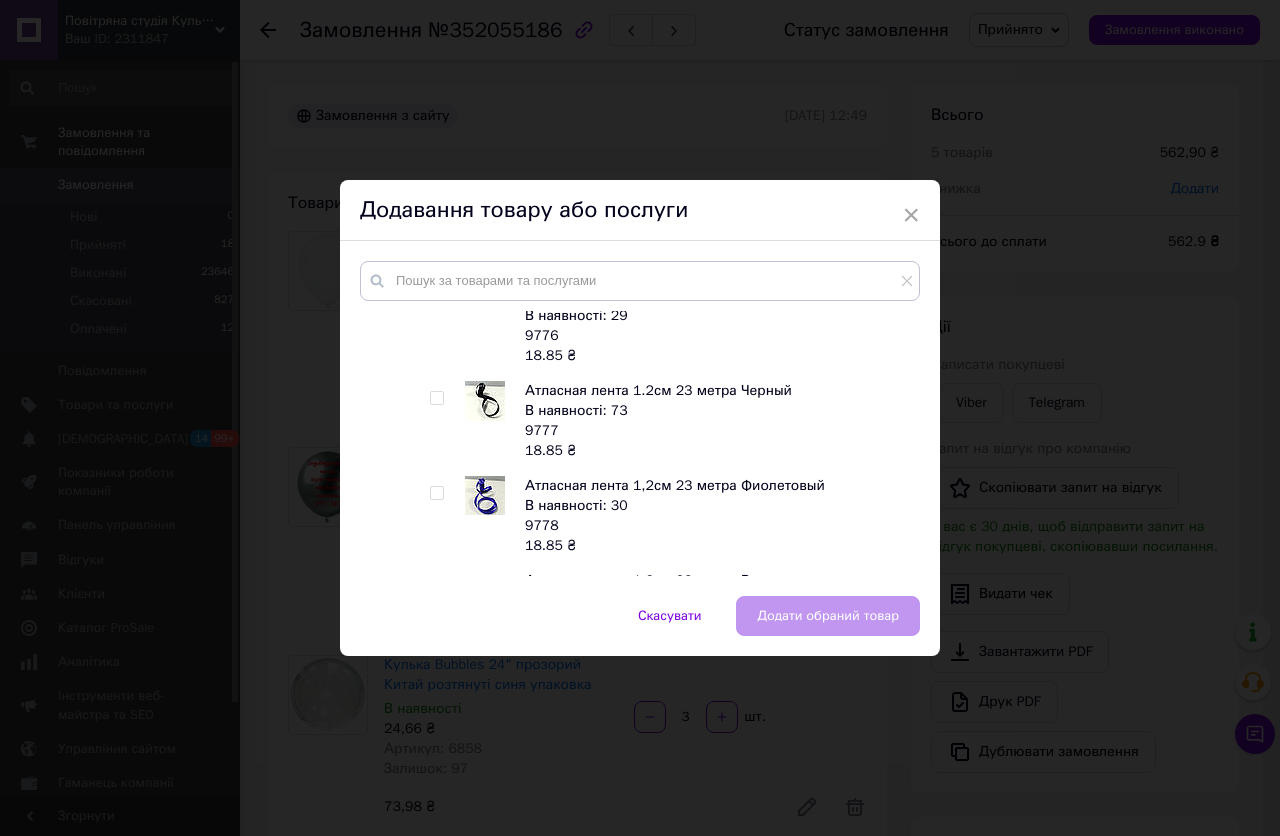 click at bounding box center (436, 398) 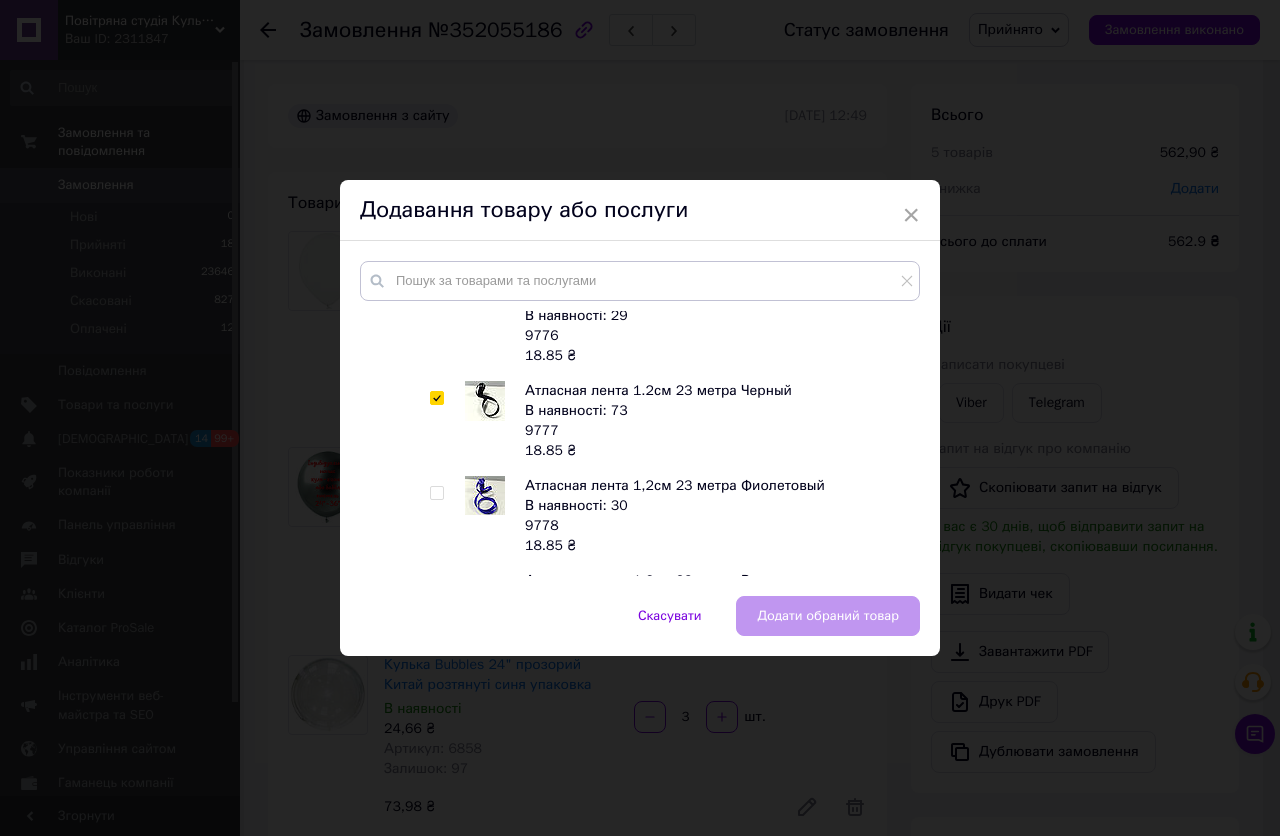 checkbox on "true" 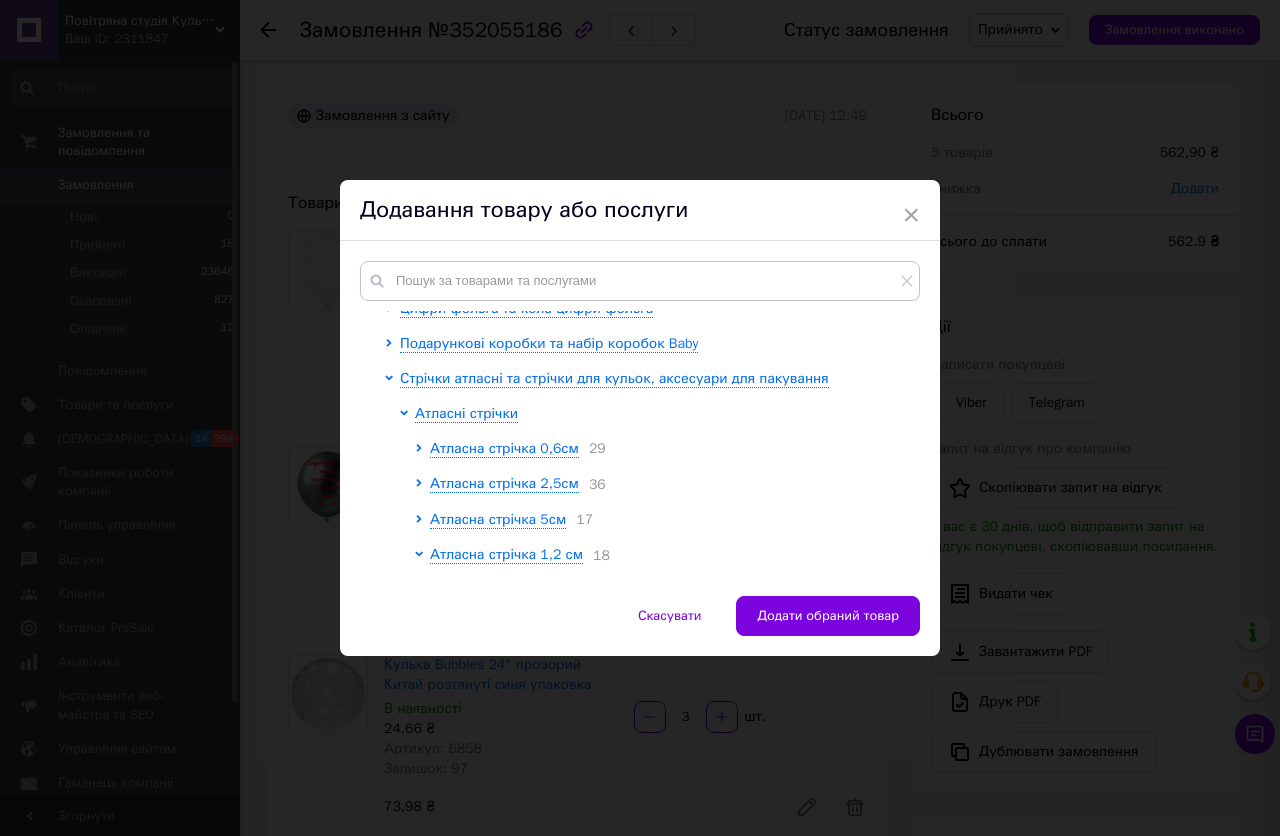 scroll, scrollTop: 658, scrollLeft: 0, axis: vertical 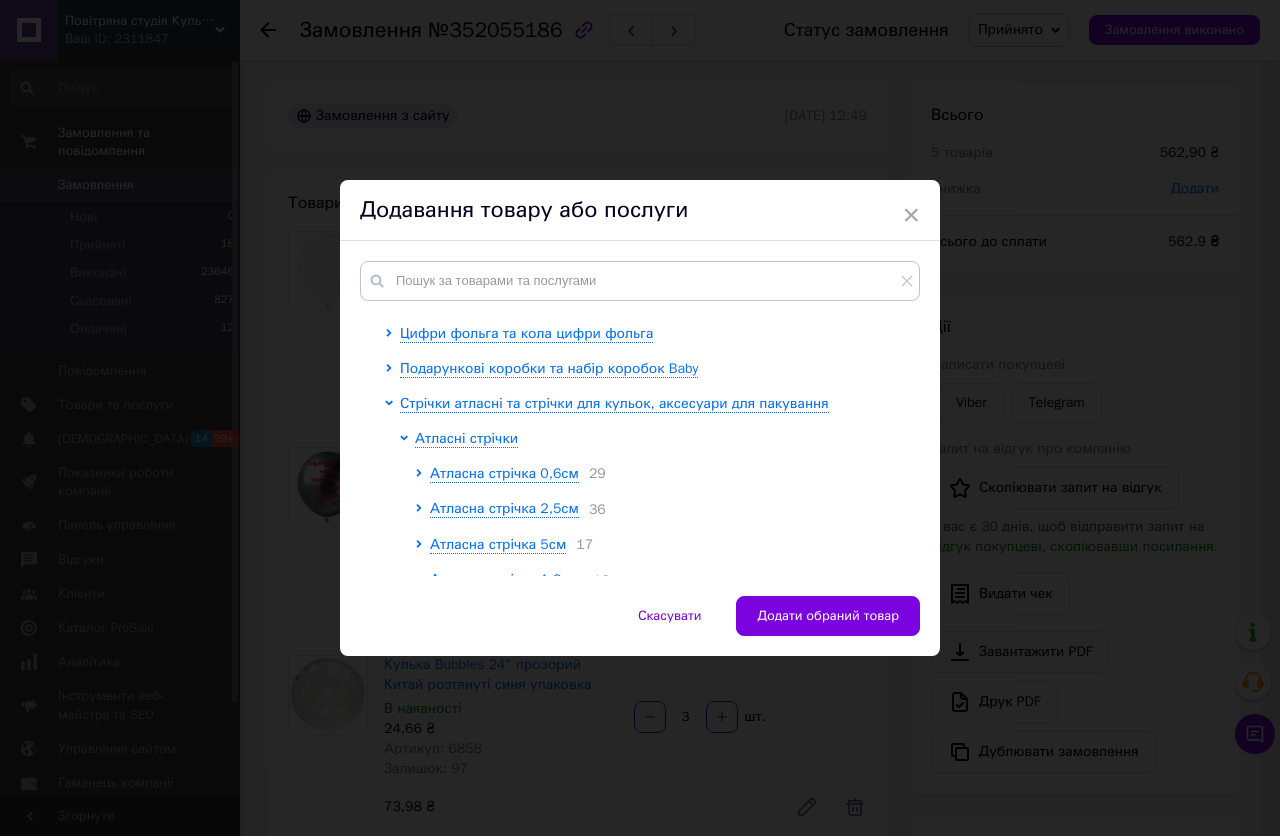 click on "Атласна стрічка 1,2 см" at bounding box center (506, 579) 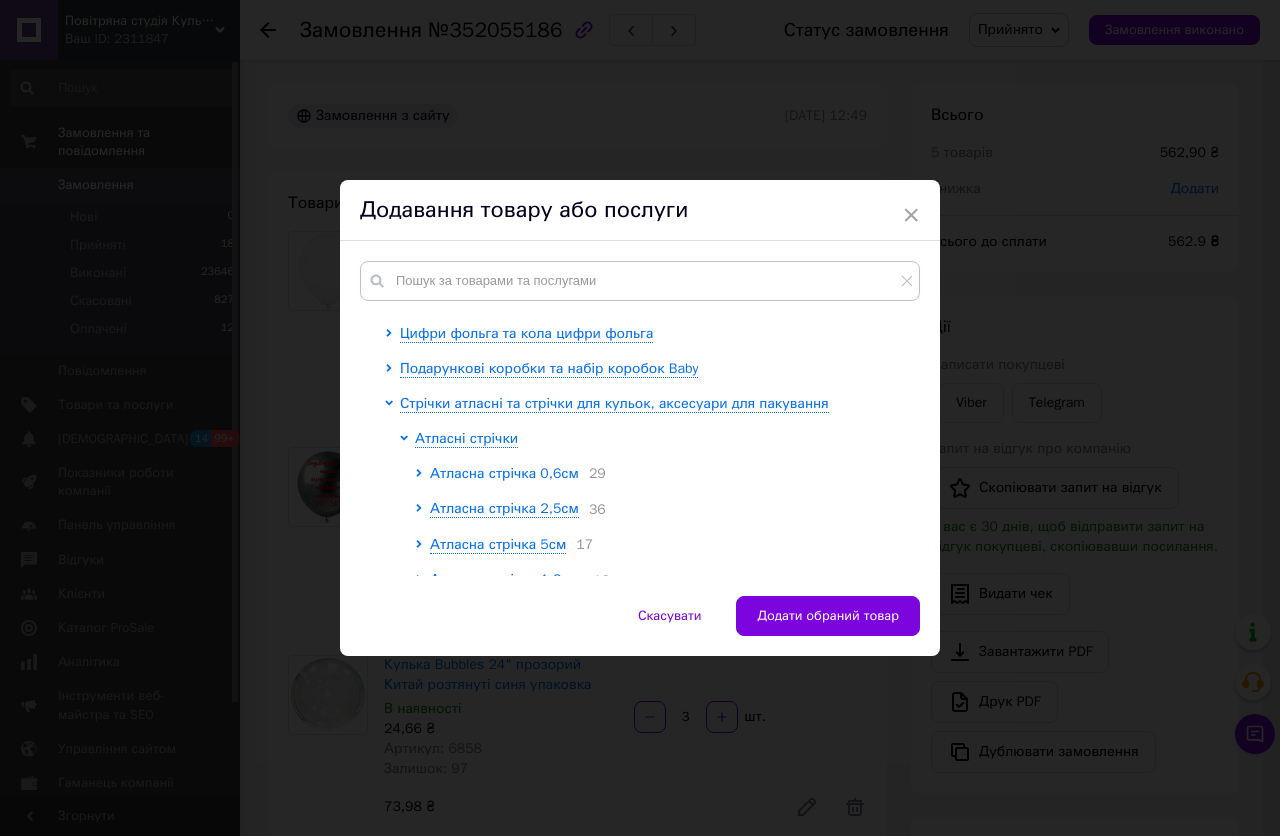 click on "Атласна стрічка 0,6см" at bounding box center [504, 473] 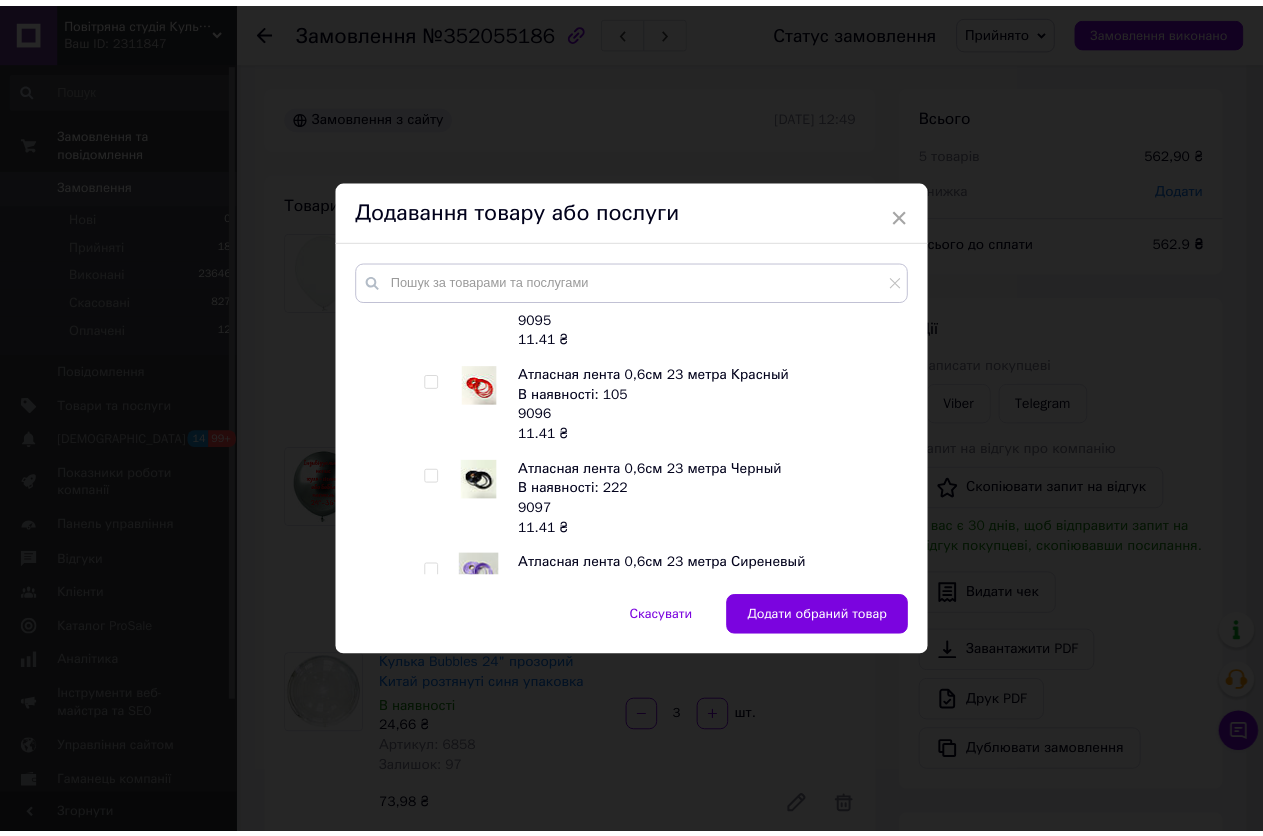 scroll, scrollTop: 2158, scrollLeft: 0, axis: vertical 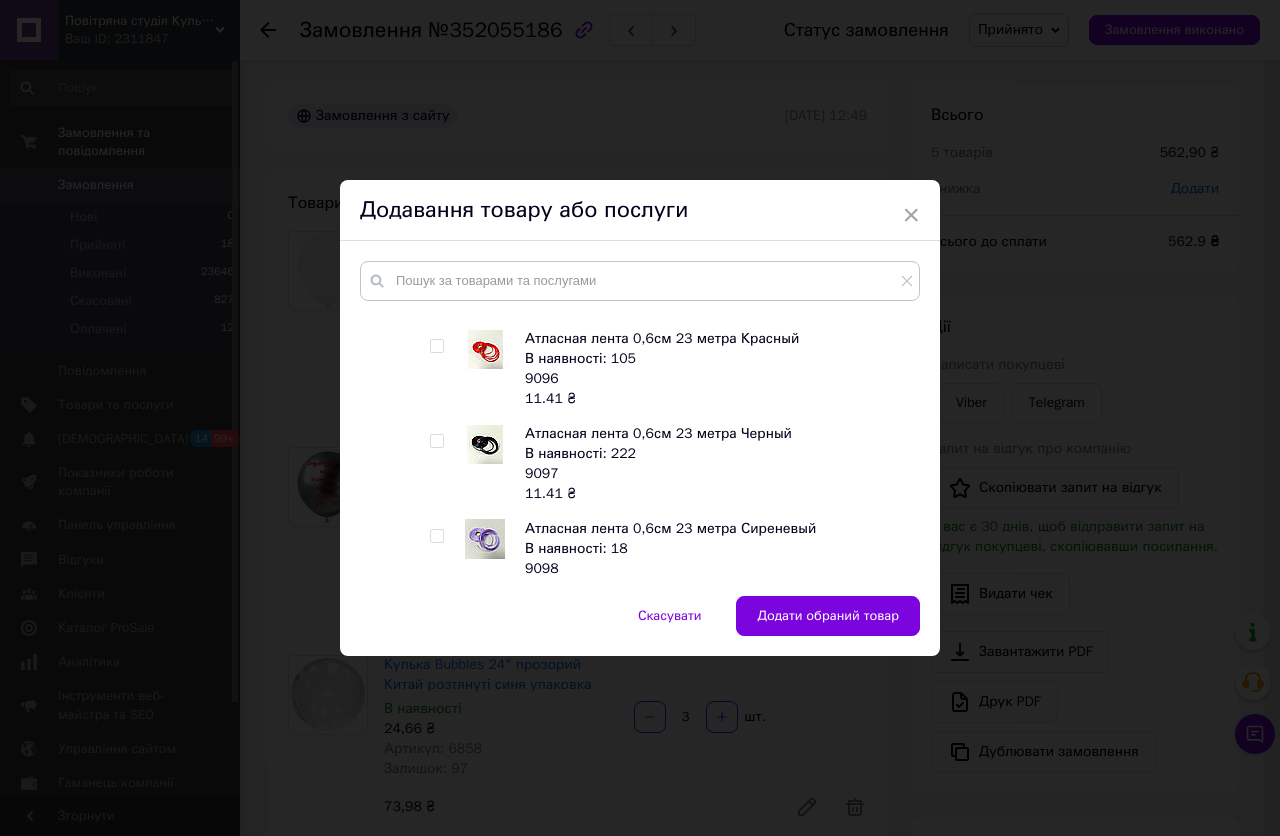click at bounding box center [436, 441] 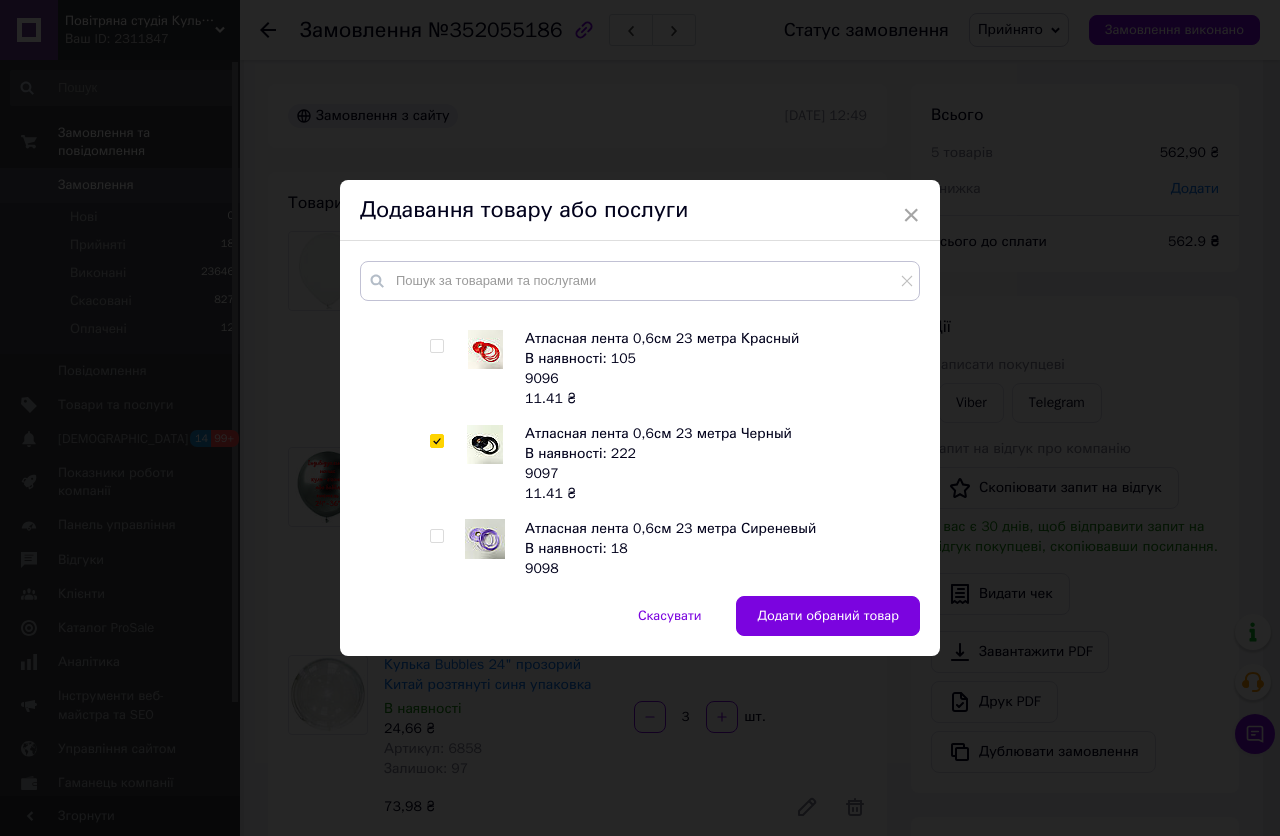 checkbox on "true" 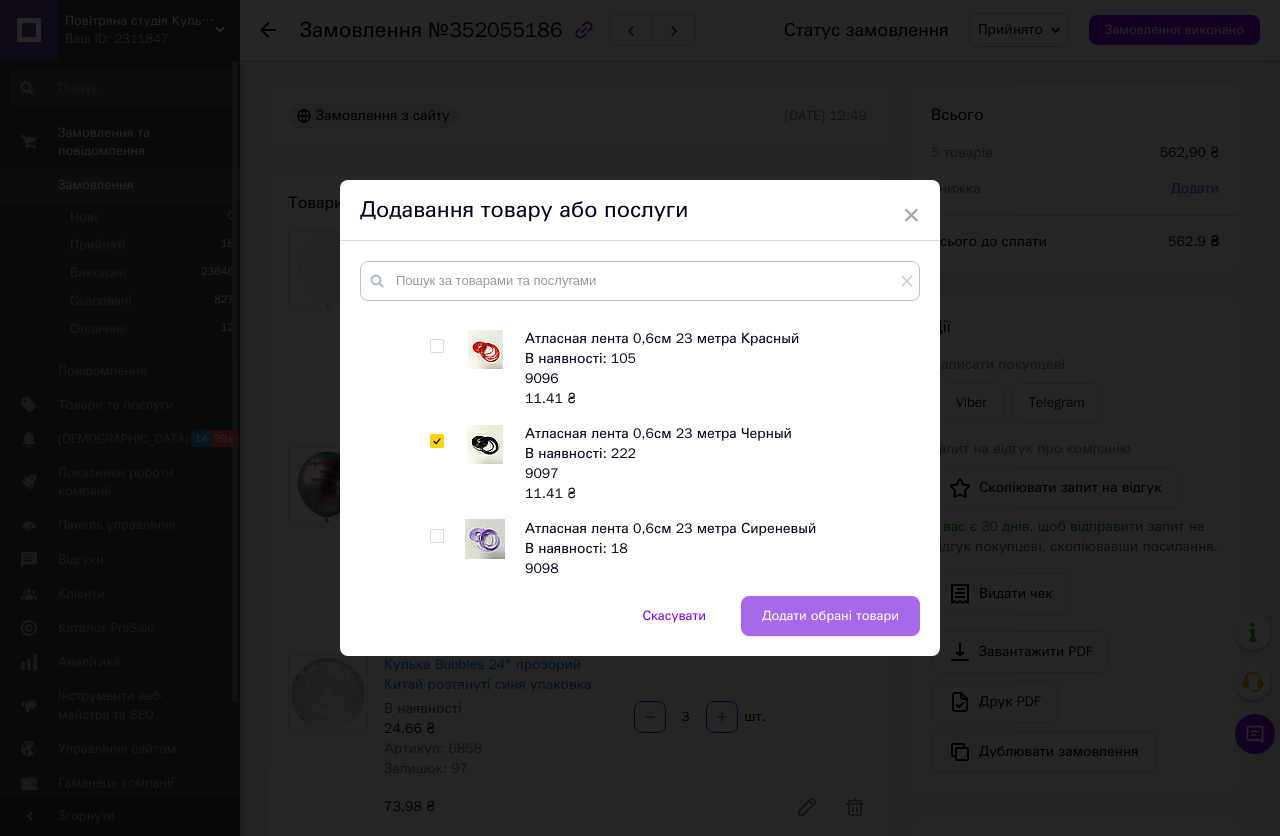 click on "Додати обрані товари" at bounding box center [830, 616] 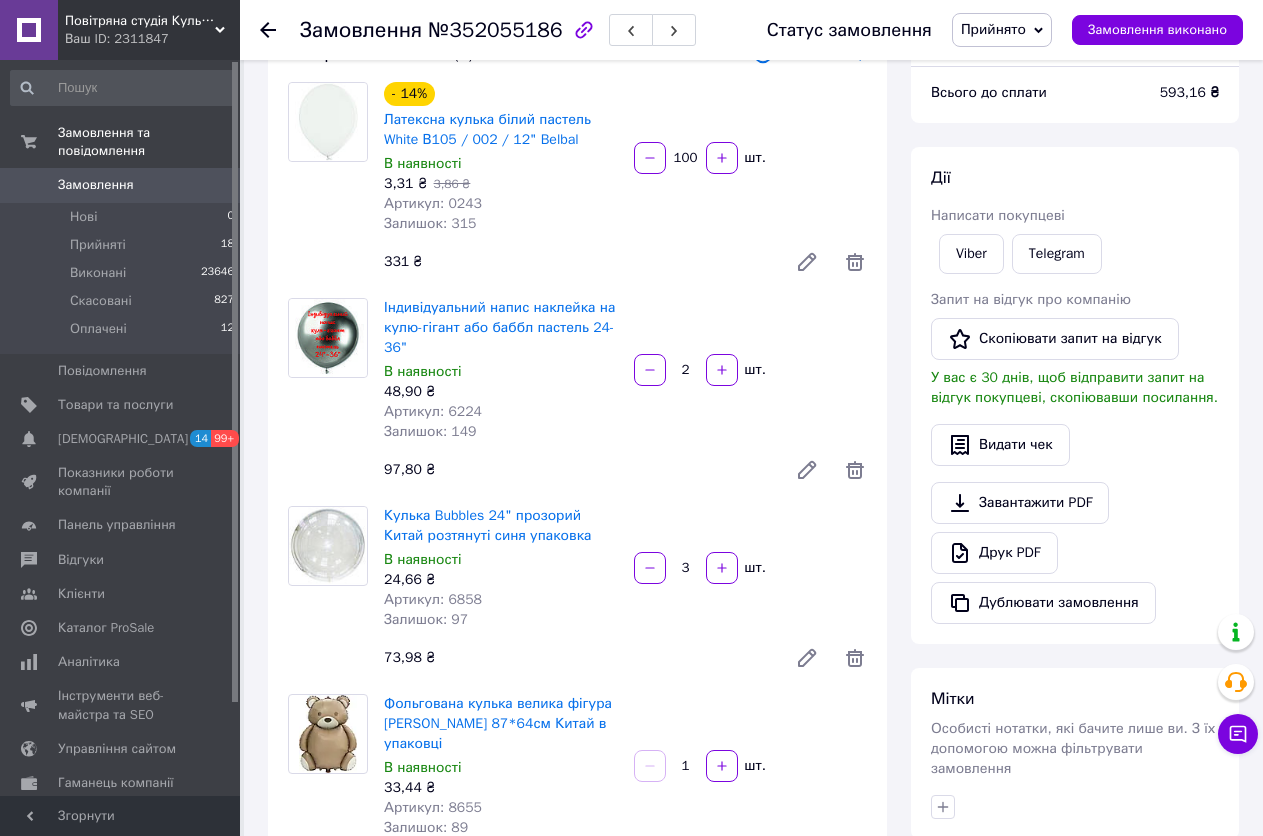 scroll, scrollTop: 0, scrollLeft: 0, axis: both 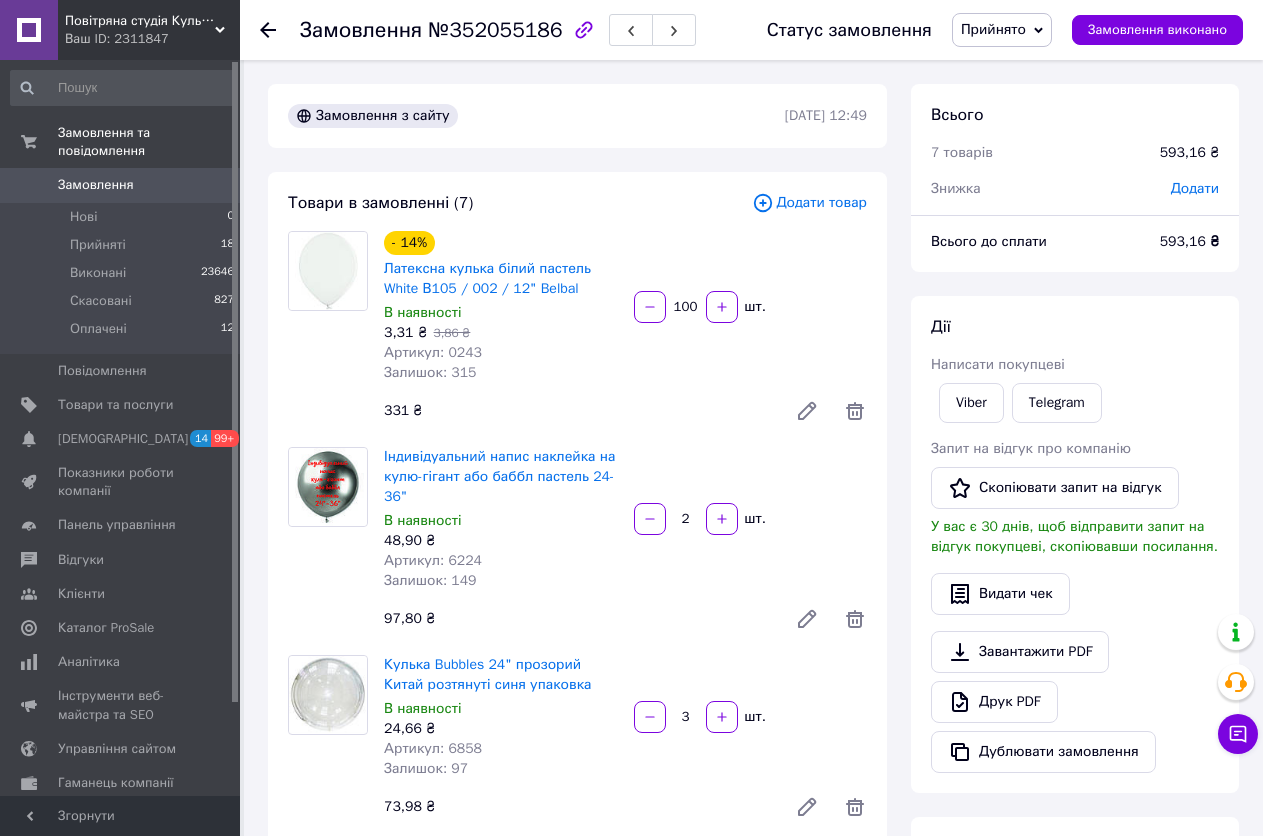 click 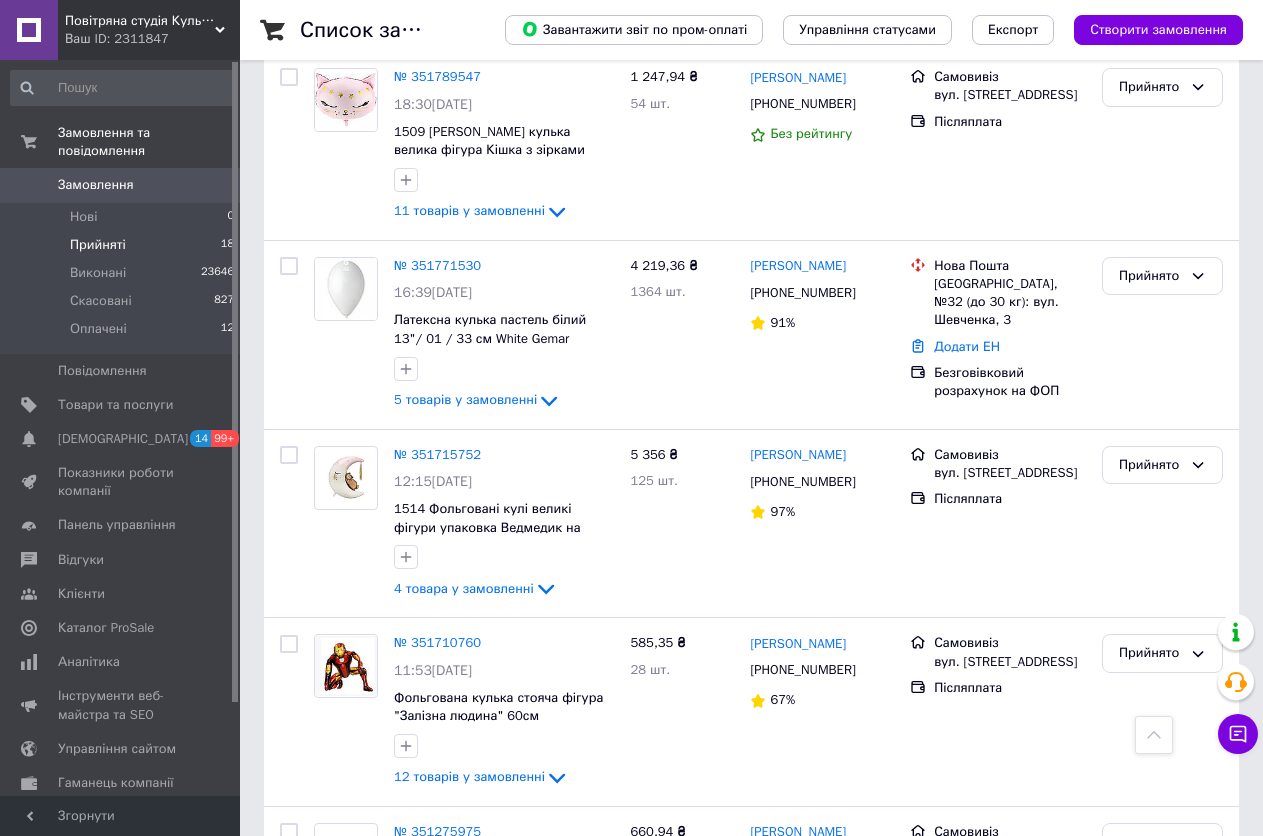 scroll, scrollTop: 2400, scrollLeft: 0, axis: vertical 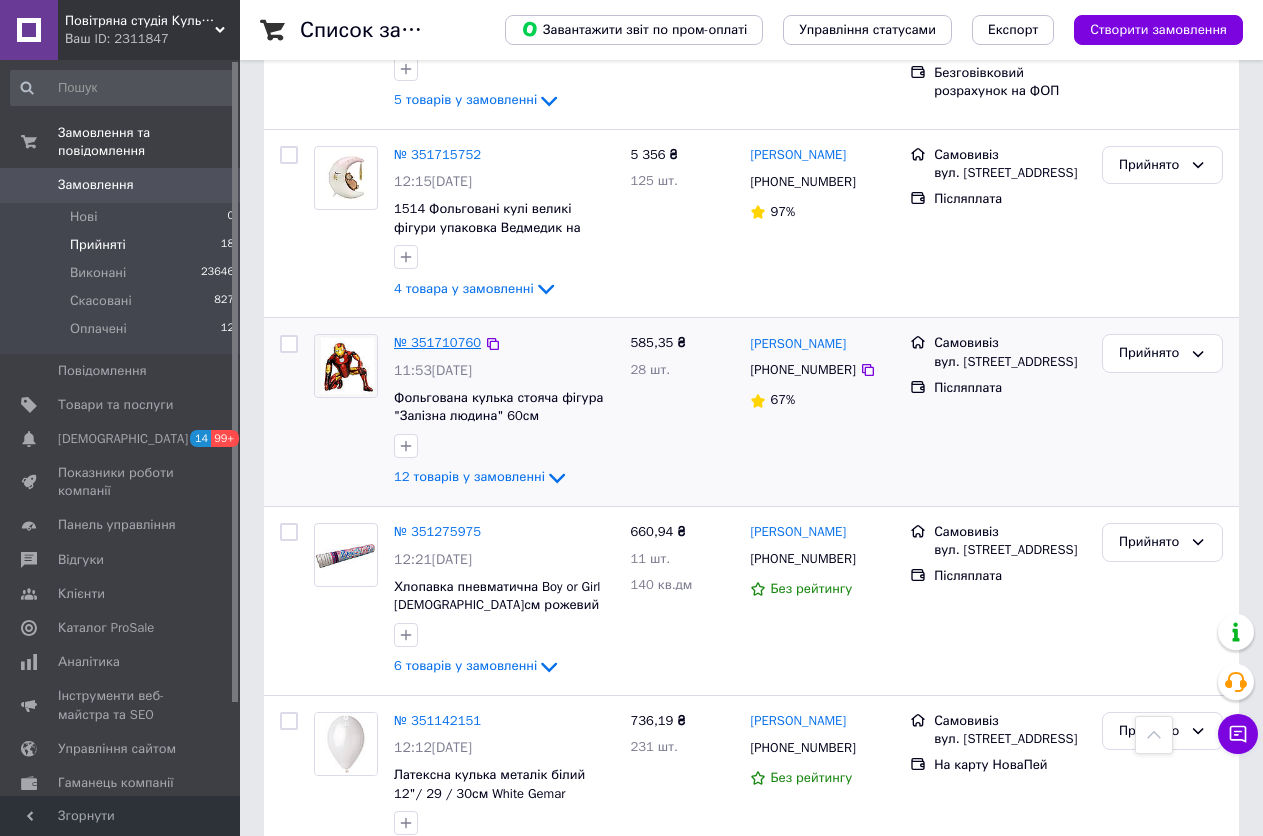 click on "№ 351710760" at bounding box center [437, 342] 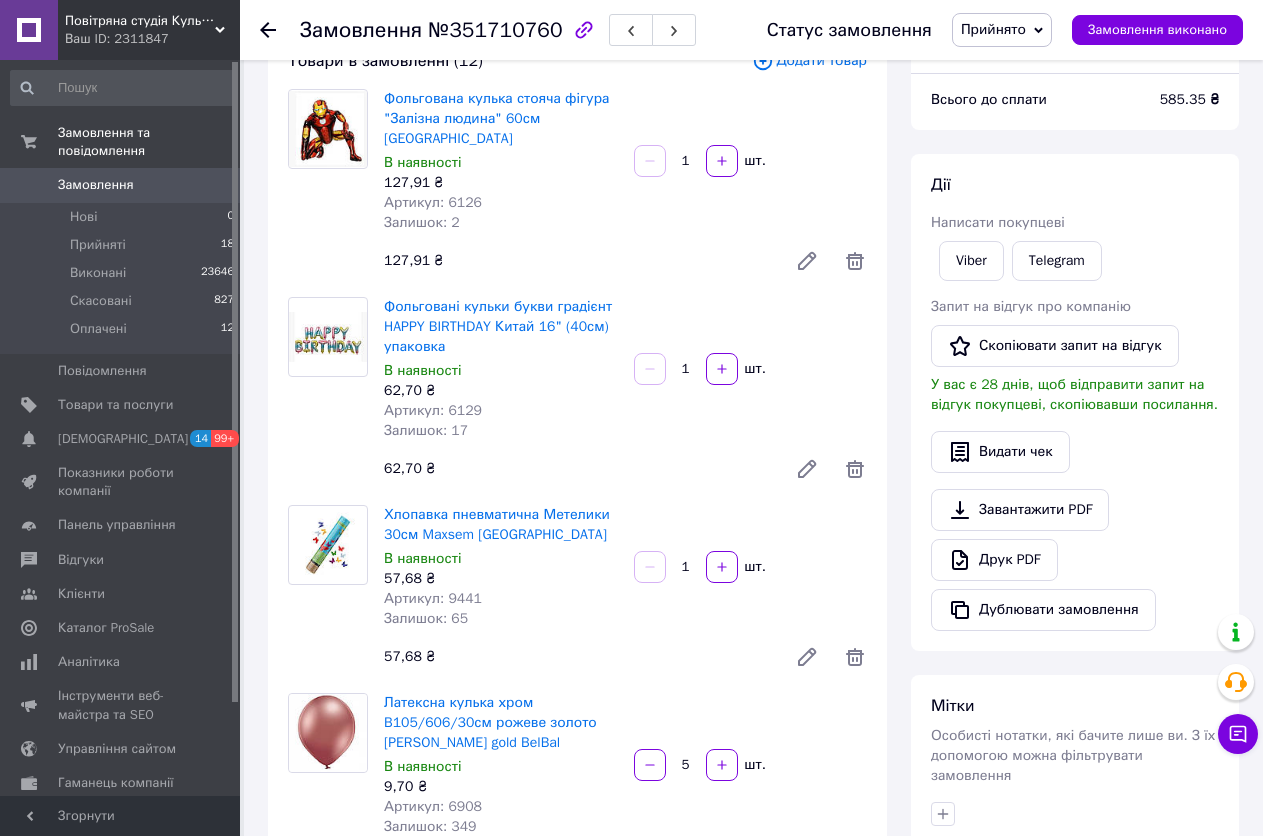 scroll, scrollTop: 0, scrollLeft: 0, axis: both 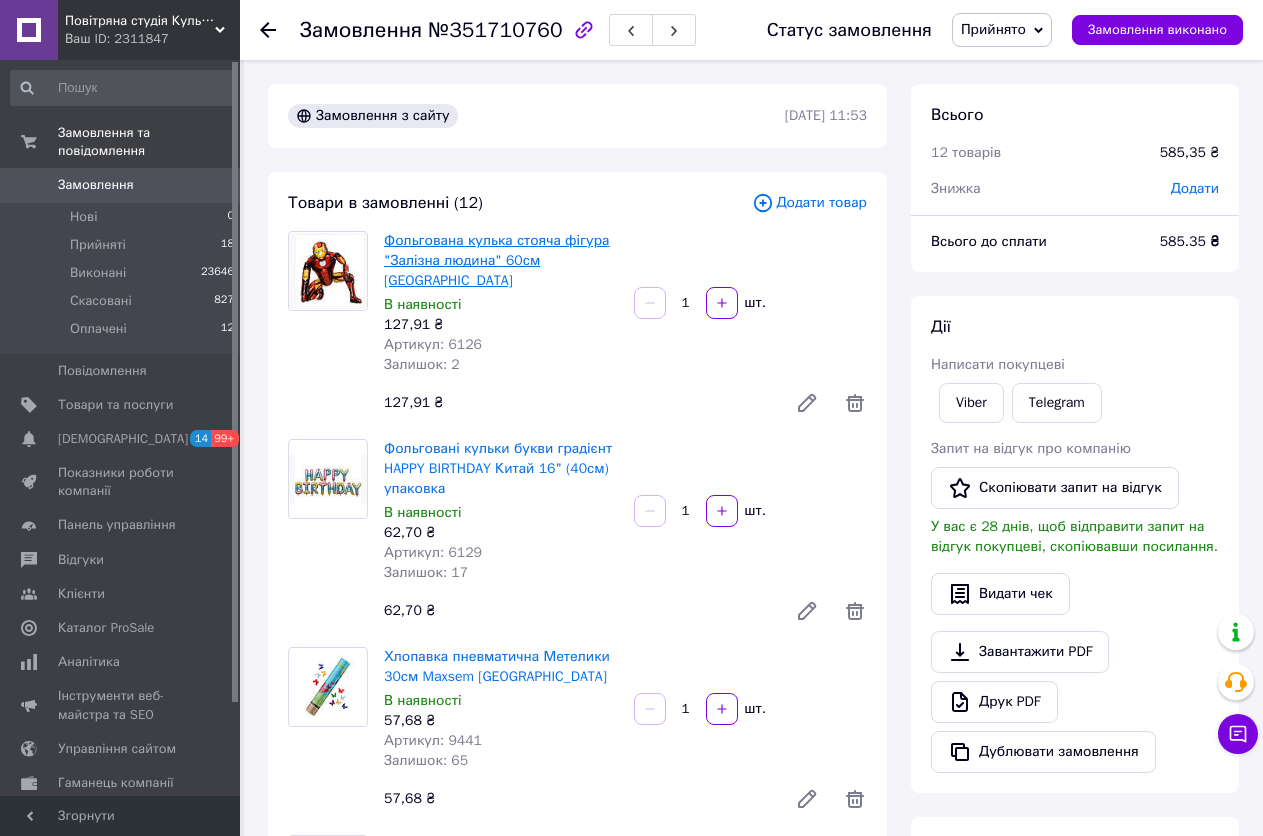 click on "Фольгована кулька стояча фігура "Залізна людина" 60см [GEOGRAPHIC_DATA]" at bounding box center (496, 260) 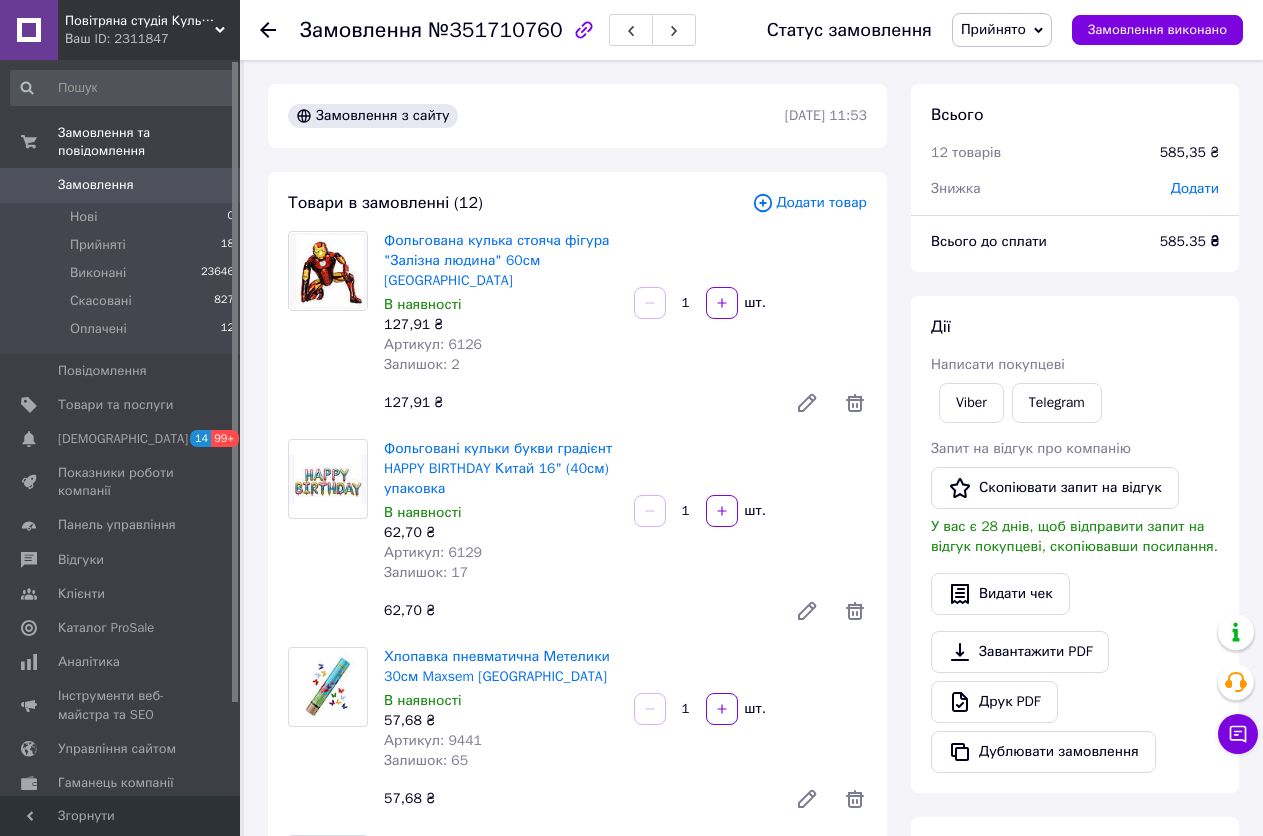 click 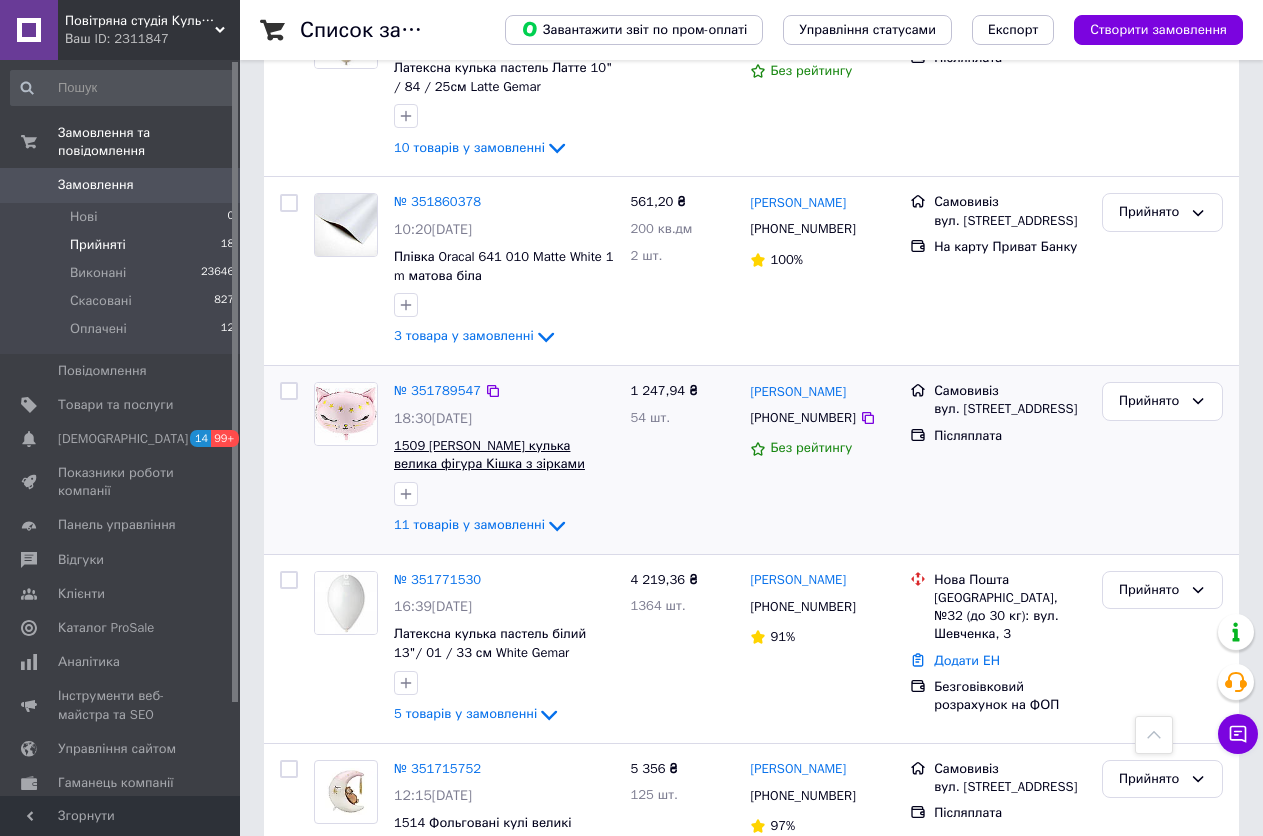 scroll, scrollTop: 1800, scrollLeft: 0, axis: vertical 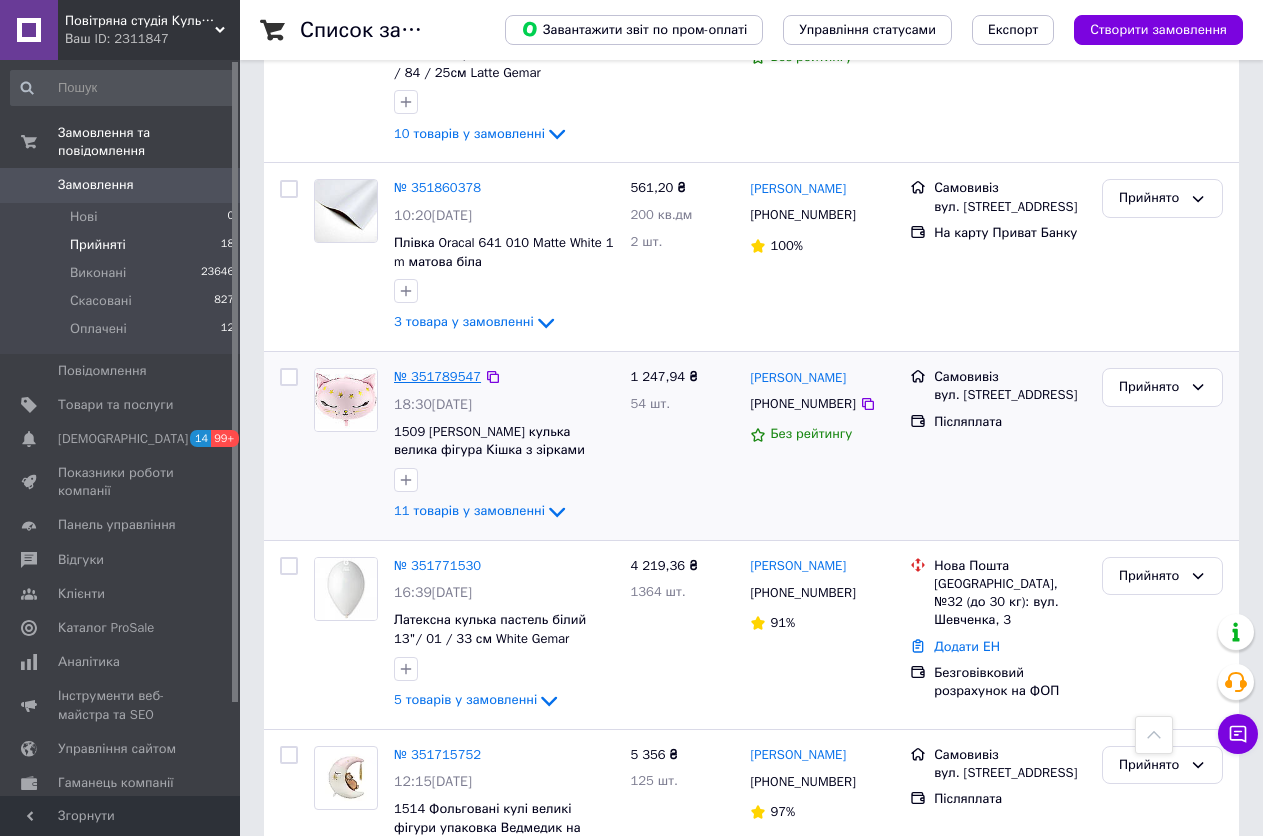 click on "№ 351789547" at bounding box center [437, 376] 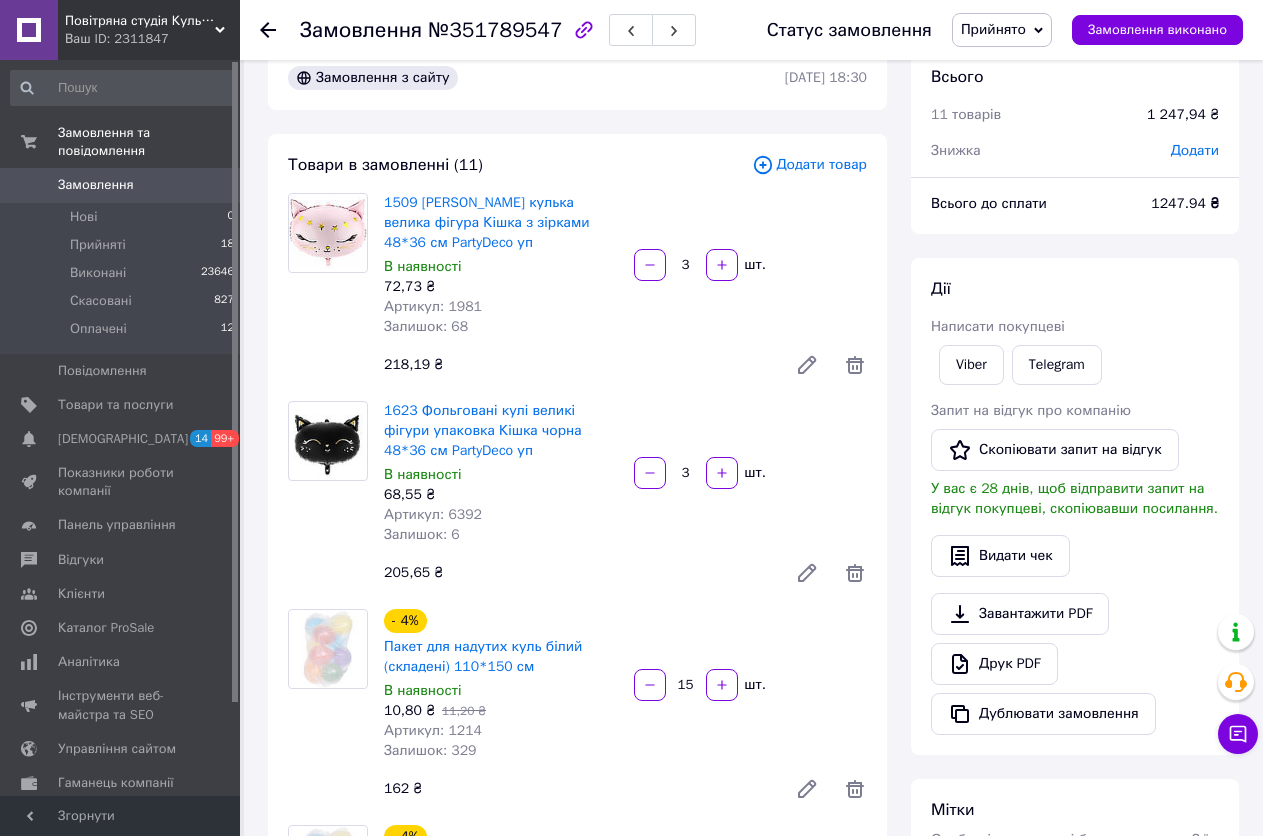 scroll, scrollTop: 0, scrollLeft: 0, axis: both 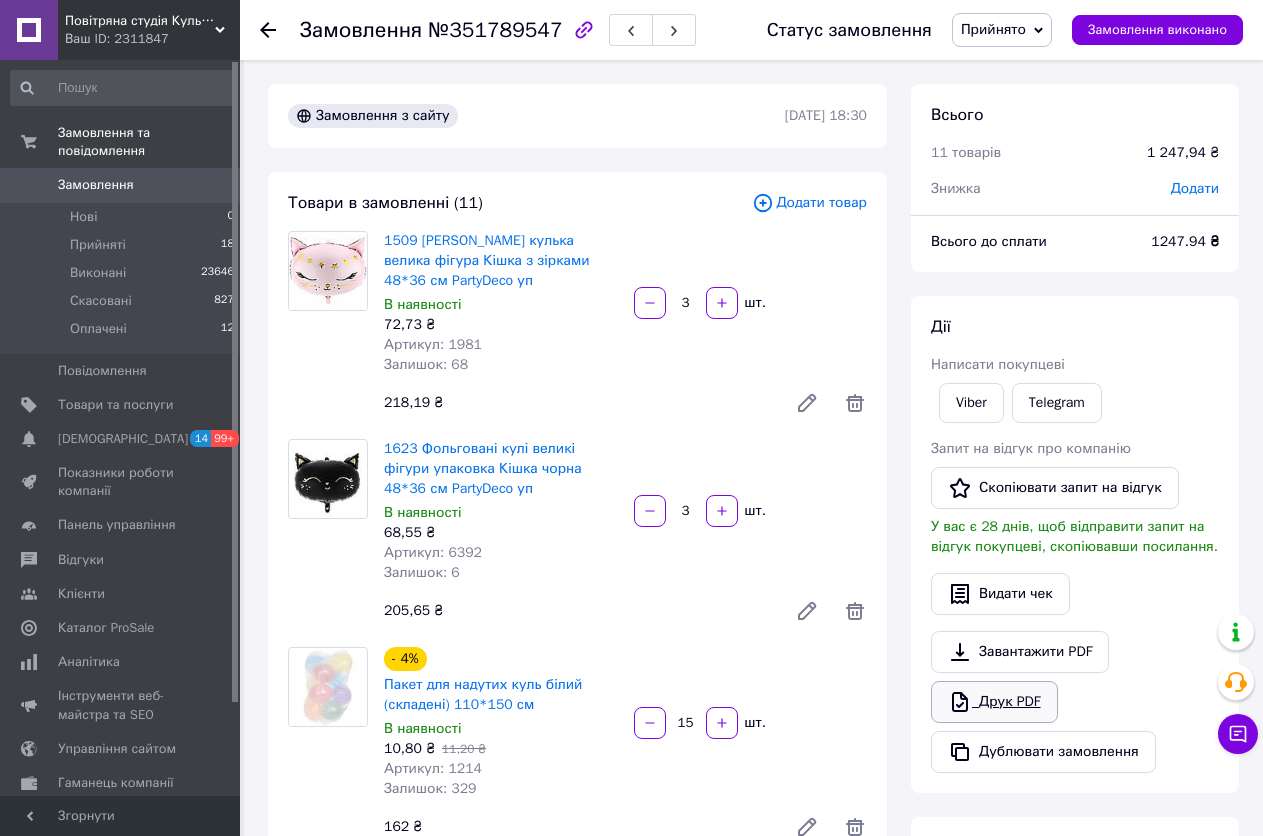 click on "Друк PDF" at bounding box center [994, 702] 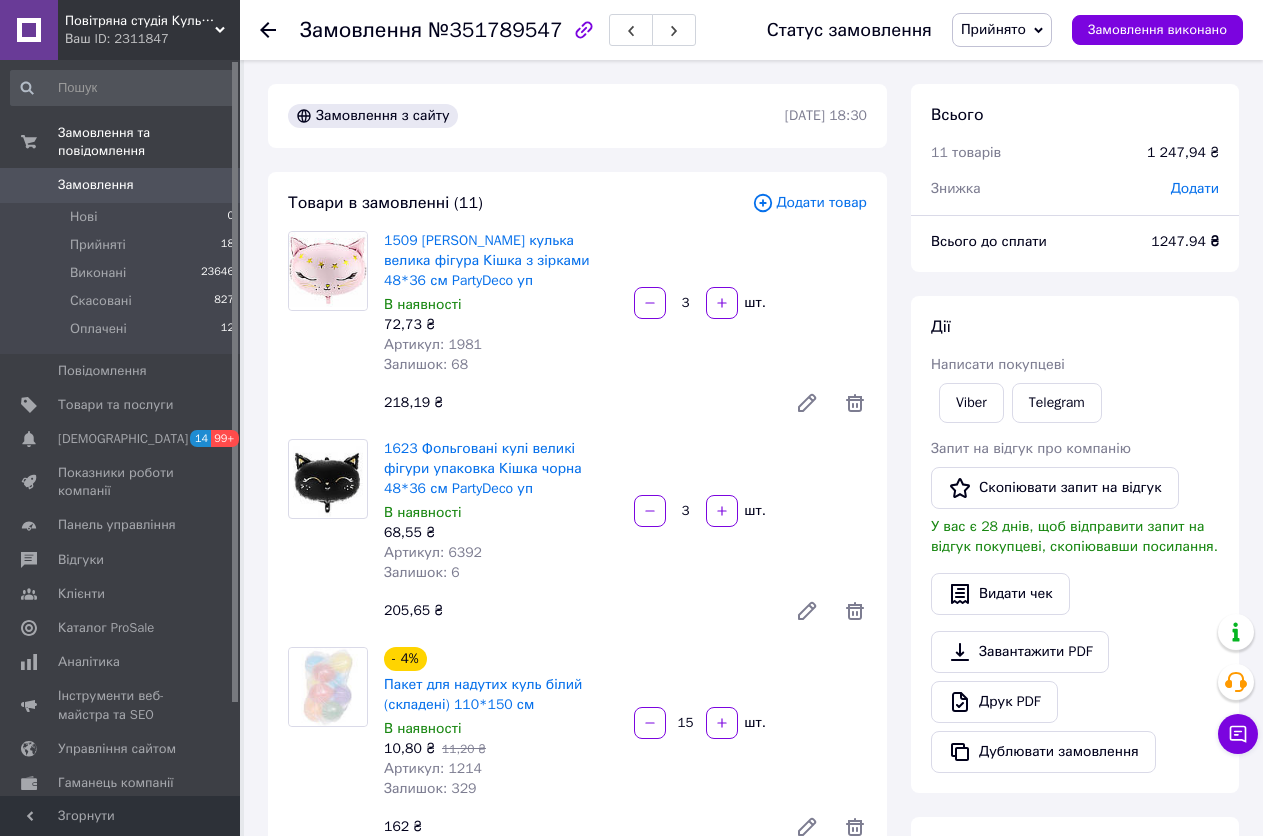 click 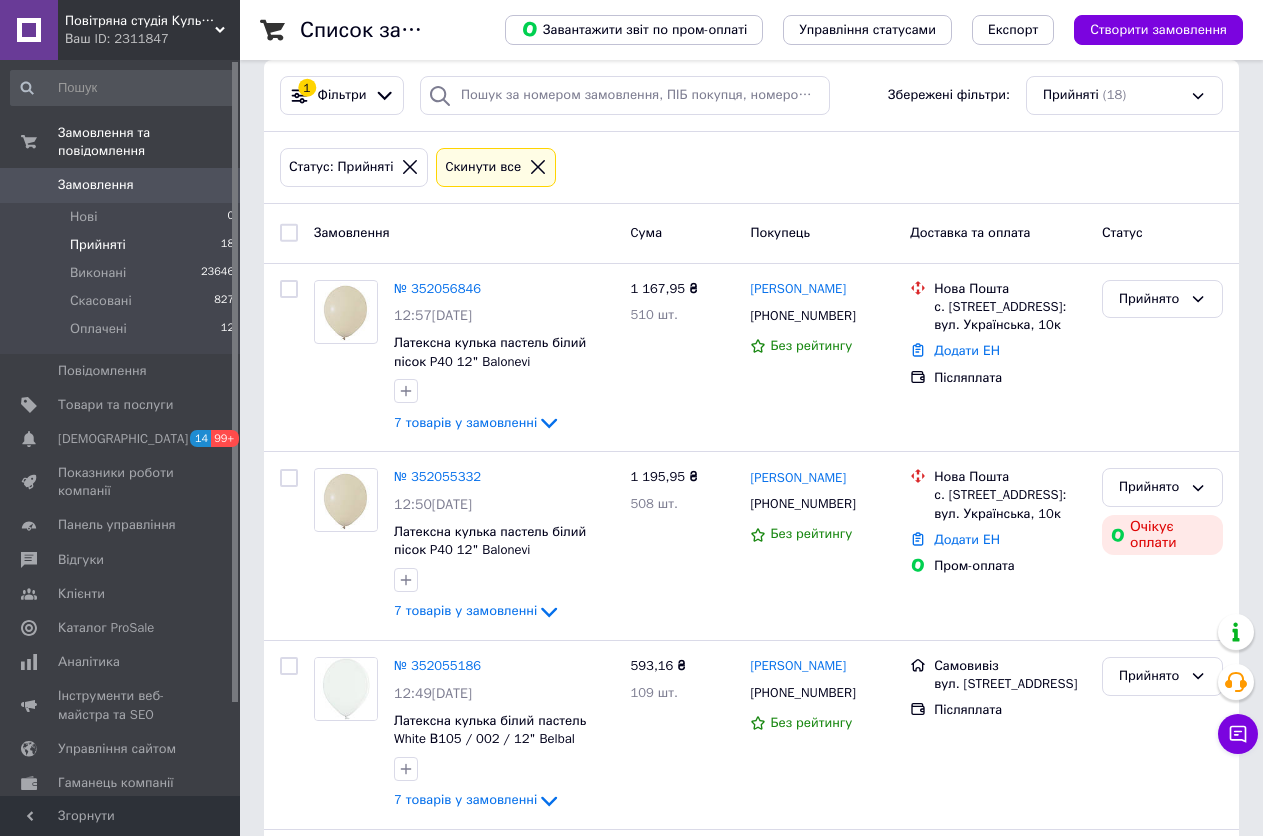 scroll, scrollTop: 200, scrollLeft: 0, axis: vertical 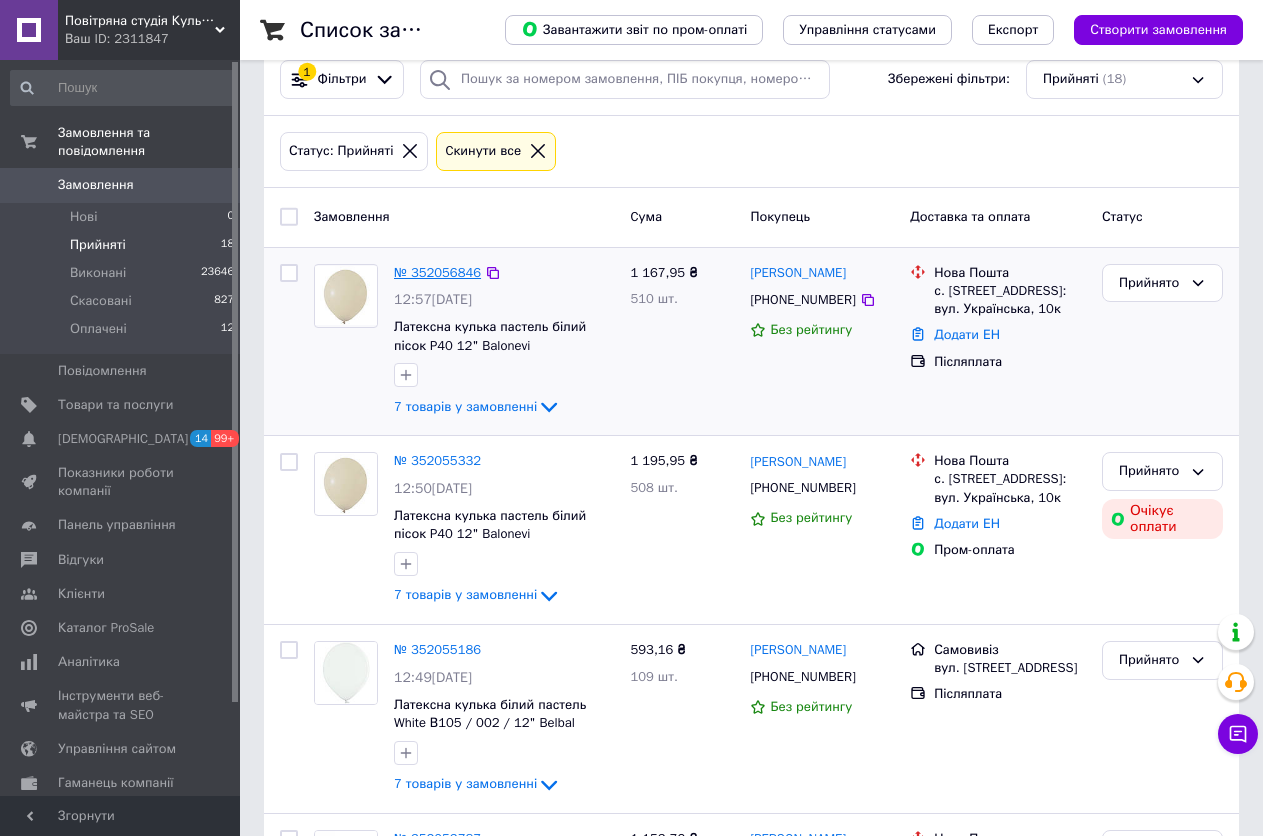 click on "№ 352056846" at bounding box center [437, 272] 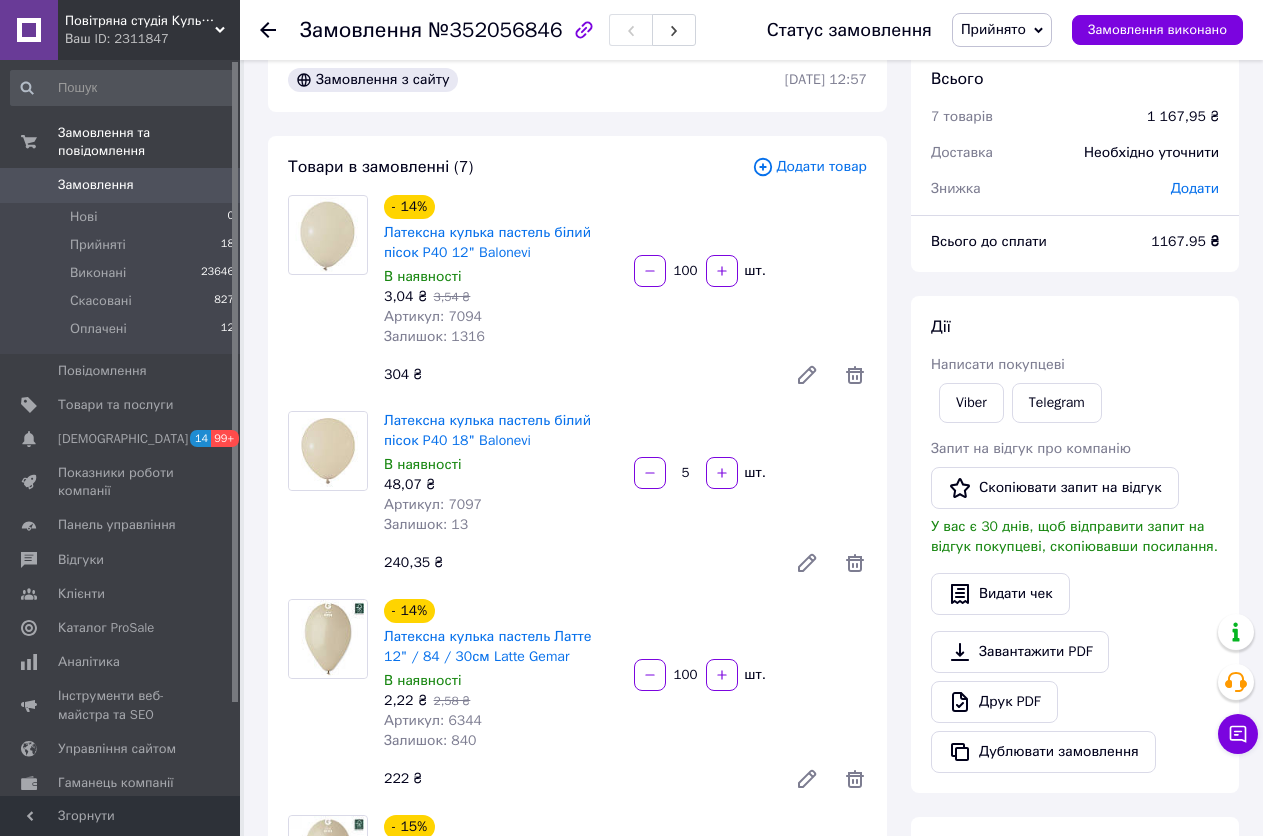 scroll, scrollTop: 0, scrollLeft: 0, axis: both 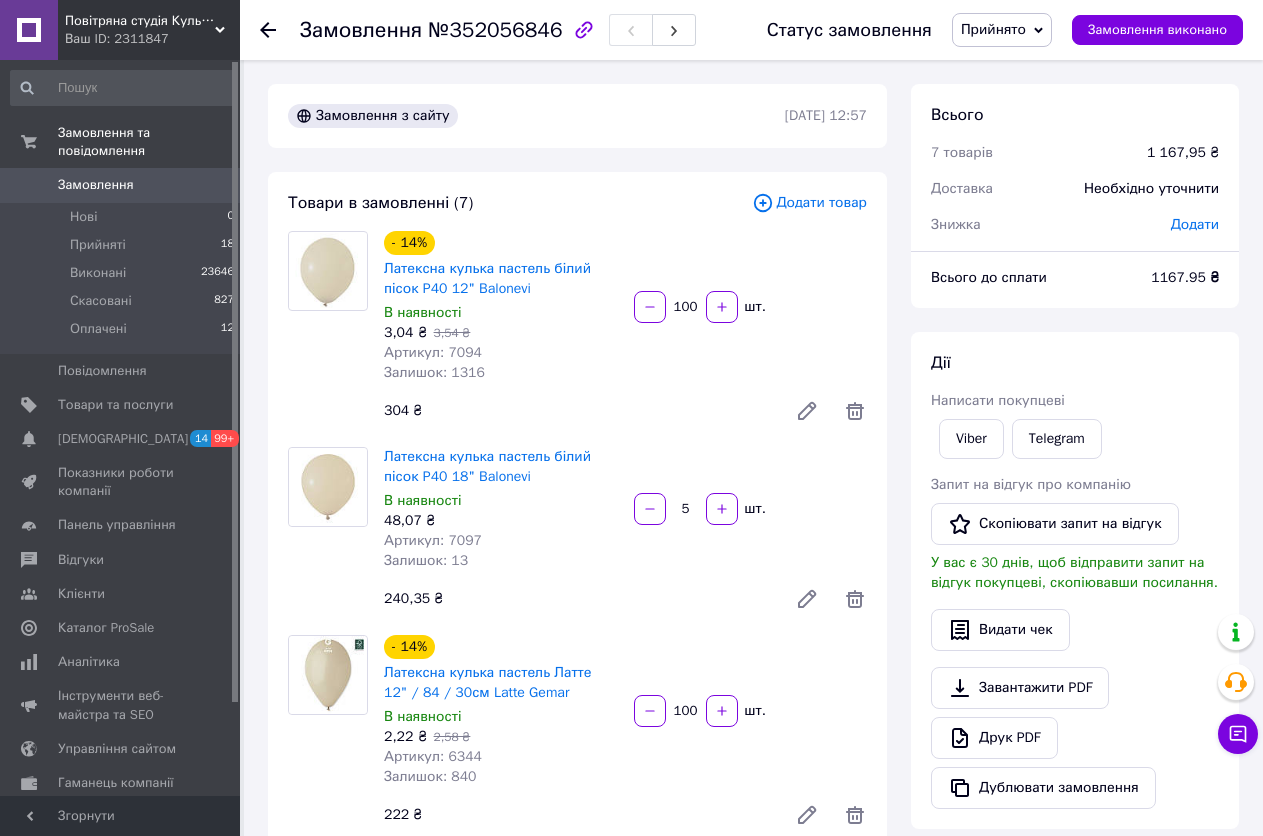 click 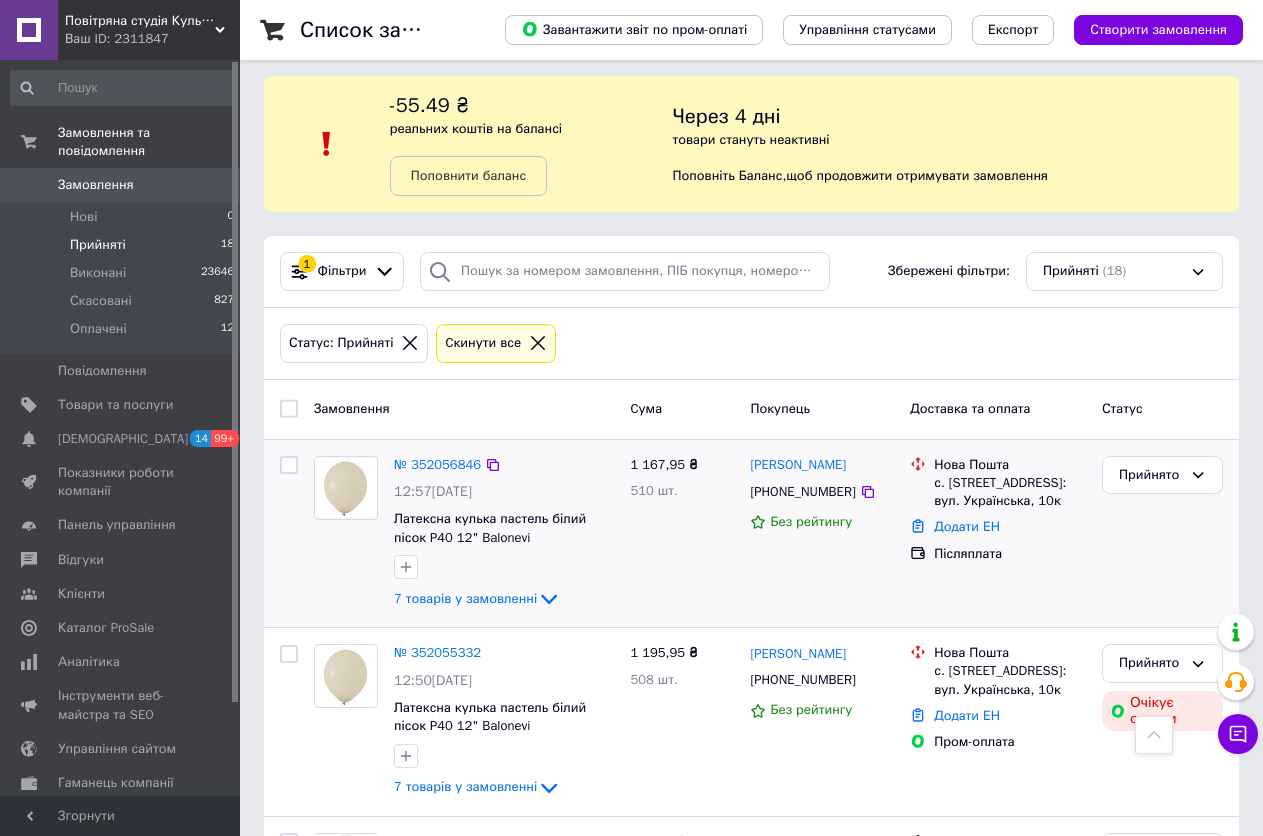 scroll, scrollTop: 0, scrollLeft: 0, axis: both 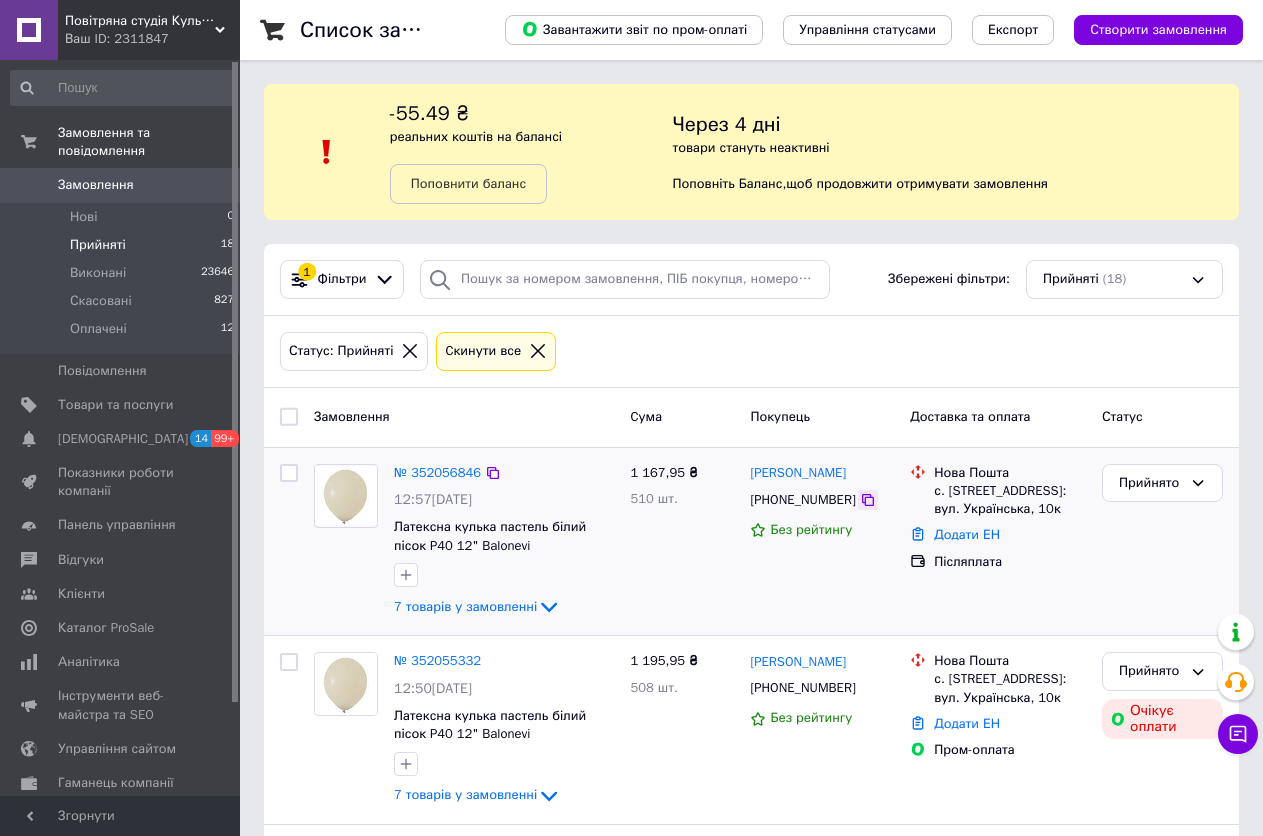 click 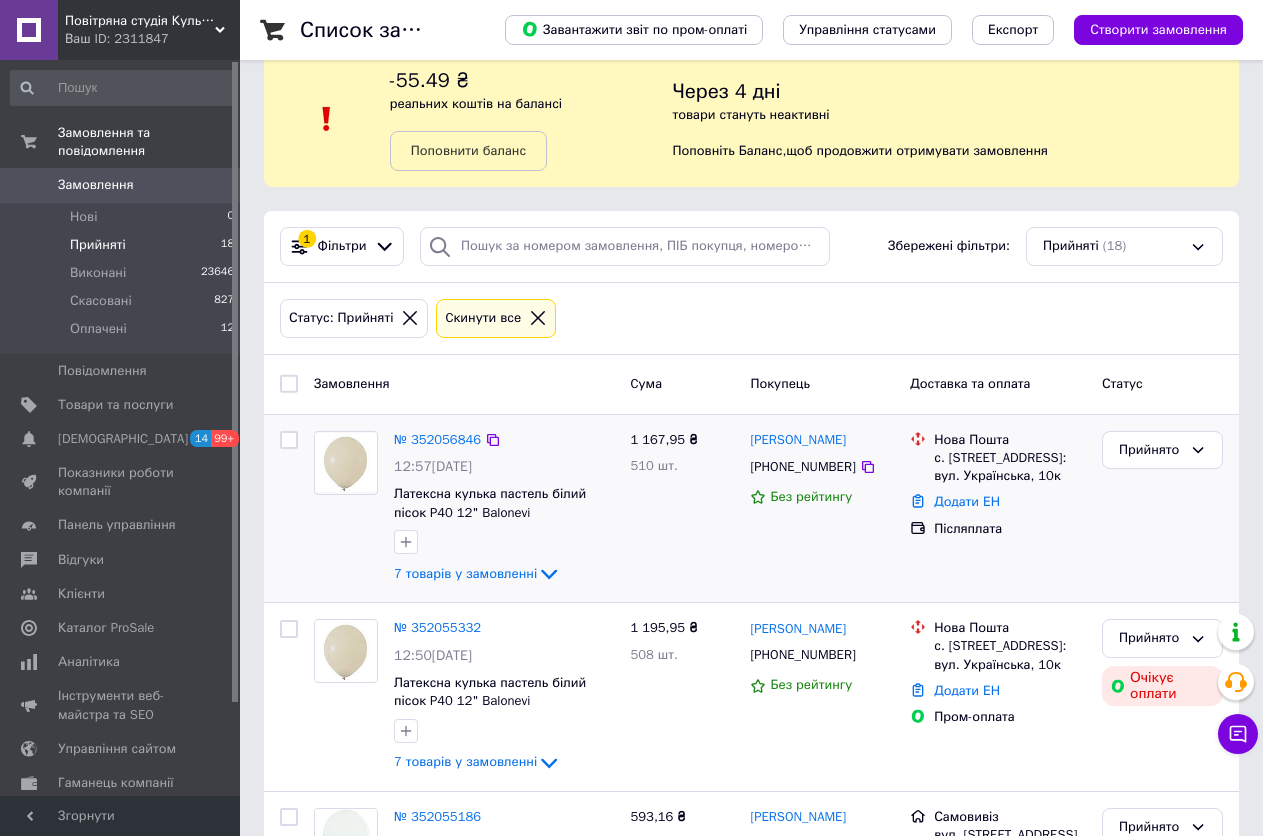 scroll, scrollTop: 0, scrollLeft: 0, axis: both 